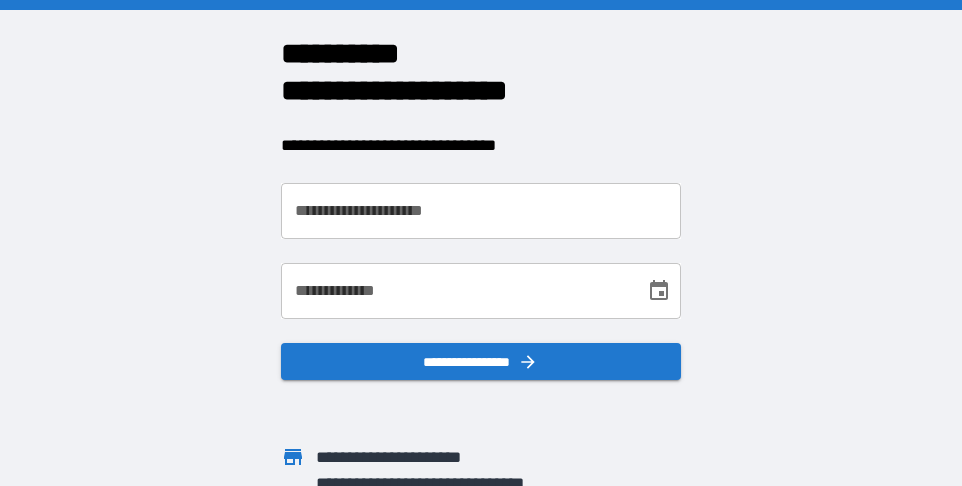 scroll, scrollTop: 0, scrollLeft: 0, axis: both 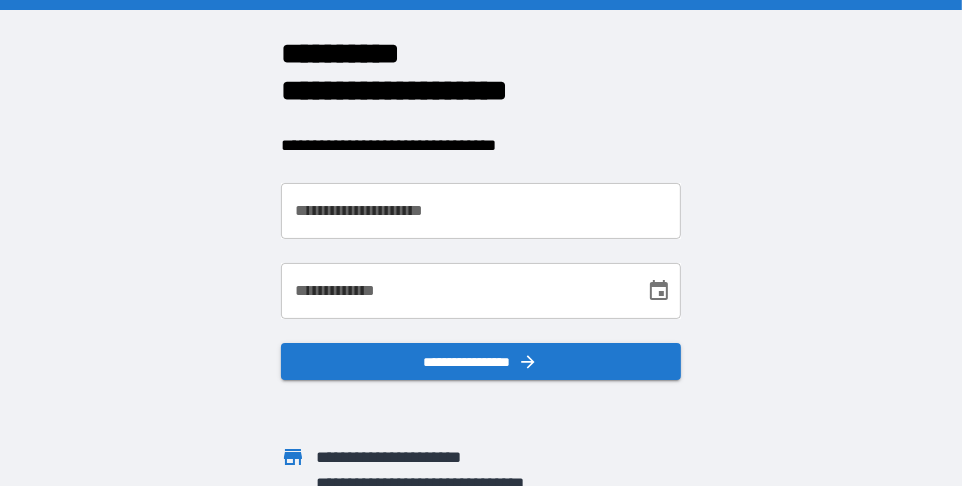 click on "**********" at bounding box center [481, 211] 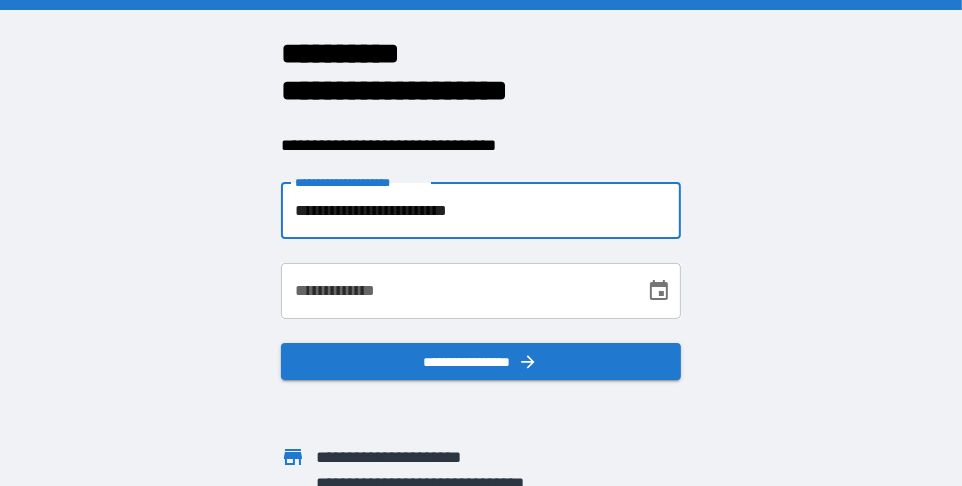 type on "**********" 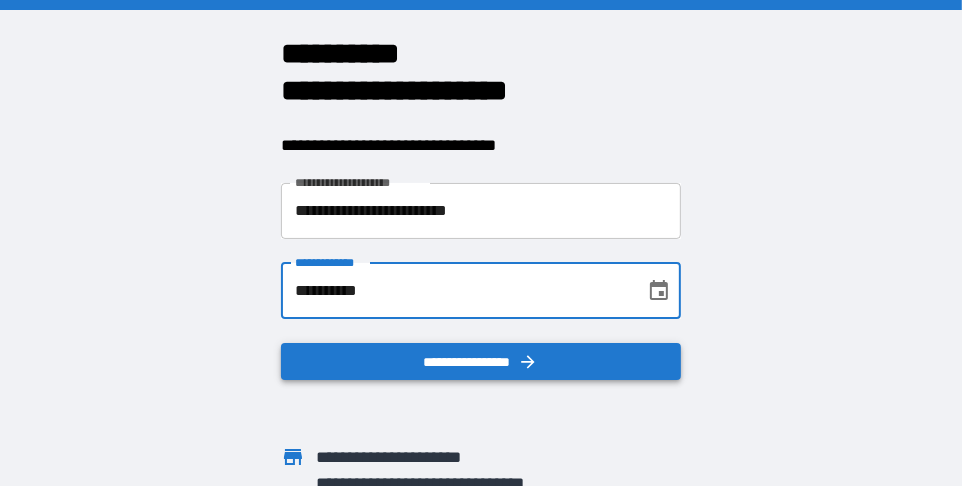type on "**********" 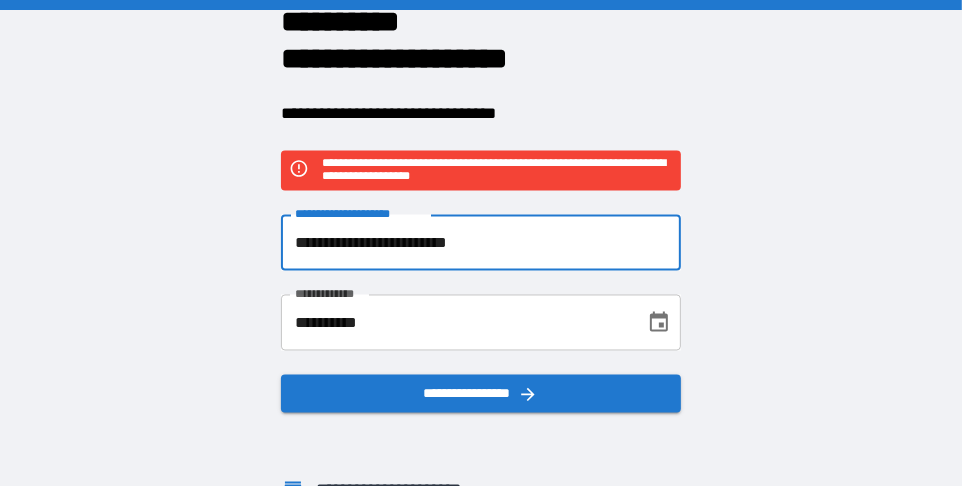 click on "**********" at bounding box center [481, 243] 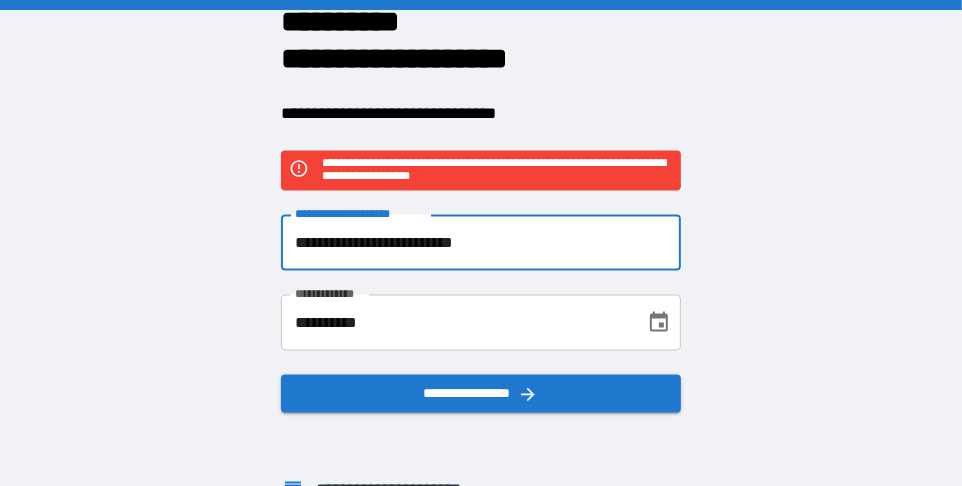 type on "**********" 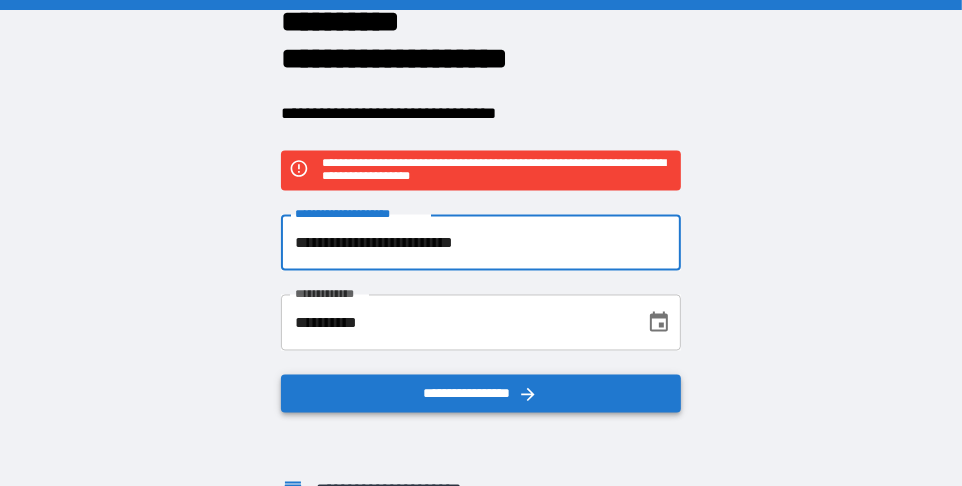 click on "**********" at bounding box center [481, 393] 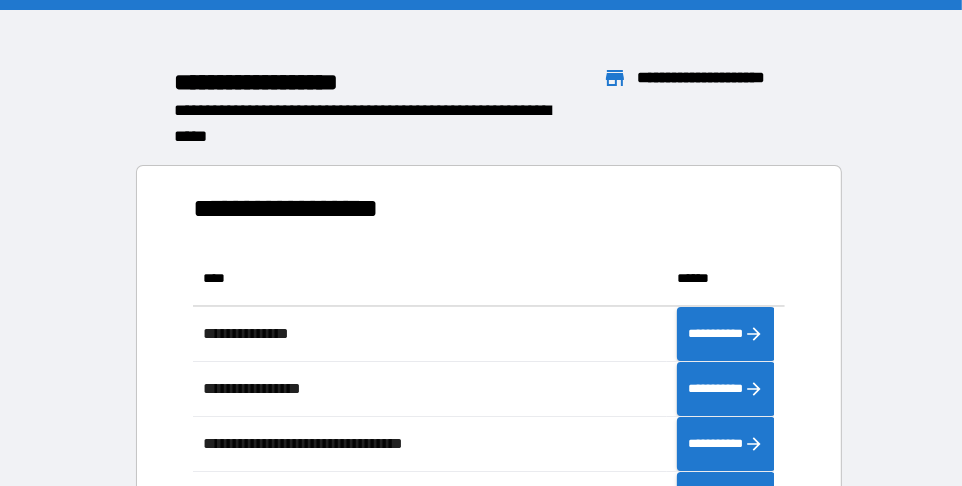 scroll, scrollTop: 15, scrollLeft: 16, axis: both 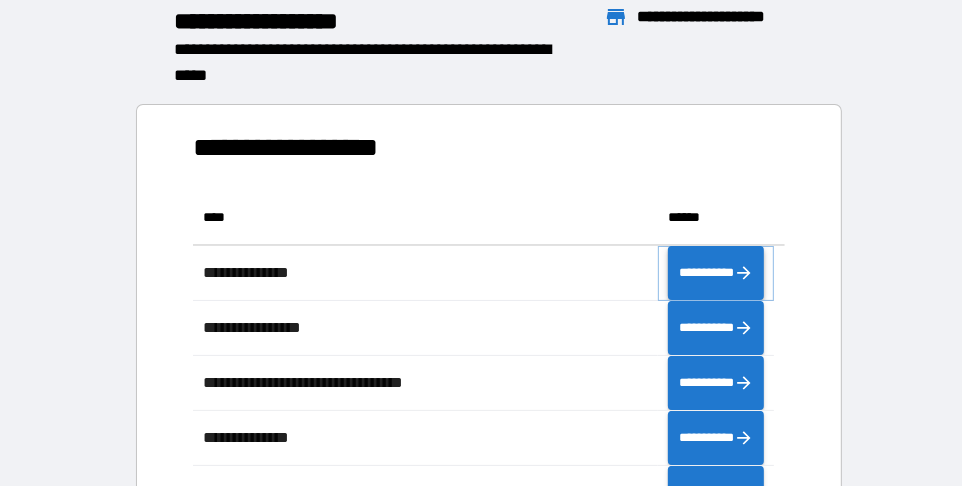 click on "**********" at bounding box center (716, 272) 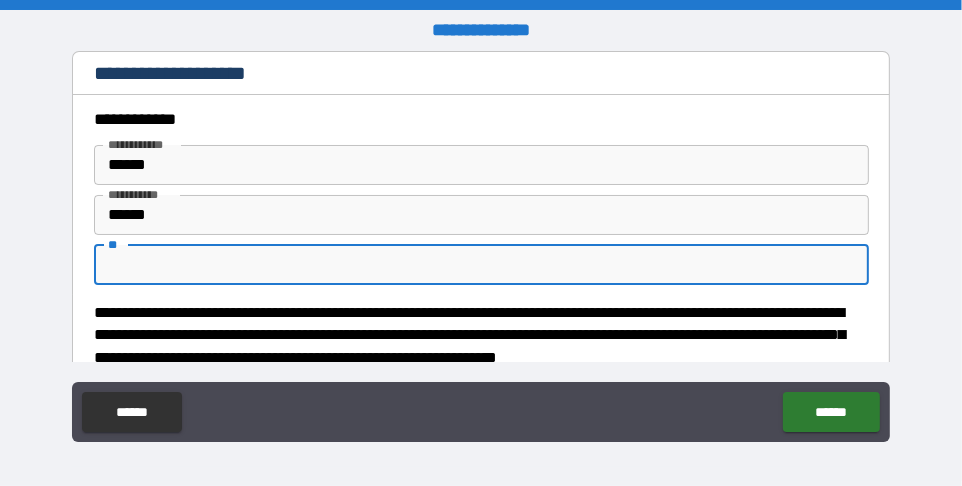 click on "**********" at bounding box center (475, 347) 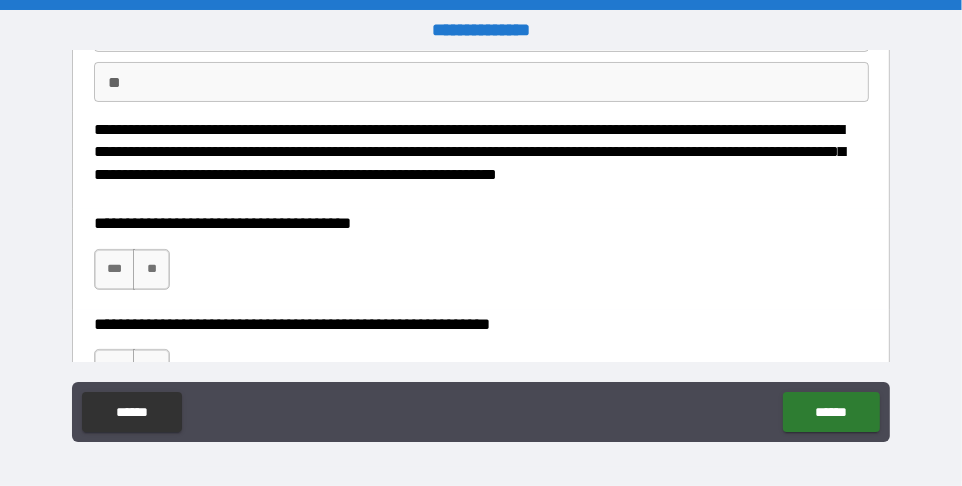 scroll, scrollTop: 187, scrollLeft: 0, axis: vertical 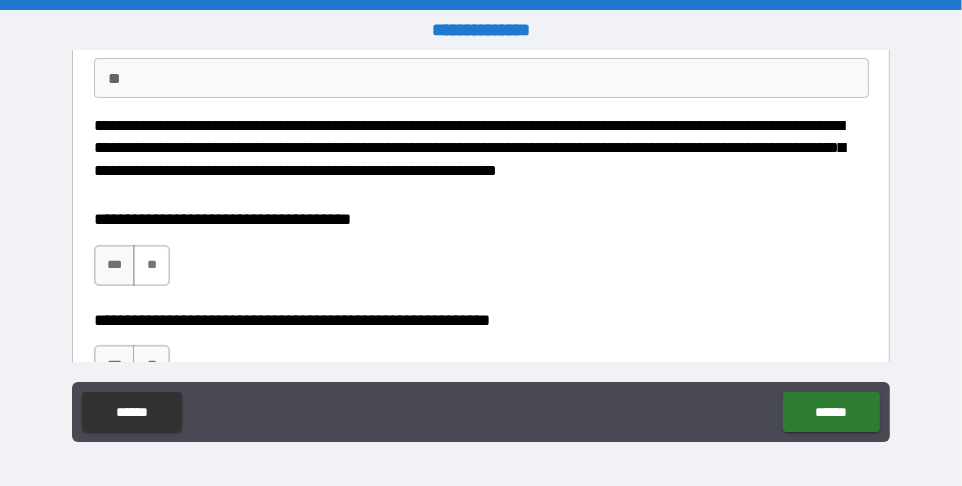 click on "**" at bounding box center [151, 265] 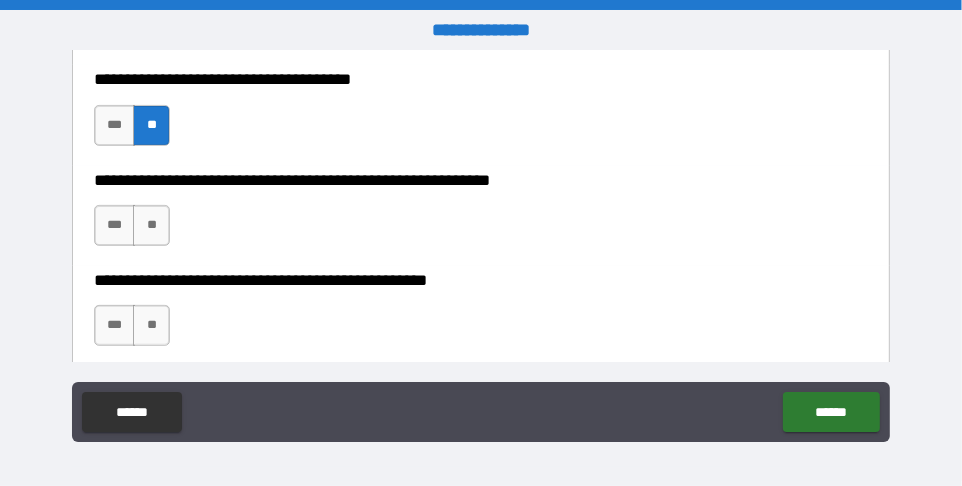scroll, scrollTop: 327, scrollLeft: 0, axis: vertical 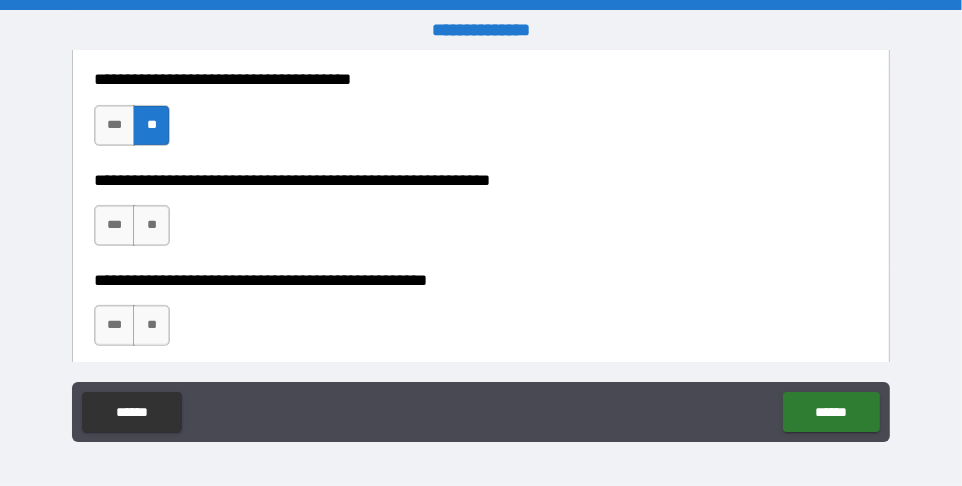 click on "**********" at bounding box center [475, 181] 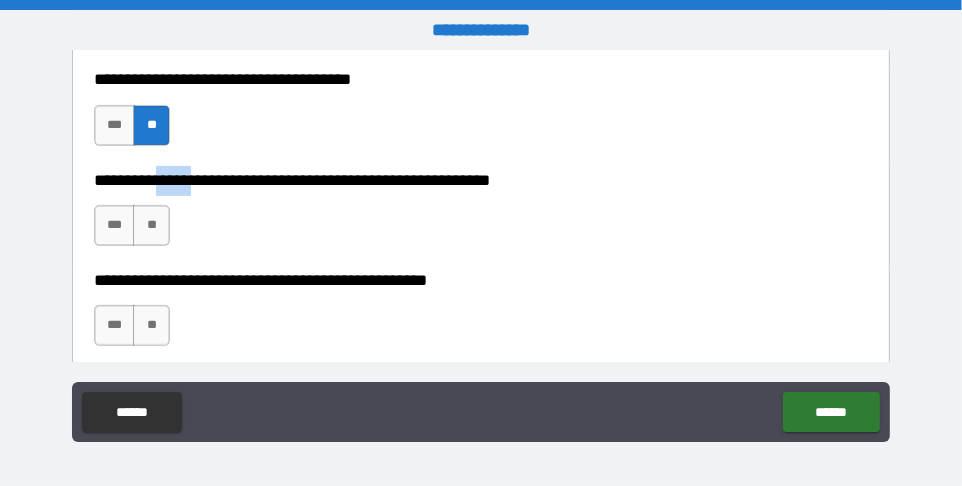 click on "**********" at bounding box center (475, 181) 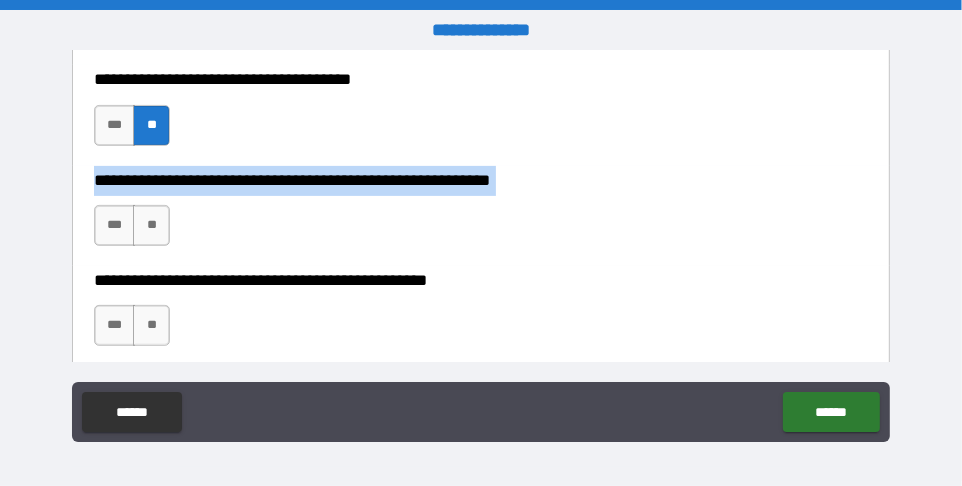 click on "**********" at bounding box center (475, 181) 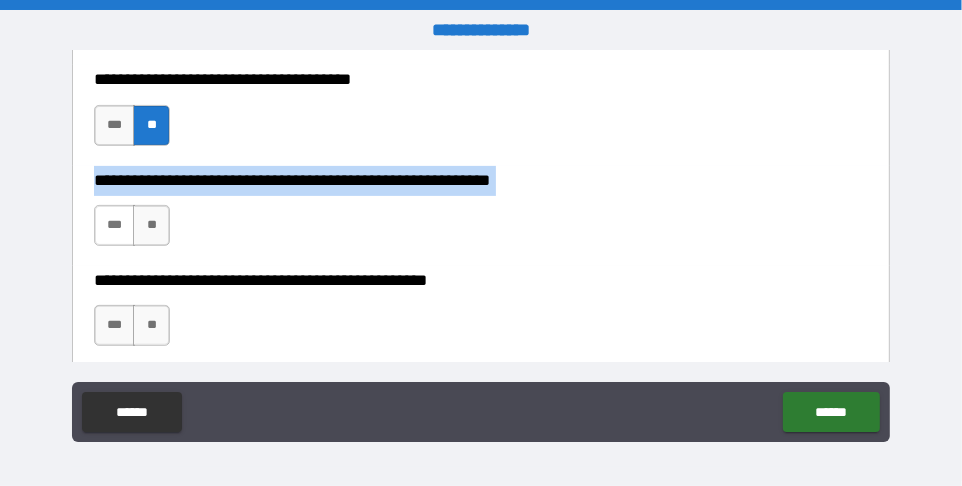 click on "***" at bounding box center (115, 225) 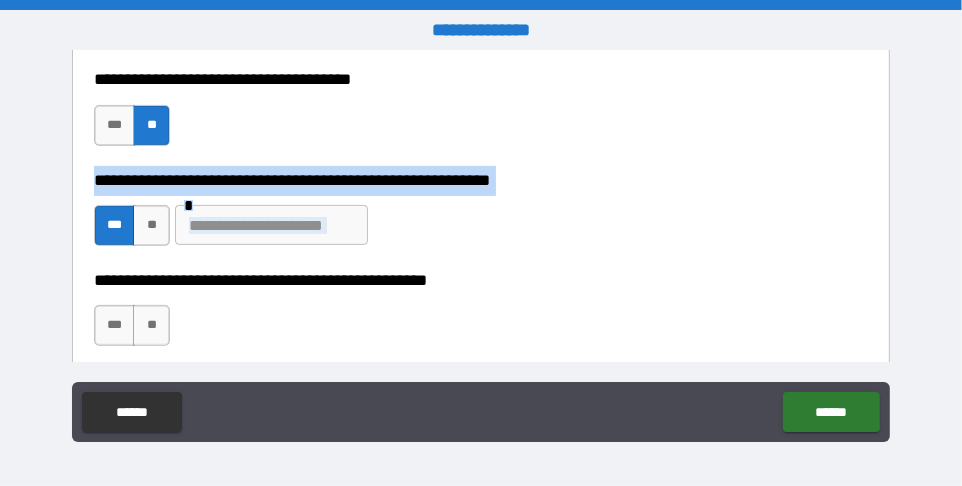 scroll, scrollTop: 359, scrollLeft: 0, axis: vertical 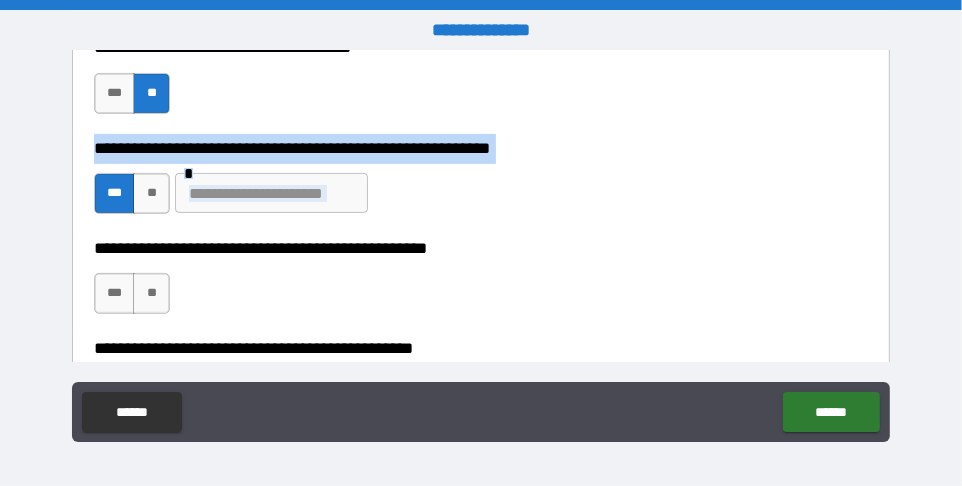 click at bounding box center [271, 193] 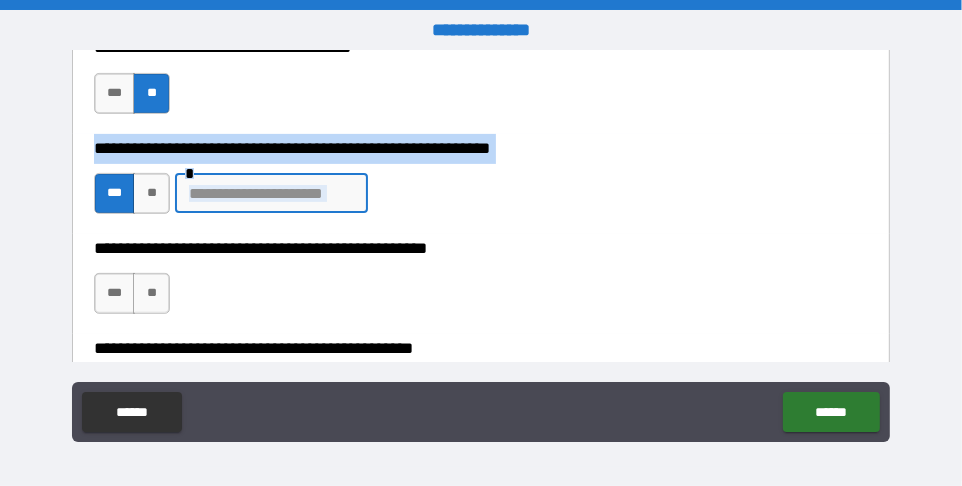 click at bounding box center (271, 193) 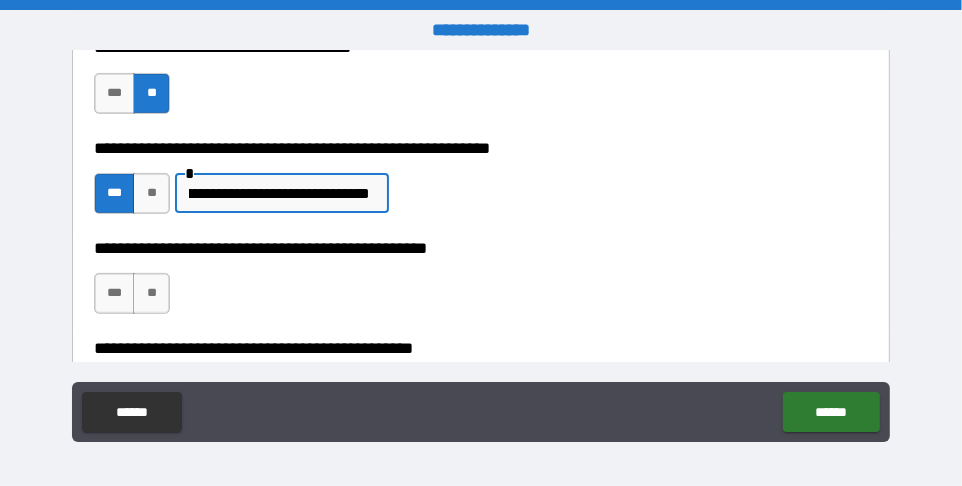 scroll, scrollTop: 0, scrollLeft: 72, axis: horizontal 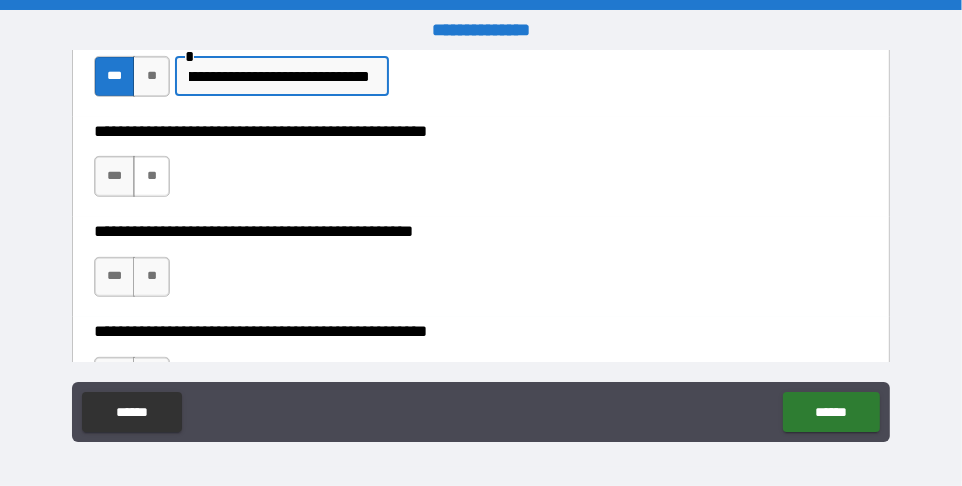 type on "**********" 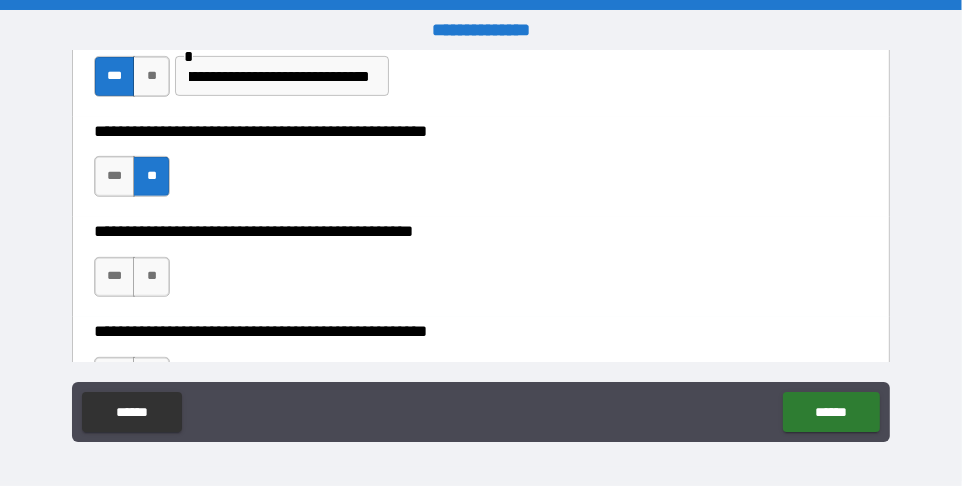 scroll, scrollTop: 0, scrollLeft: 0, axis: both 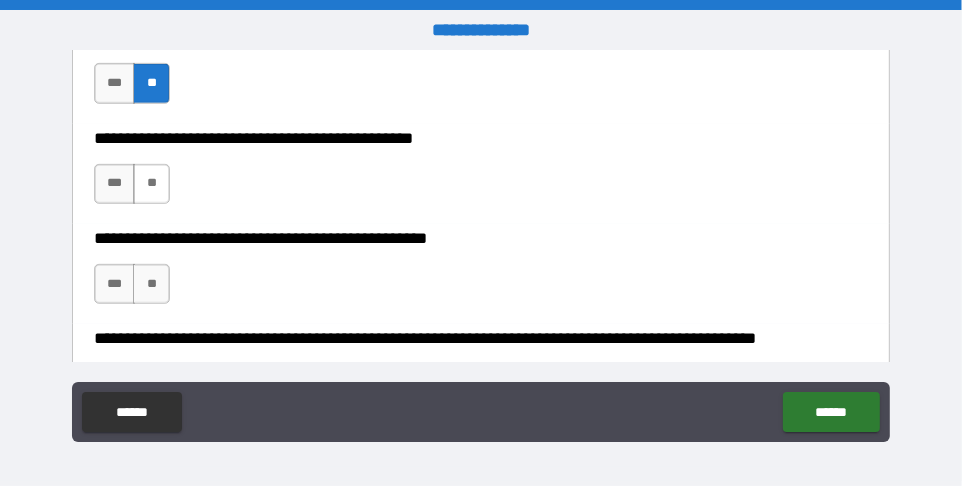 click on "**" at bounding box center [151, 184] 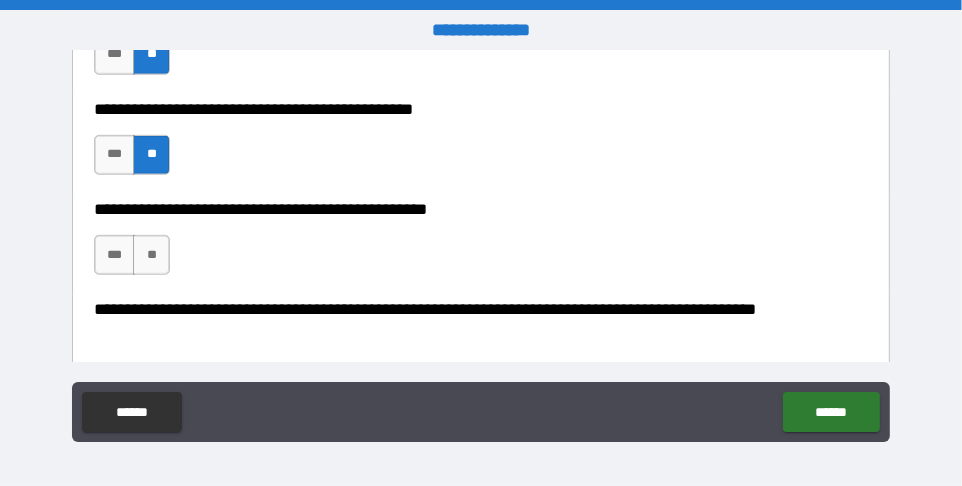 scroll, scrollTop: 602, scrollLeft: 0, axis: vertical 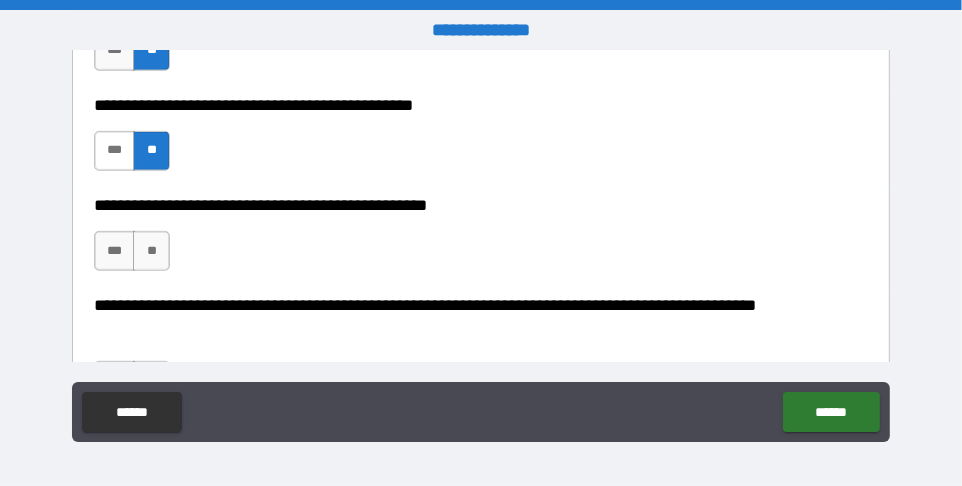 click on "***" at bounding box center [115, 151] 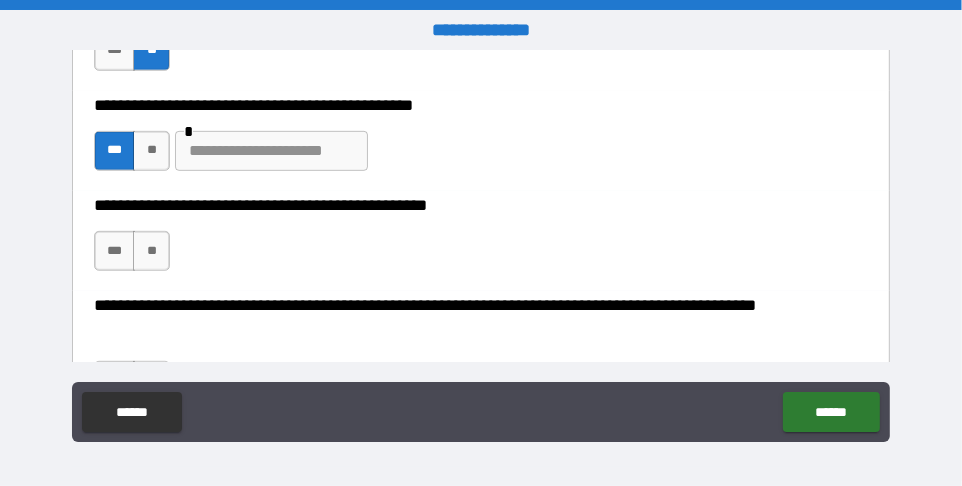 click at bounding box center [271, 151] 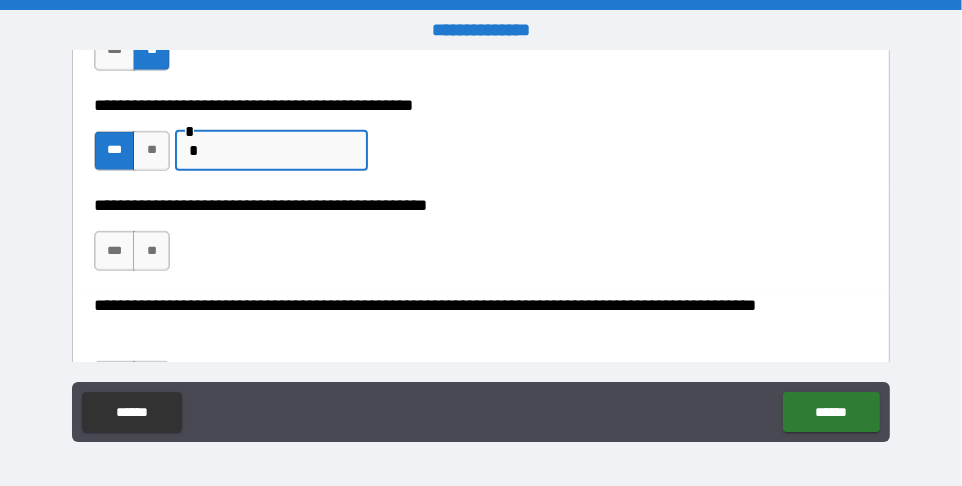 type on "*" 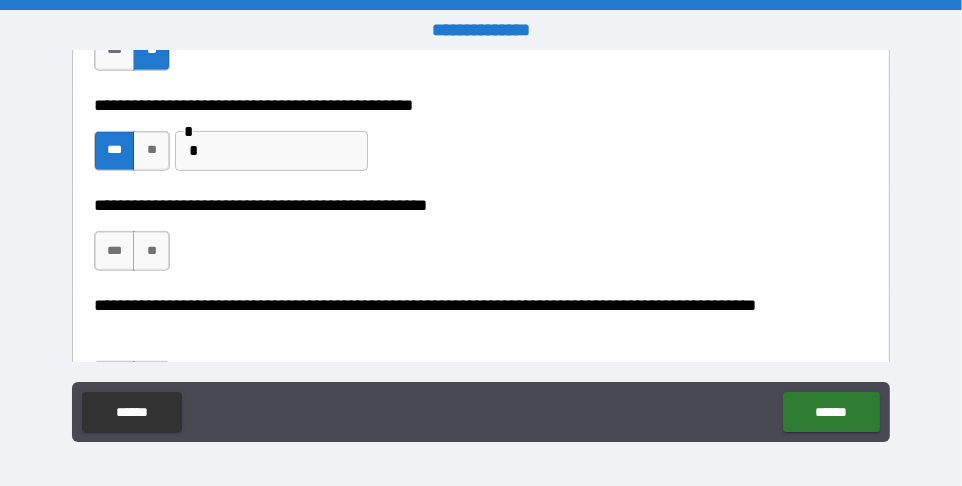 click on "**********" at bounding box center (475, 106) 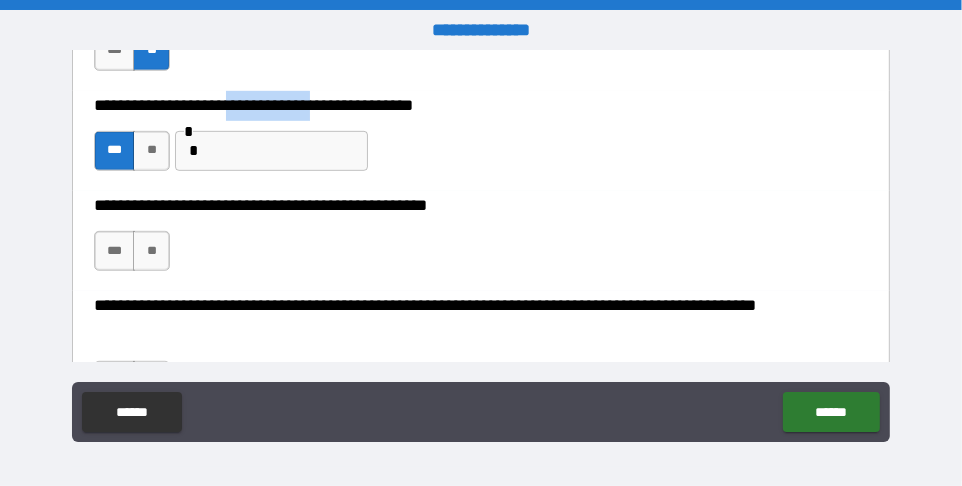 click on "**********" at bounding box center (475, 106) 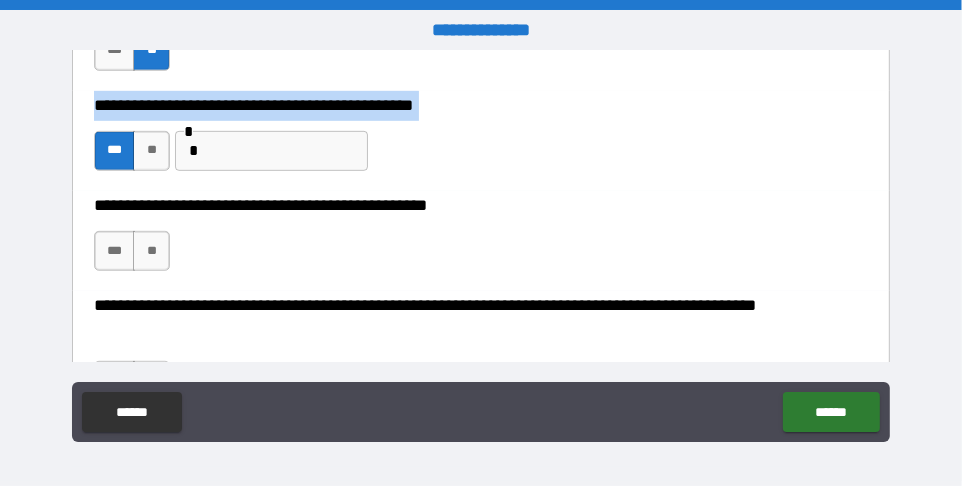 click on "**********" at bounding box center (475, 106) 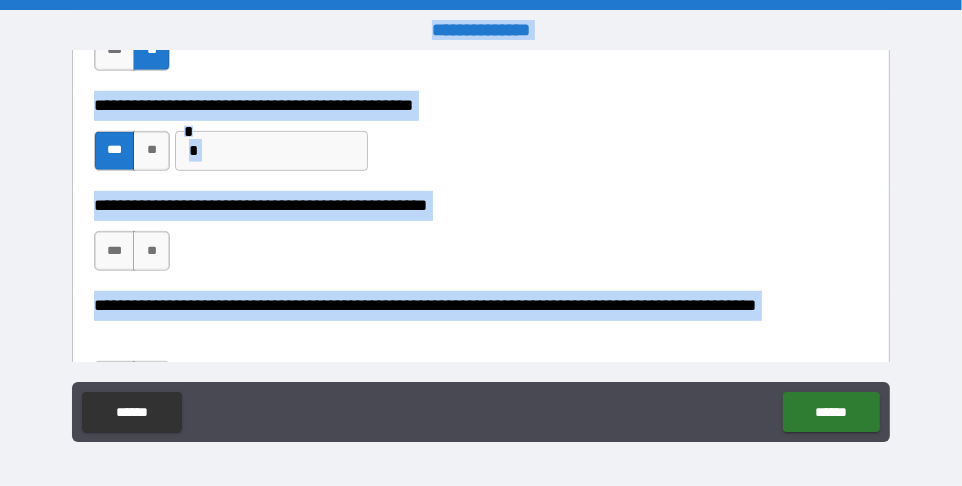copy on "**********" 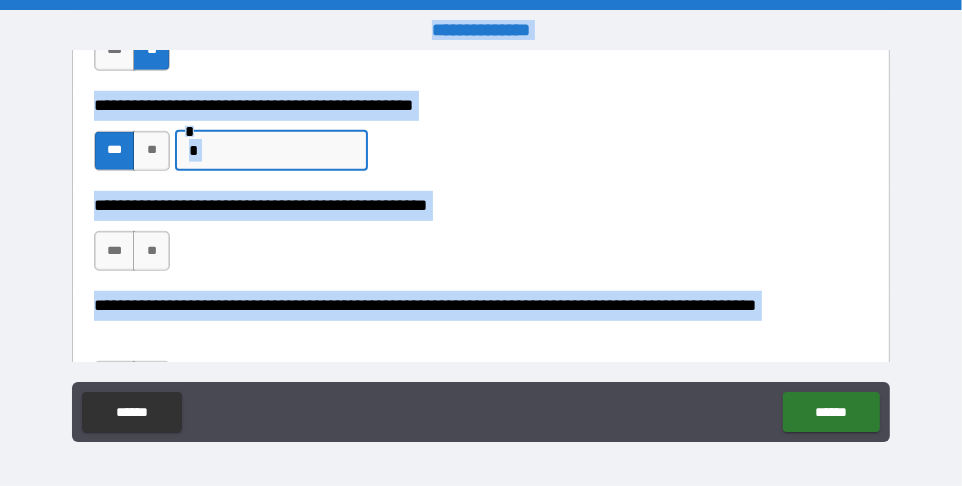 click on "*" at bounding box center [271, 151] 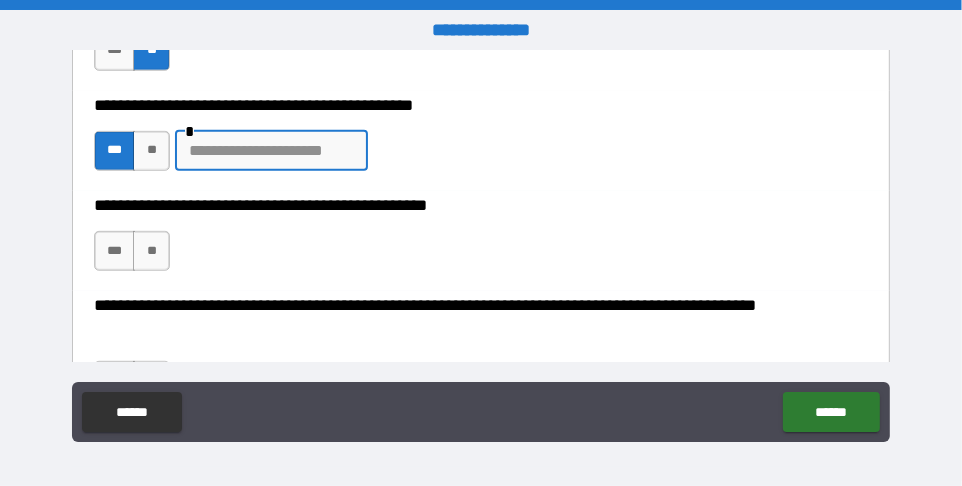 paste on "**********" 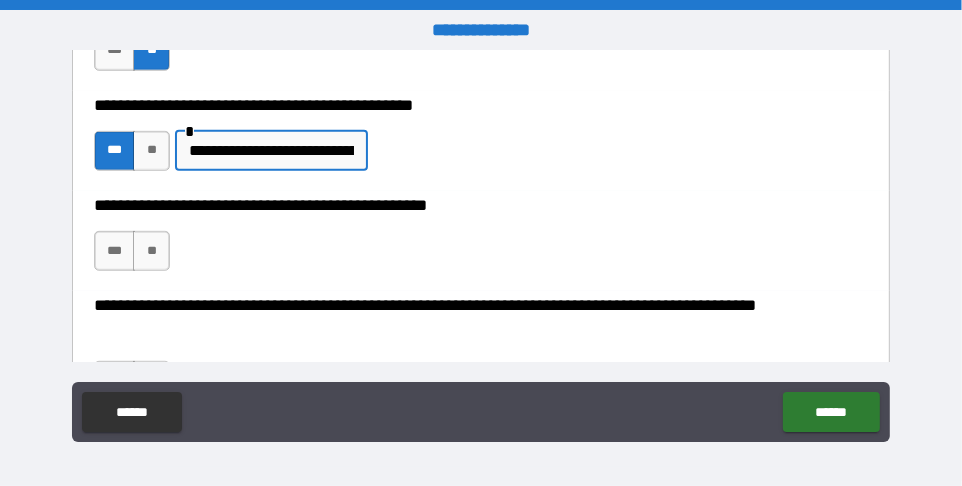 scroll, scrollTop: 0, scrollLeft: 98, axis: horizontal 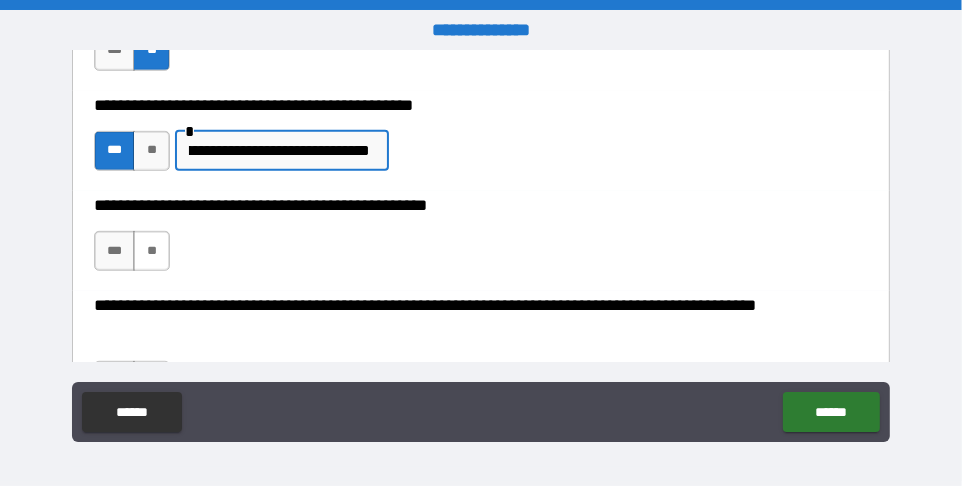 type on "**********" 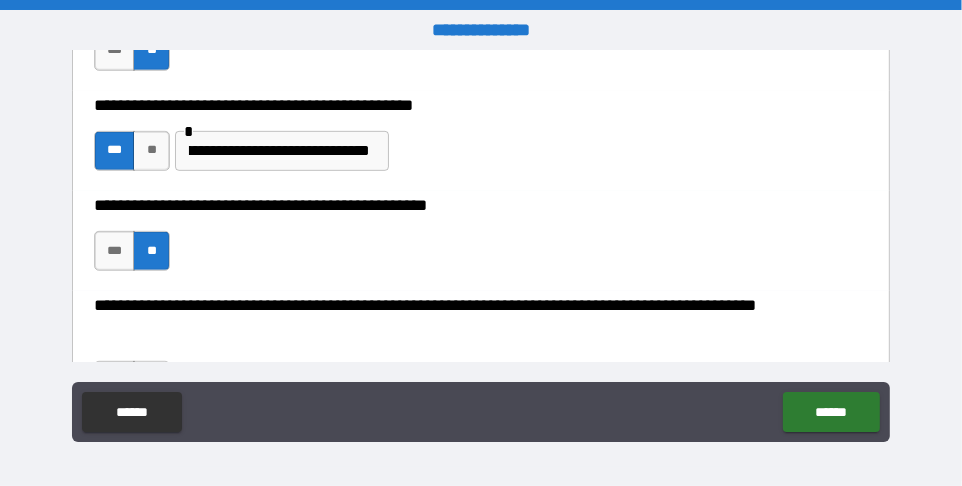 scroll, scrollTop: 0, scrollLeft: 0, axis: both 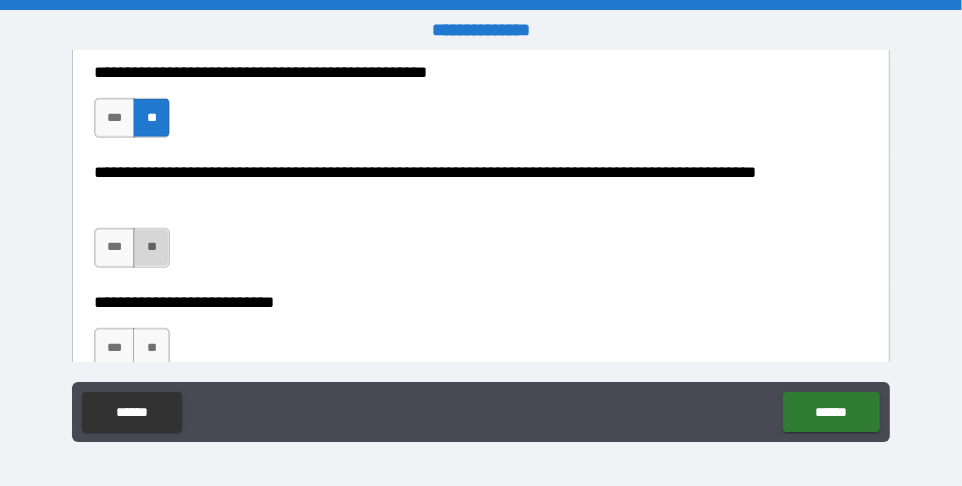 click on "**" at bounding box center (151, 248) 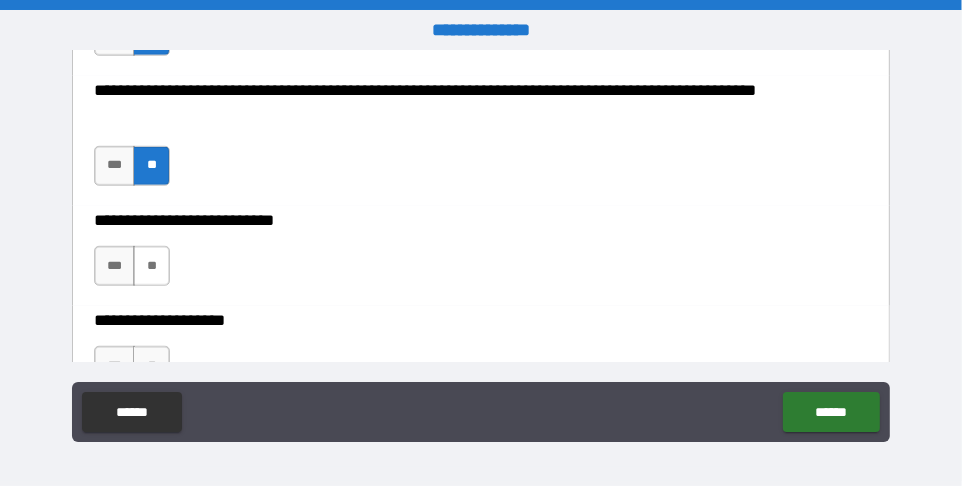 click on "**" at bounding box center (151, 266) 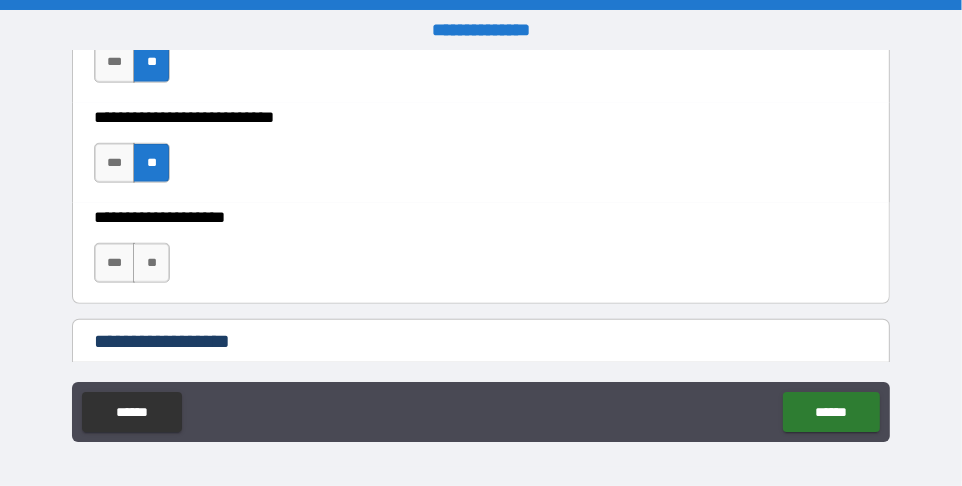 scroll, scrollTop: 948, scrollLeft: 0, axis: vertical 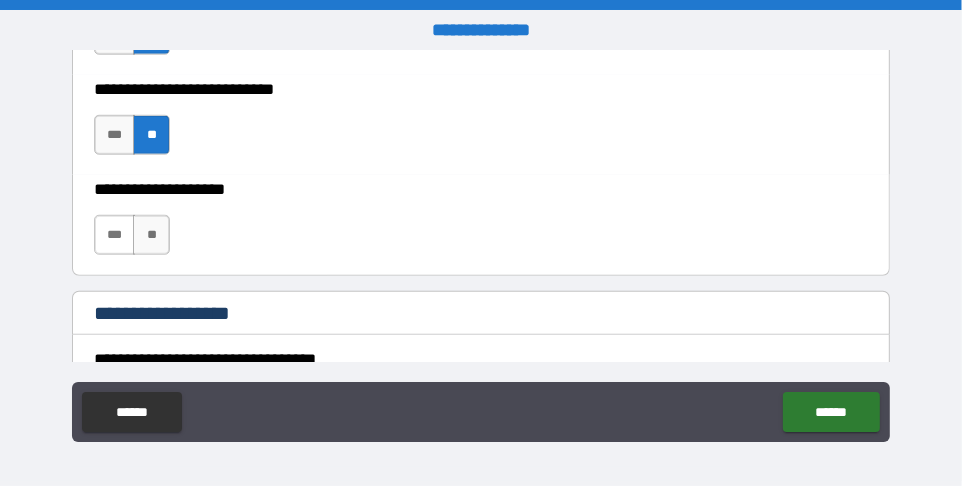 click on "***" at bounding box center (115, 235) 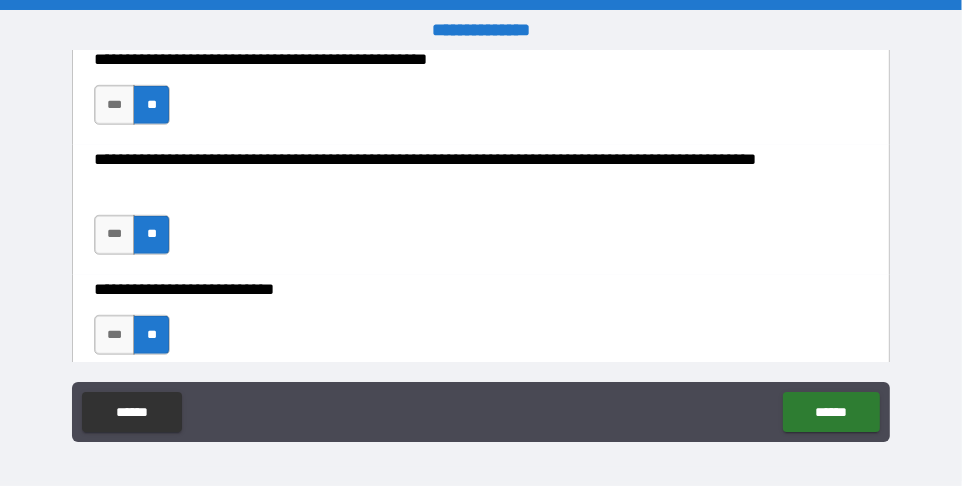 scroll, scrollTop: 1145, scrollLeft: 0, axis: vertical 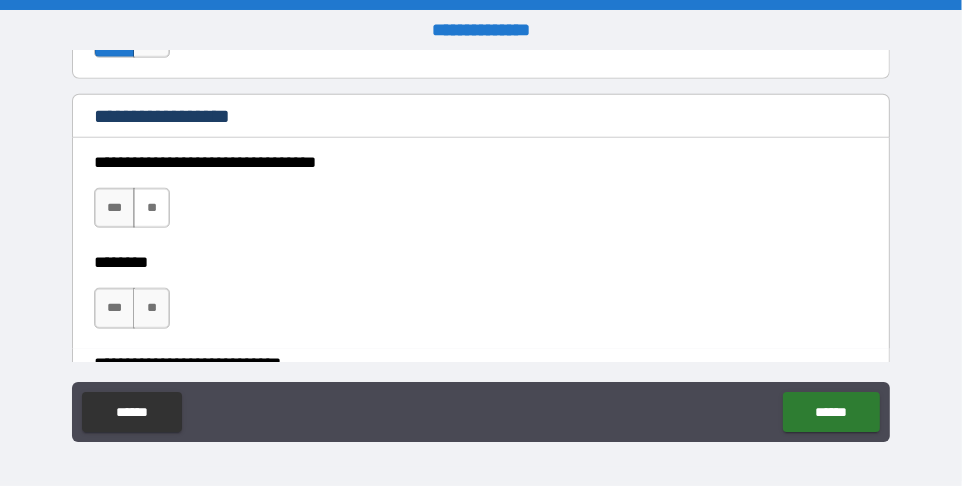 click on "**" at bounding box center (151, 208) 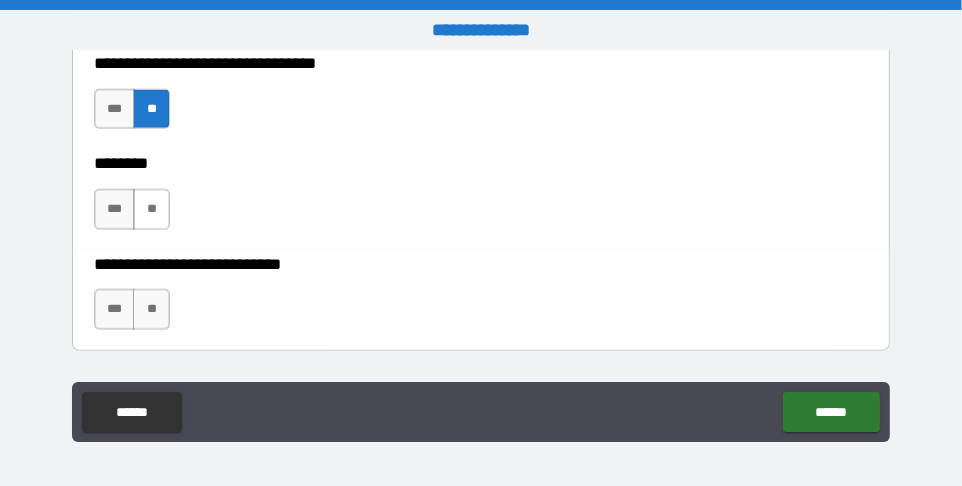 click on "**" at bounding box center (151, 209) 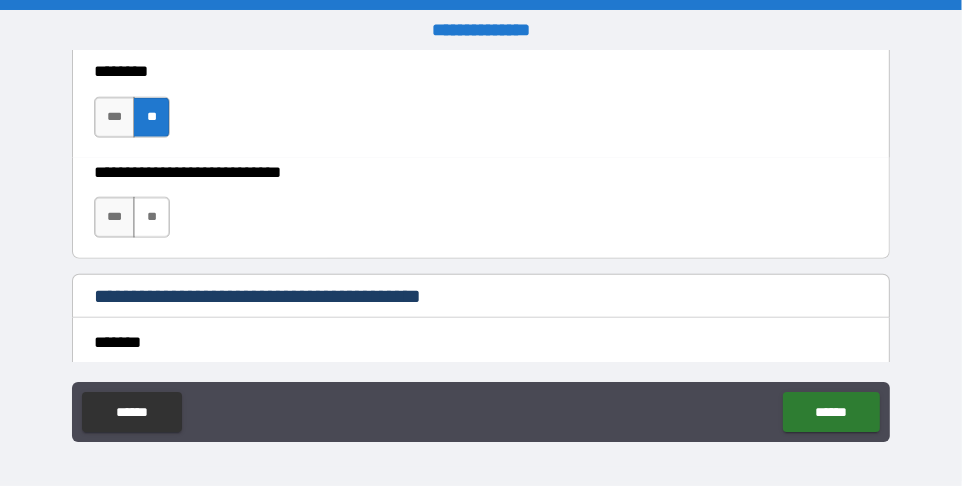 click on "**" at bounding box center (151, 217) 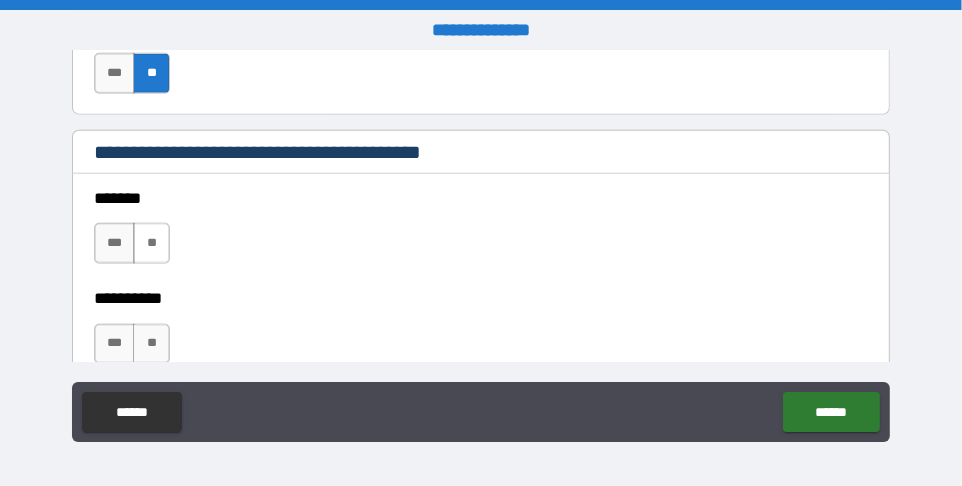 click on "**" at bounding box center [151, 243] 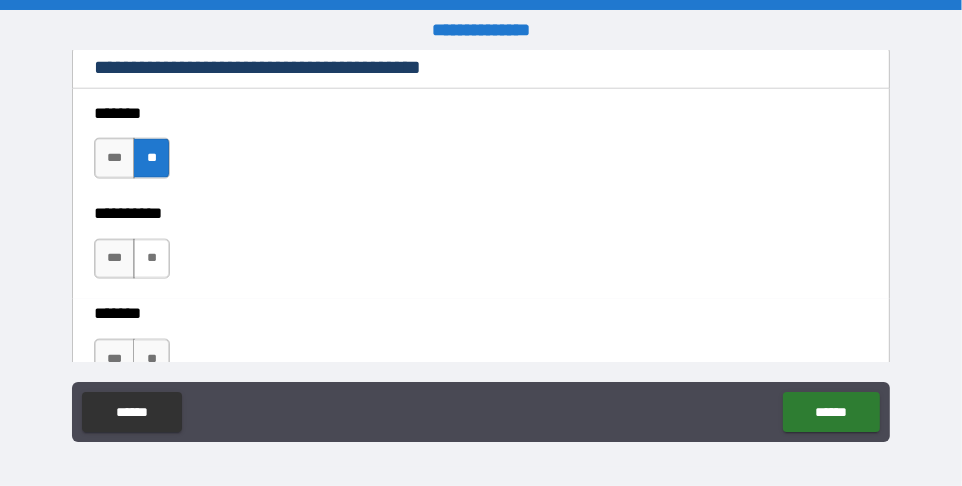 click on "**" at bounding box center [151, 259] 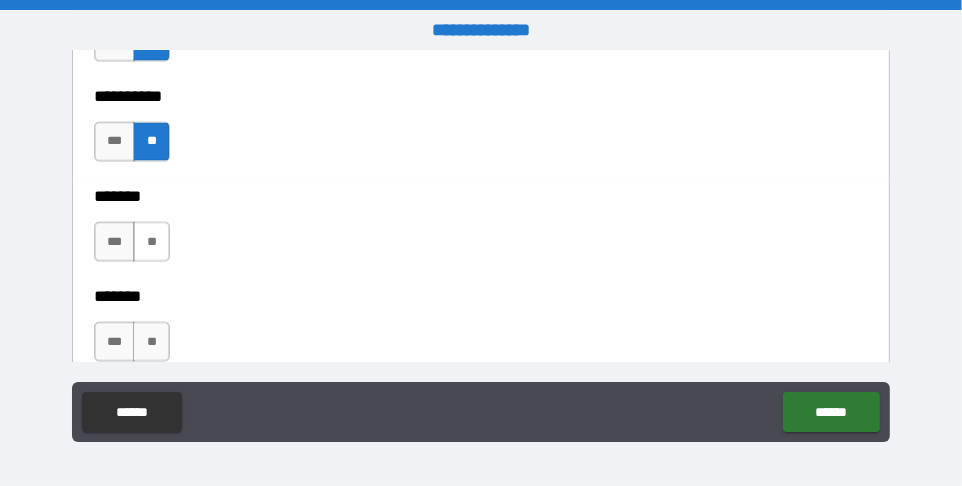 click on "**" at bounding box center (151, 242) 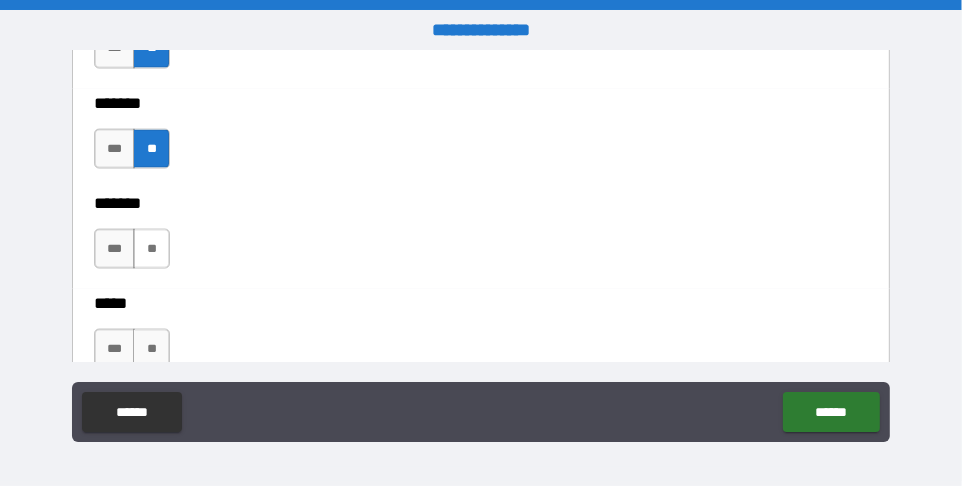 click on "**" at bounding box center (151, 249) 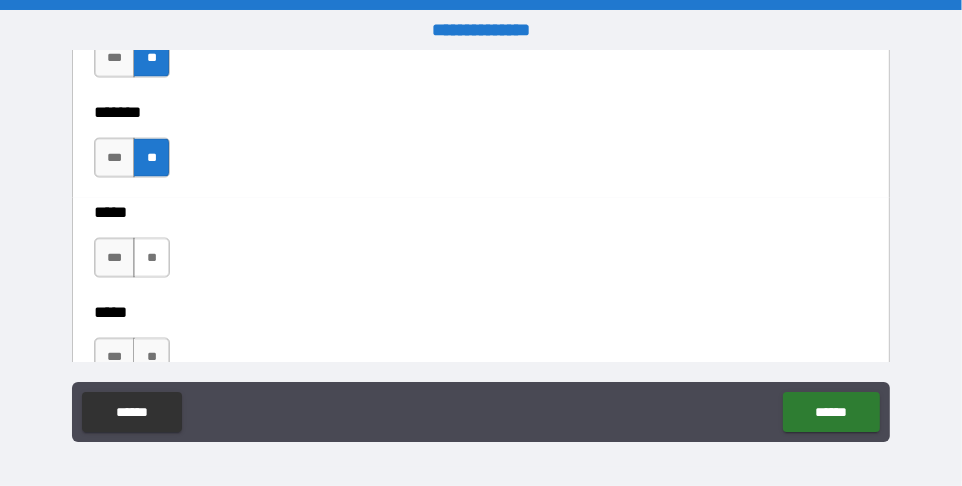 click on "**" at bounding box center (151, 258) 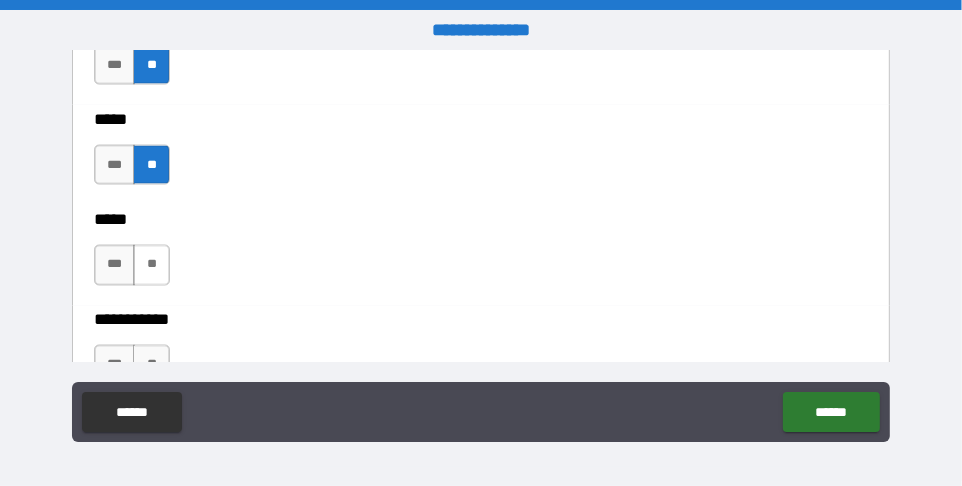 click on "**" at bounding box center (151, 265) 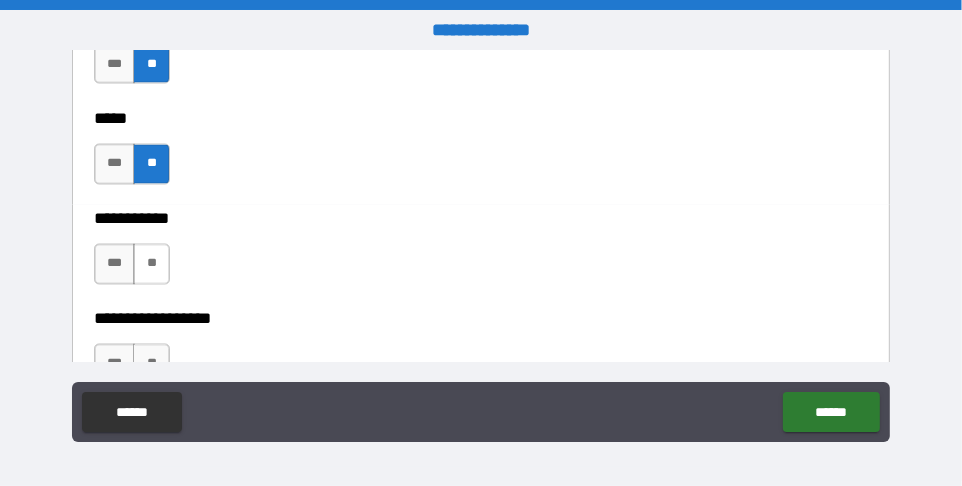 click on "**" at bounding box center (151, 264) 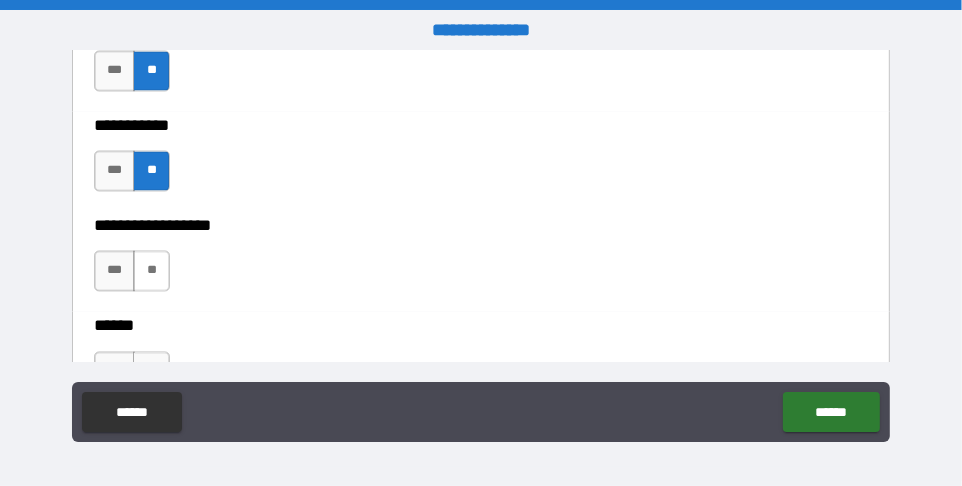 click on "**" at bounding box center [151, 271] 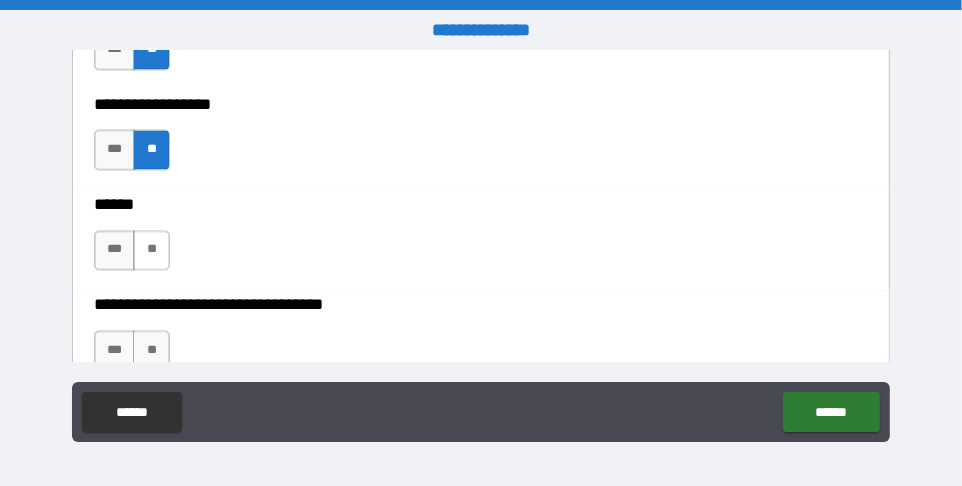 click on "**" at bounding box center (151, 250) 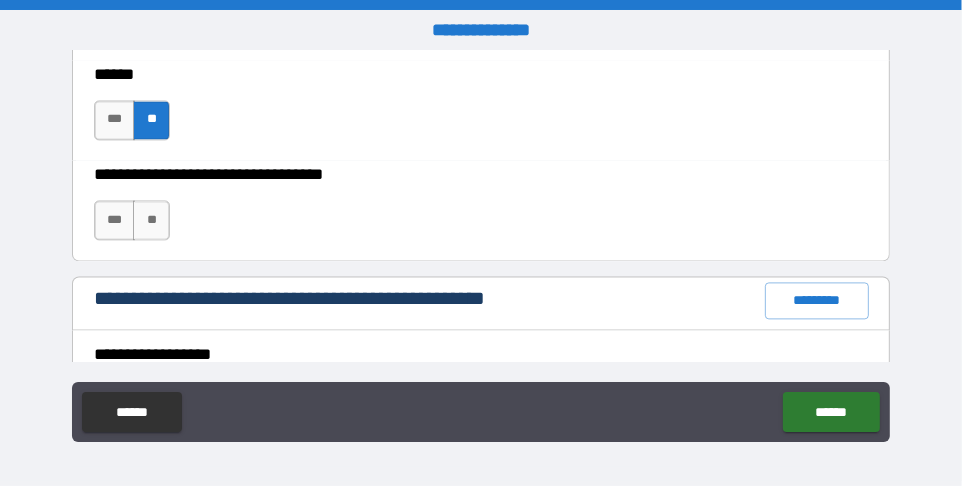 scroll, scrollTop: 2408, scrollLeft: 0, axis: vertical 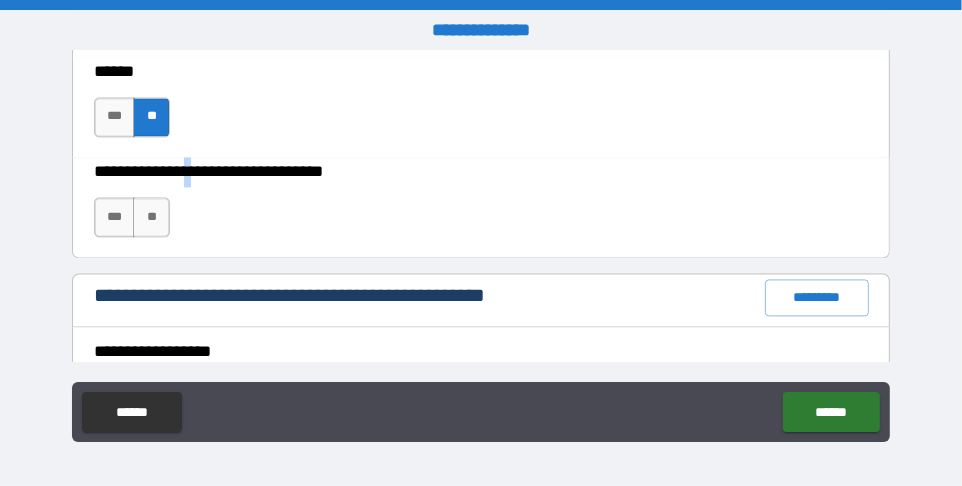 drag, startPoint x: 206, startPoint y: 182, endPoint x: 197, endPoint y: 160, distance: 23.769728 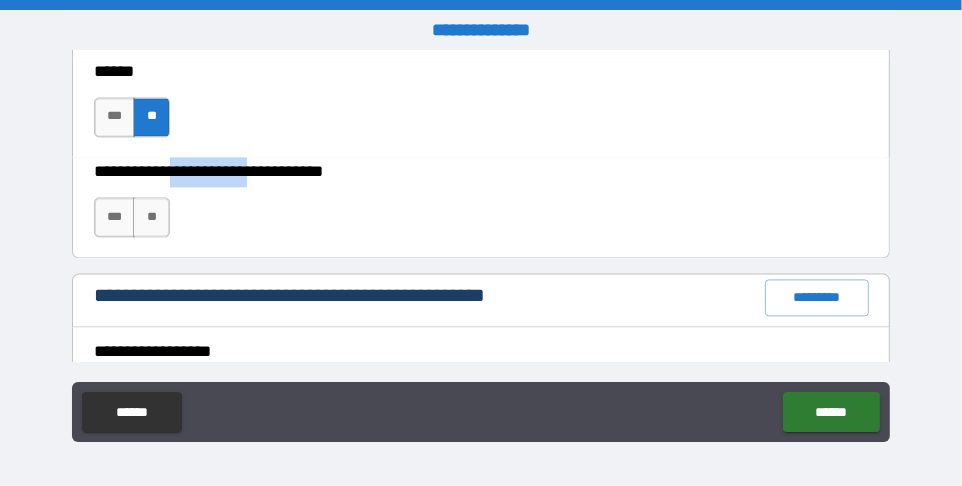 click on "**********" at bounding box center [475, 172] 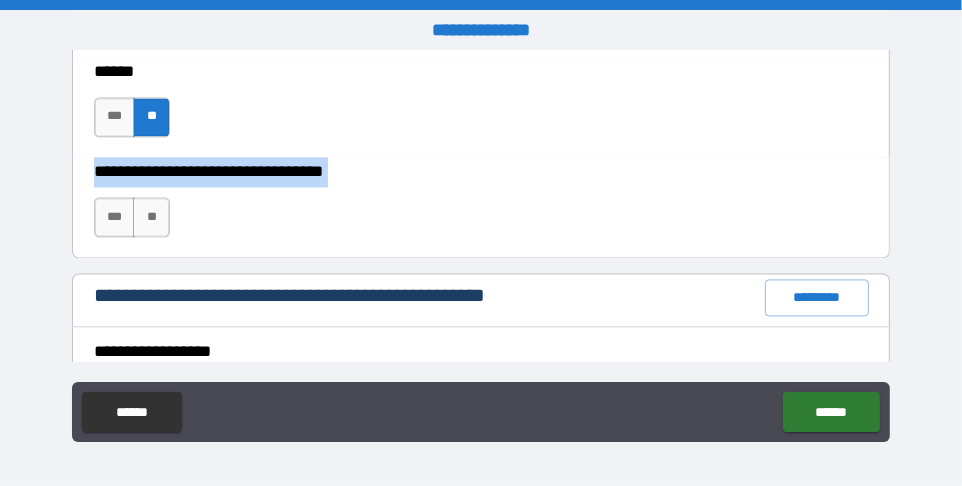 click on "**********" at bounding box center (475, 172) 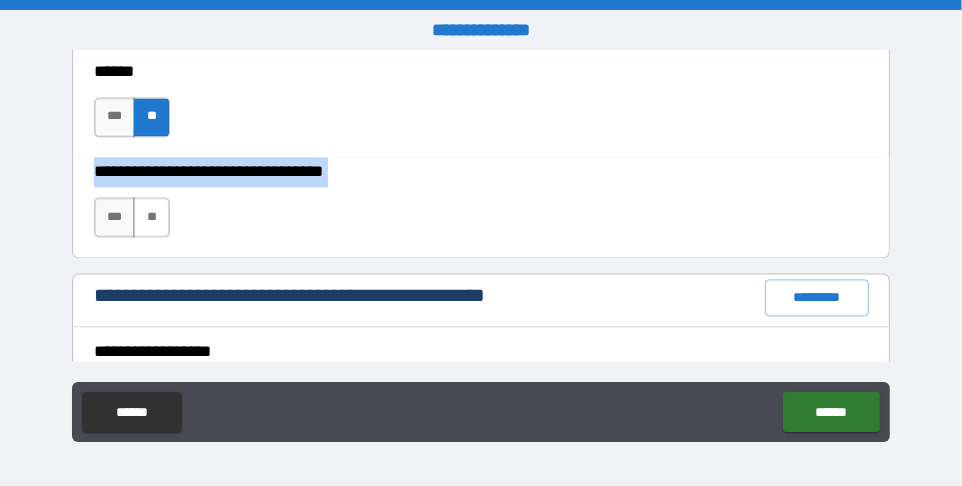 click on "**" at bounding box center (151, 217) 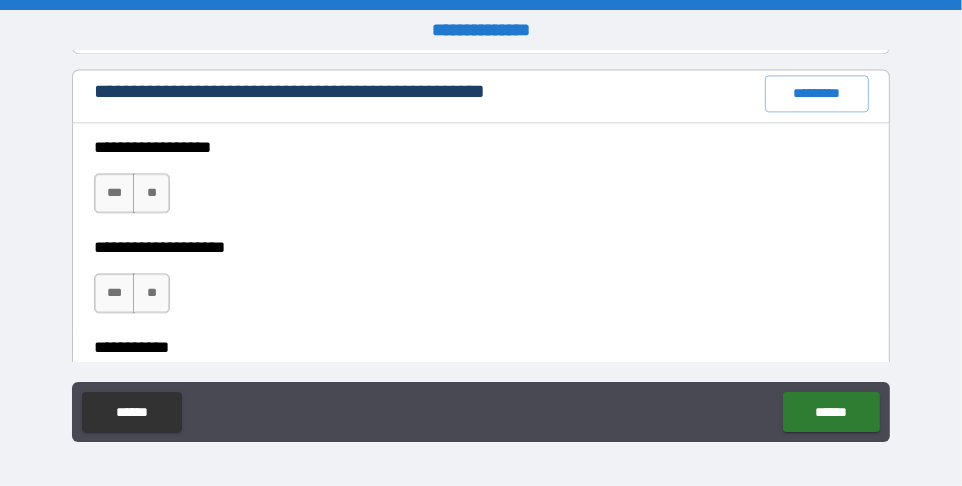scroll, scrollTop: 2620, scrollLeft: 0, axis: vertical 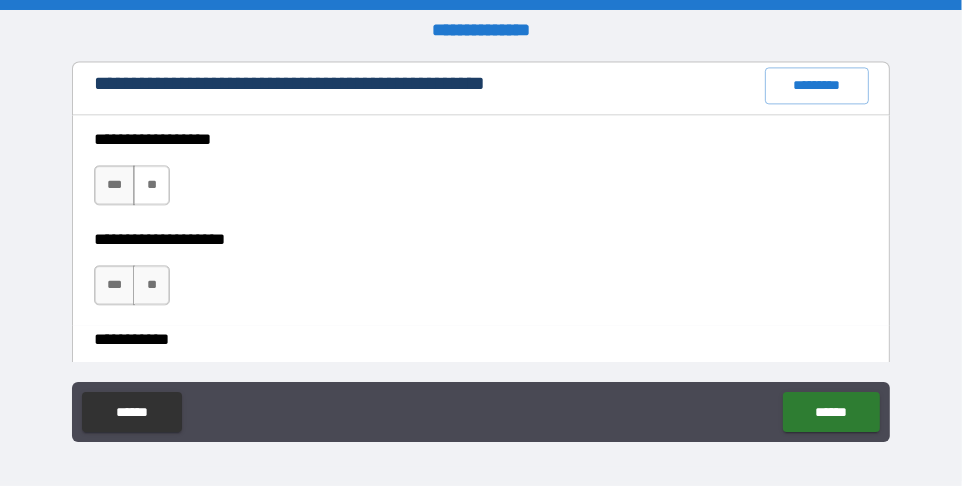 click on "**" at bounding box center [151, 185] 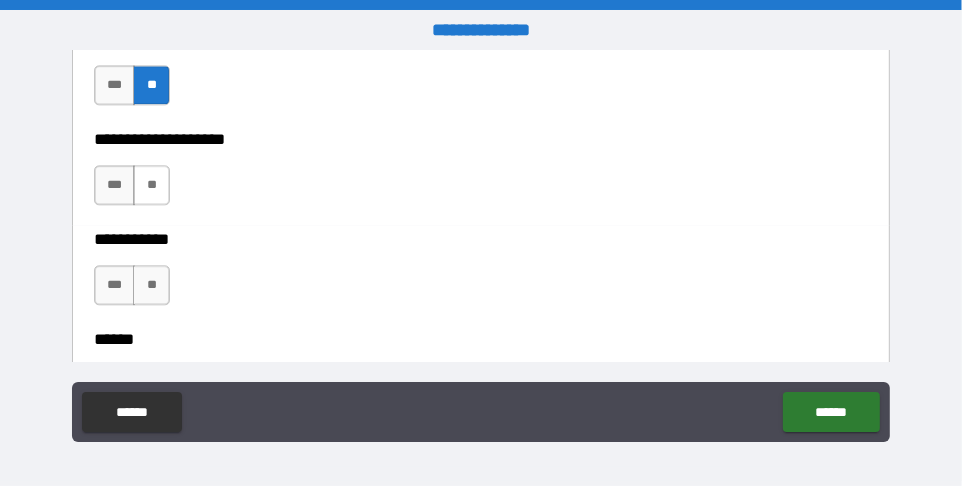 click on "**" at bounding box center [151, 185] 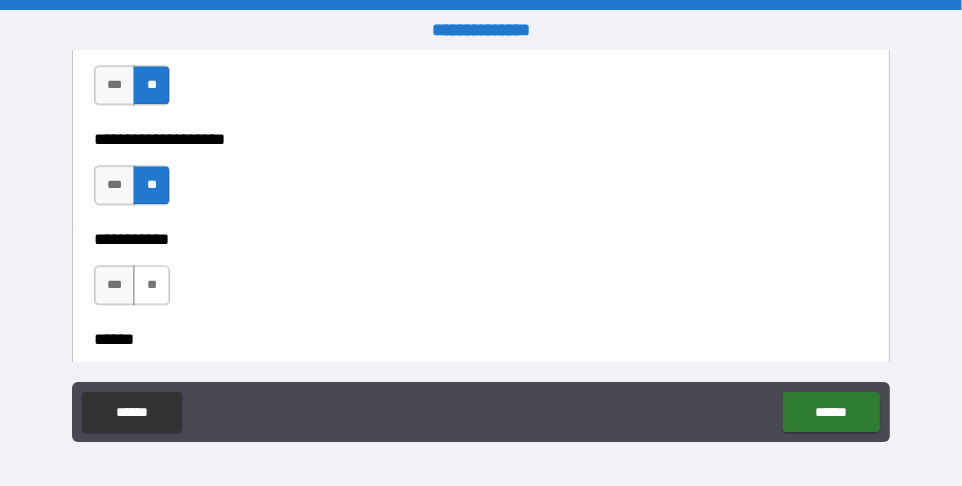 click on "**" at bounding box center (151, 285) 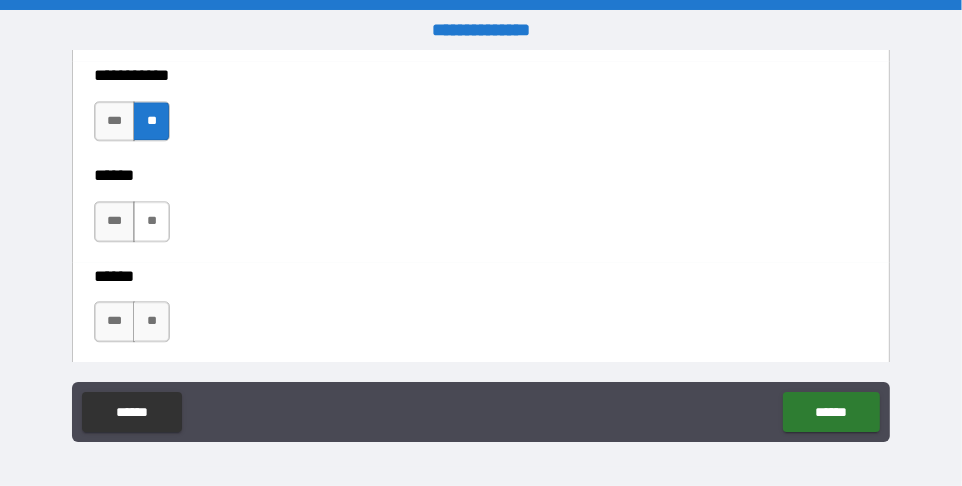 click on "**" at bounding box center (151, 221) 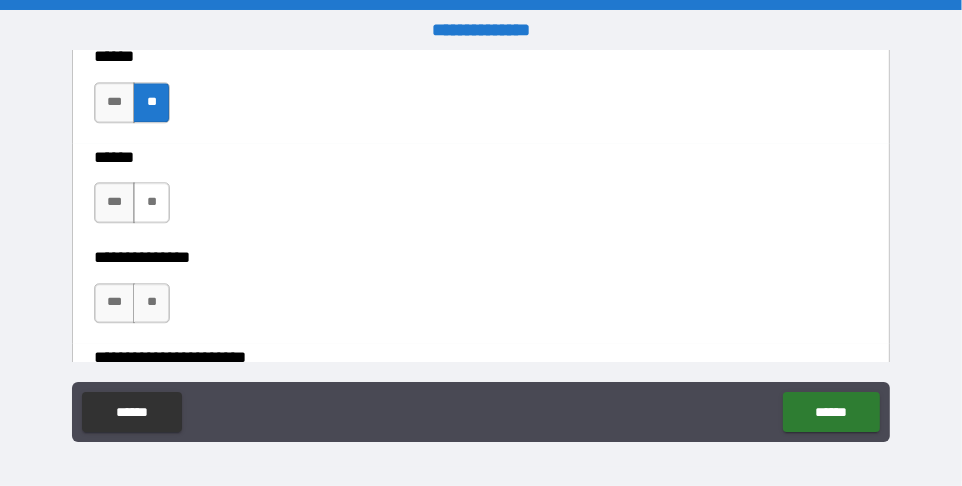 click on "**" at bounding box center (151, 202) 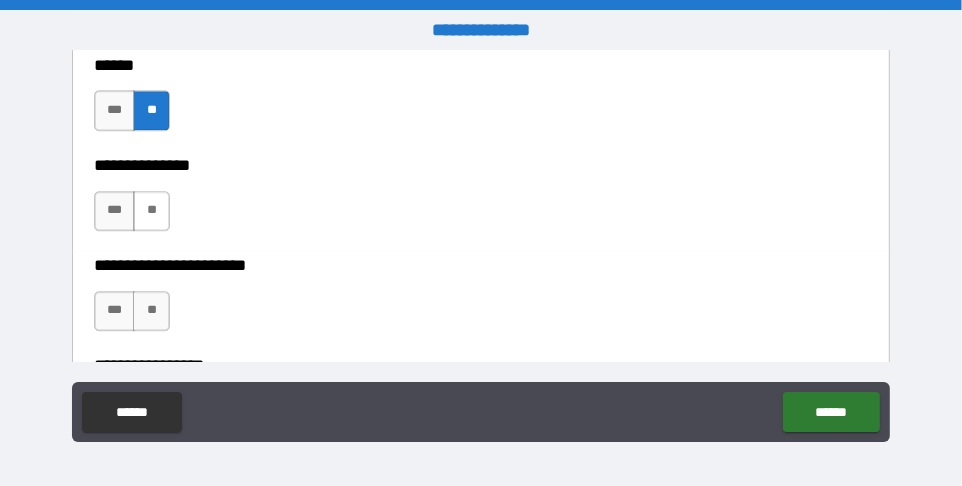 click on "**" at bounding box center [151, 211] 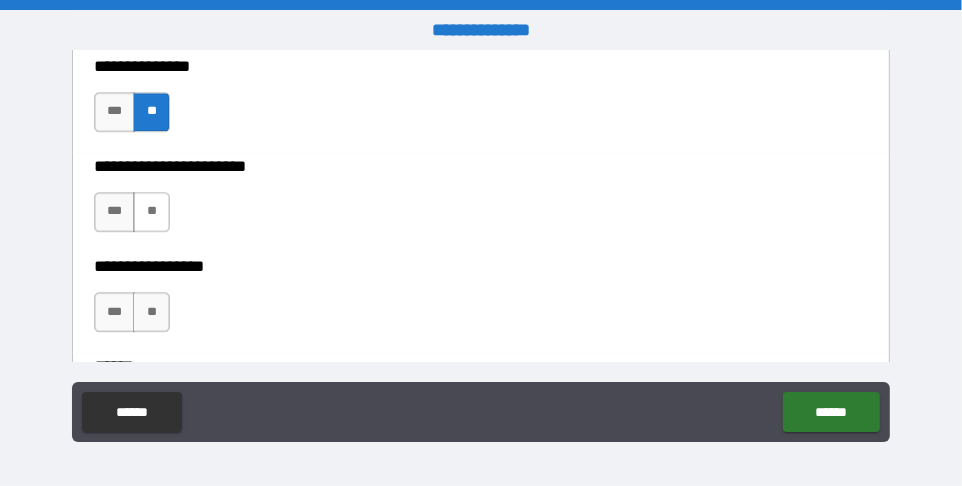 click on "**" at bounding box center (151, 212) 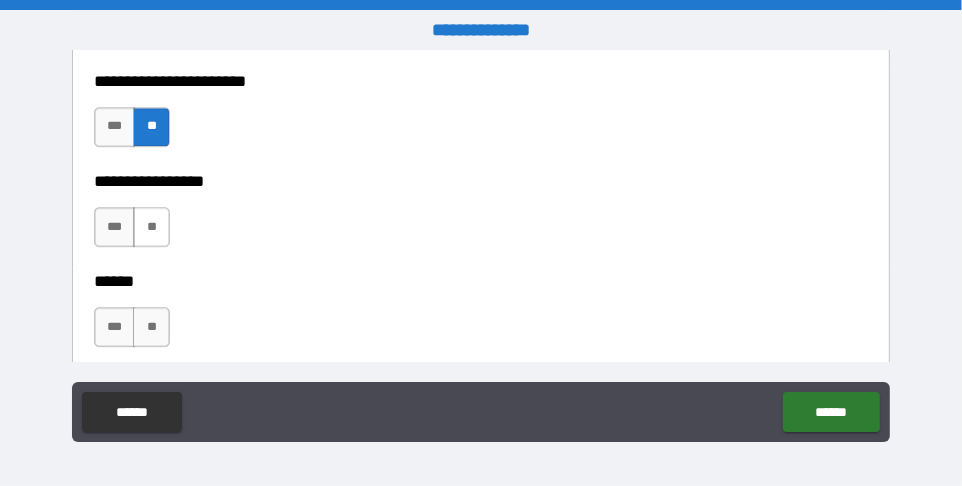 click on "**" at bounding box center (151, 227) 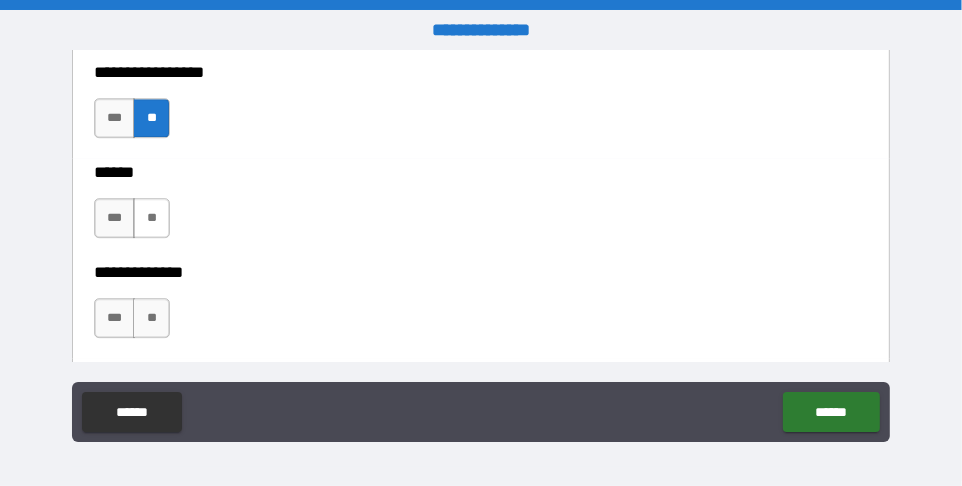 click on "**" at bounding box center [151, 218] 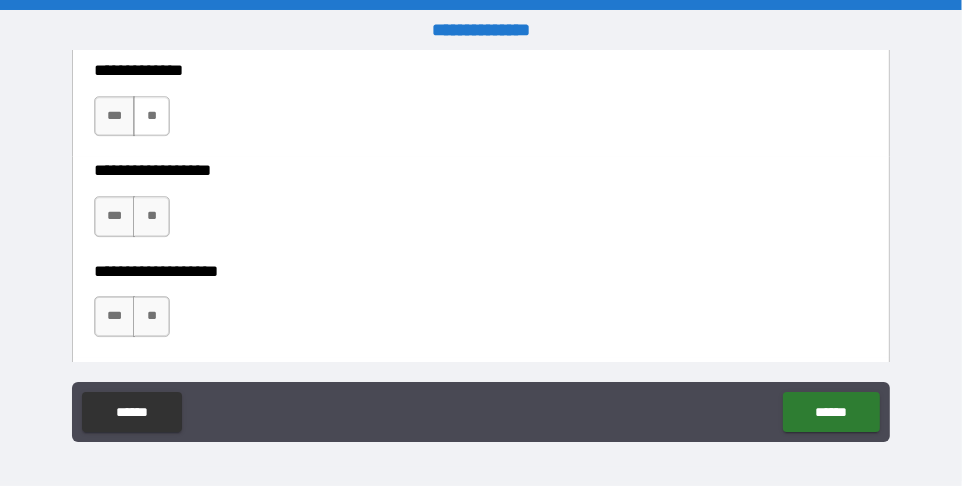 click on "**" at bounding box center (151, 116) 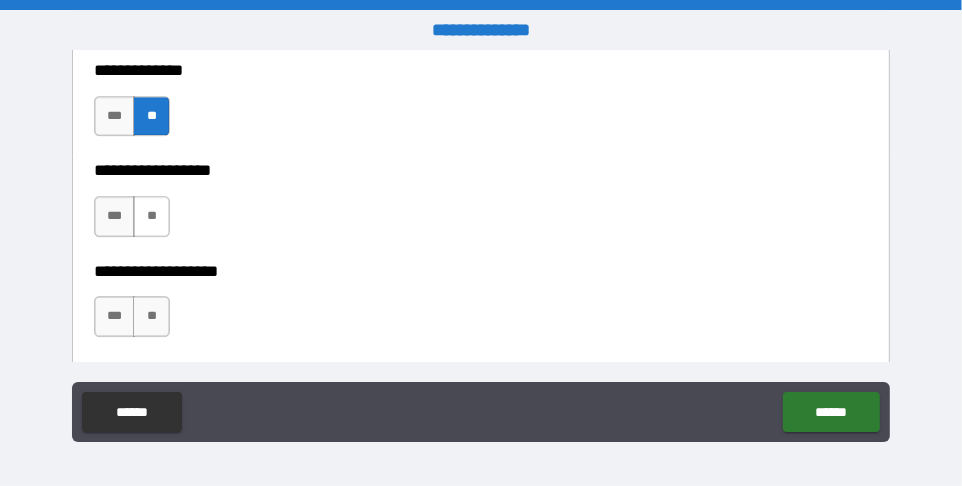 click on "**" at bounding box center [151, 216] 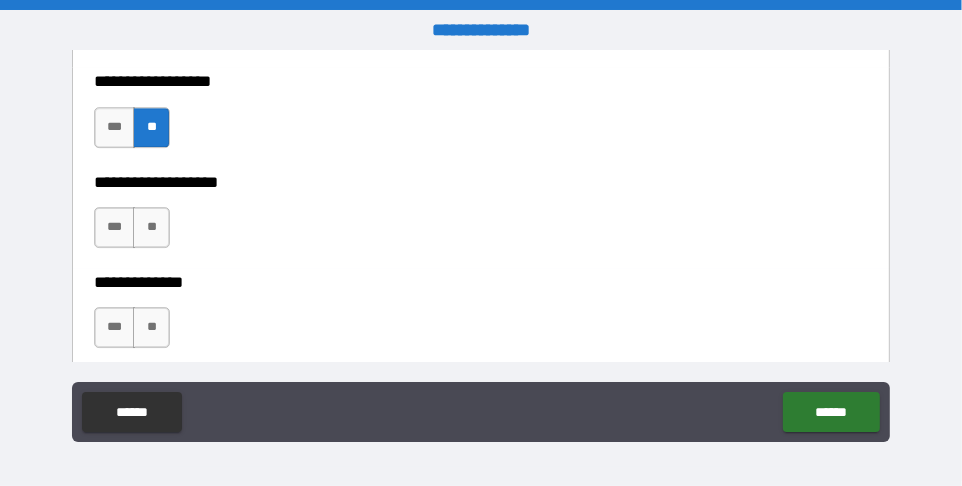 scroll, scrollTop: 3699, scrollLeft: 0, axis: vertical 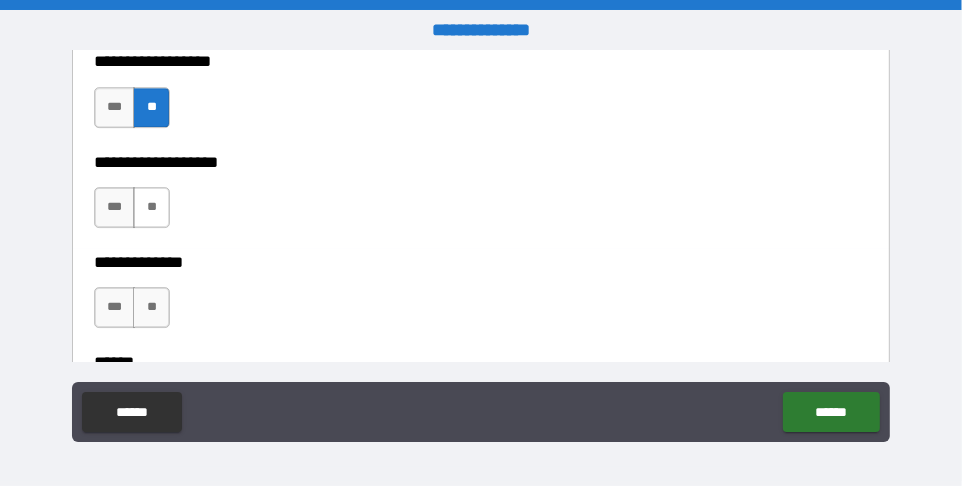 click on "**" at bounding box center (151, 207) 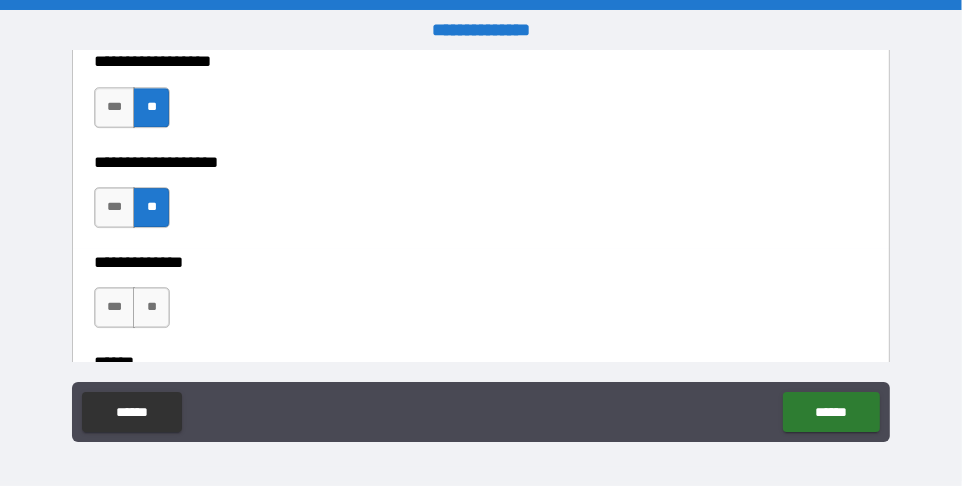 click on "**********" at bounding box center (475, 163) 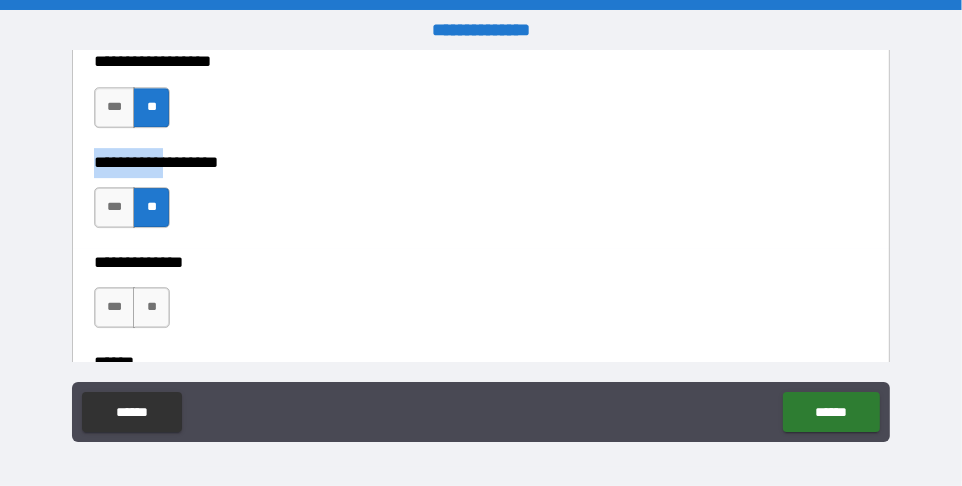 click on "**********" at bounding box center [475, 163] 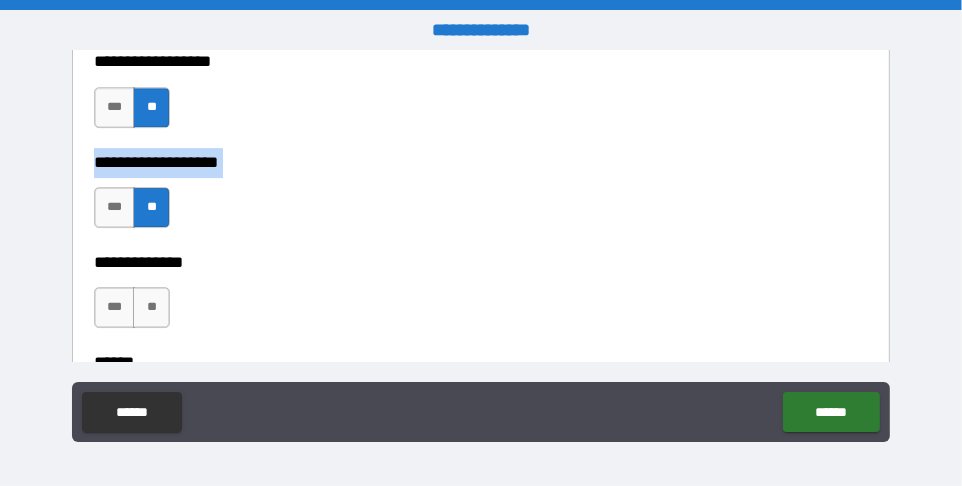 click on "**********" at bounding box center (475, 163) 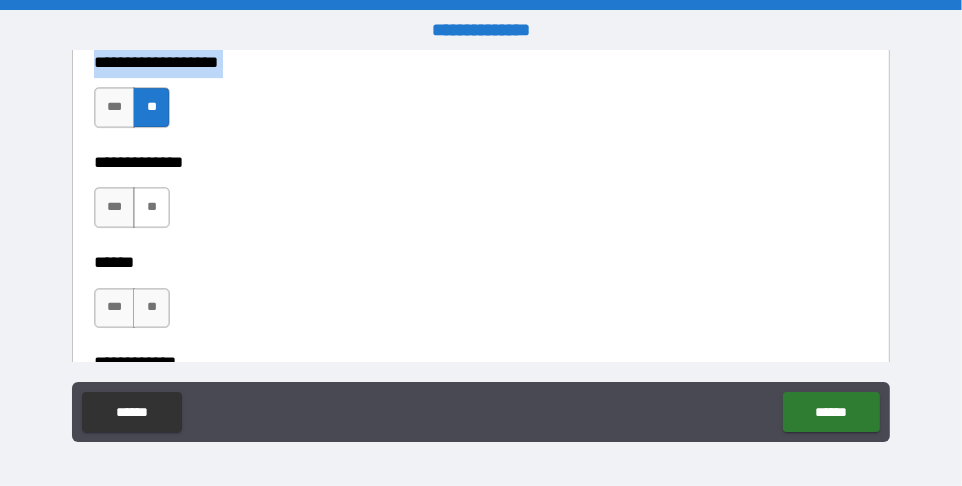 click on "**" at bounding box center [151, 207] 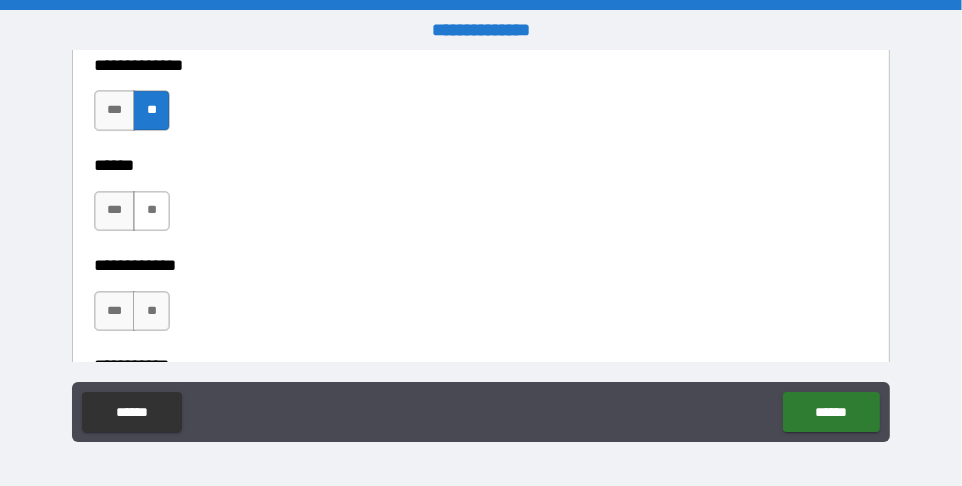 click on "**" at bounding box center [151, 211] 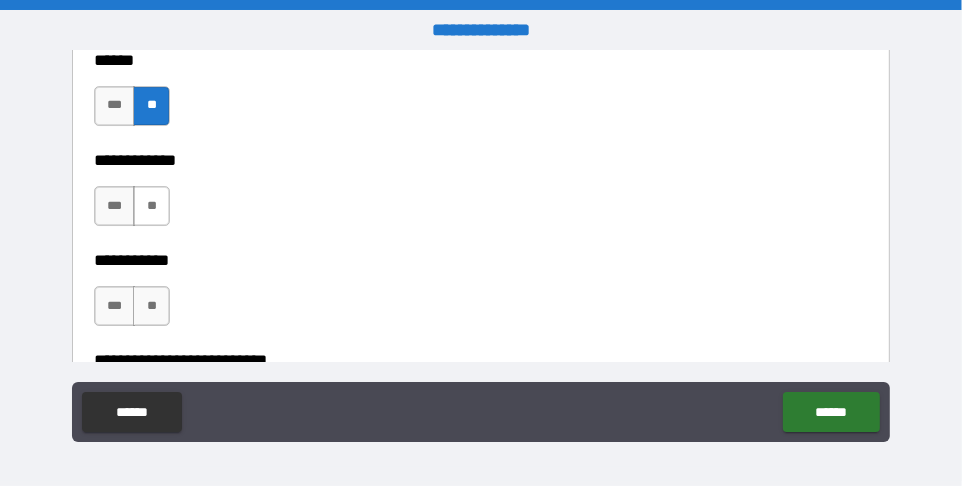 click on "**" at bounding box center (151, 206) 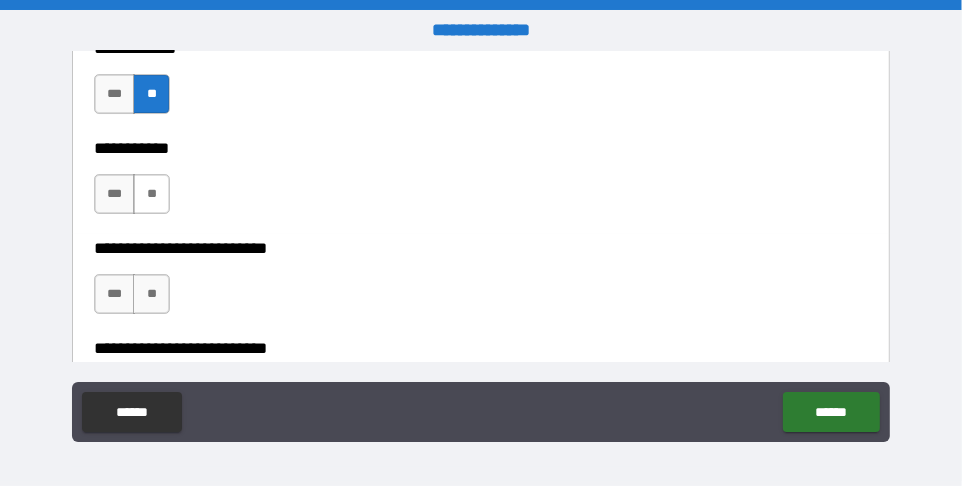 click on "**" at bounding box center (151, 194) 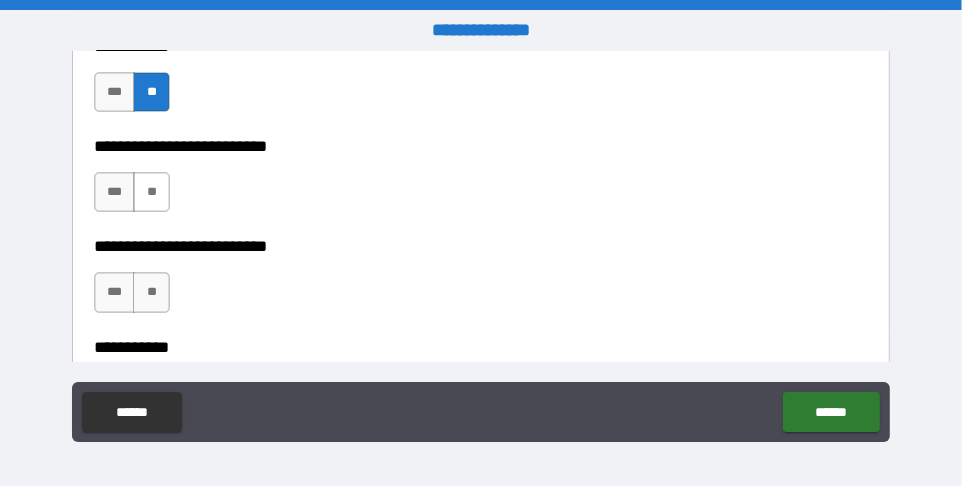 click on "**" at bounding box center (151, 192) 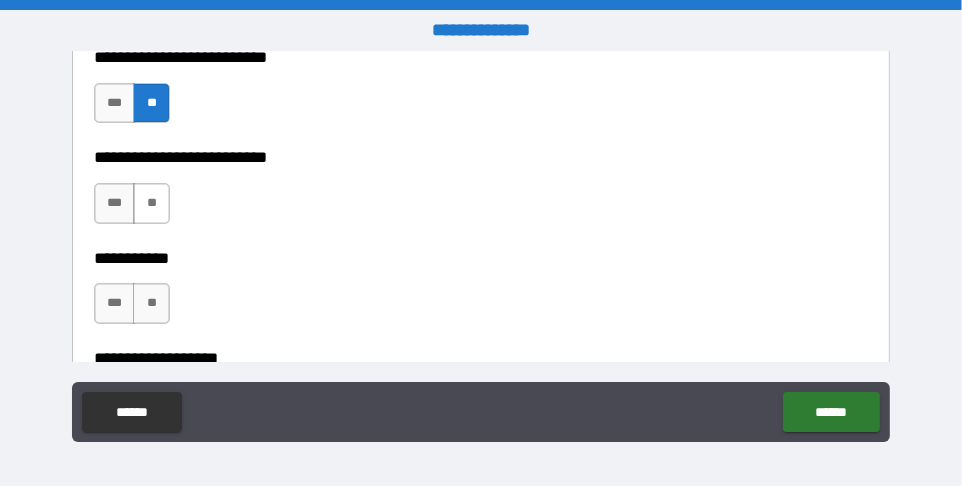 click on "**" at bounding box center [151, 203] 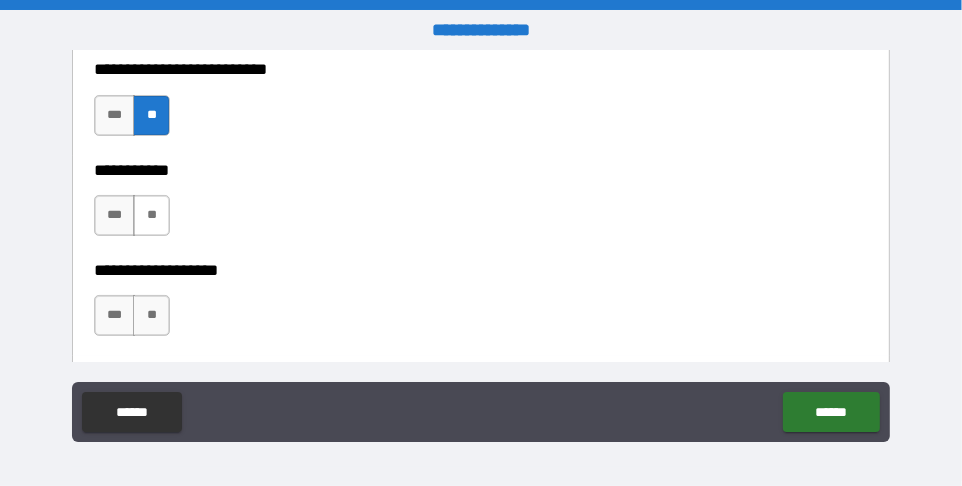 click on "**" at bounding box center (151, 215) 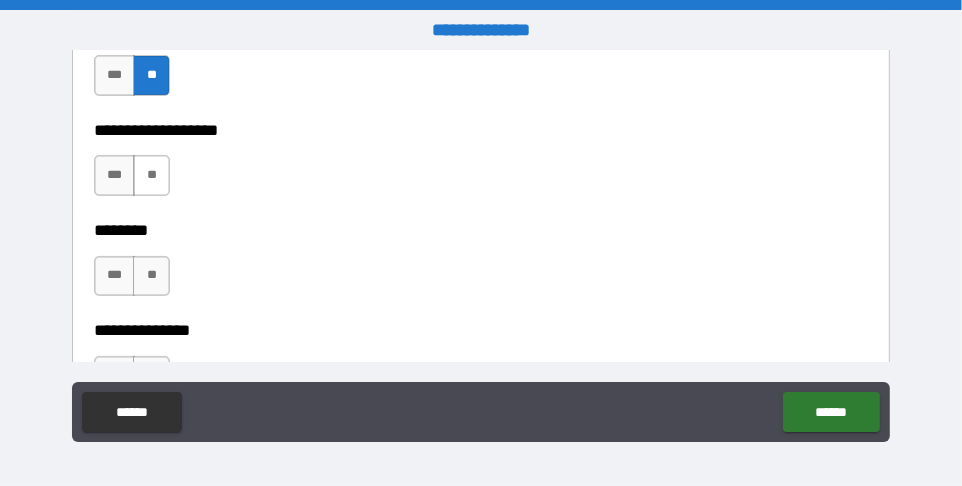 click on "**" at bounding box center (151, 175) 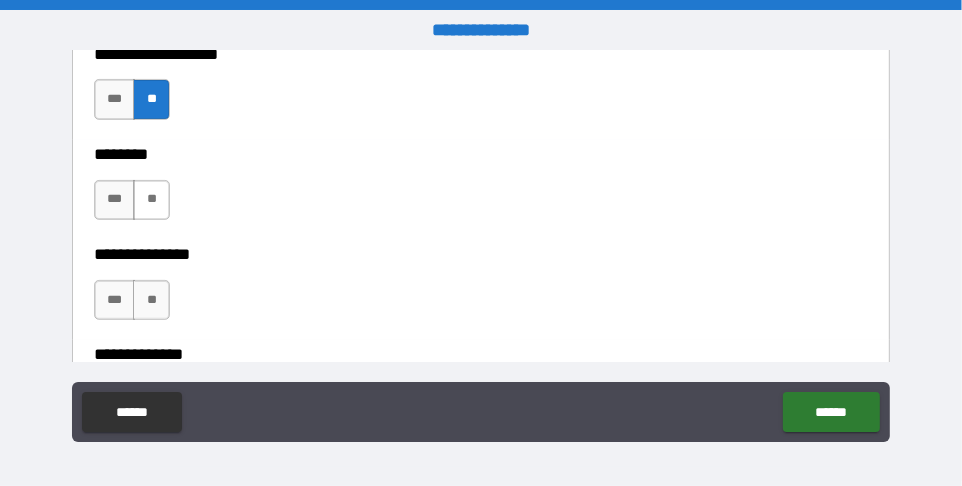 click on "**" at bounding box center [151, 200] 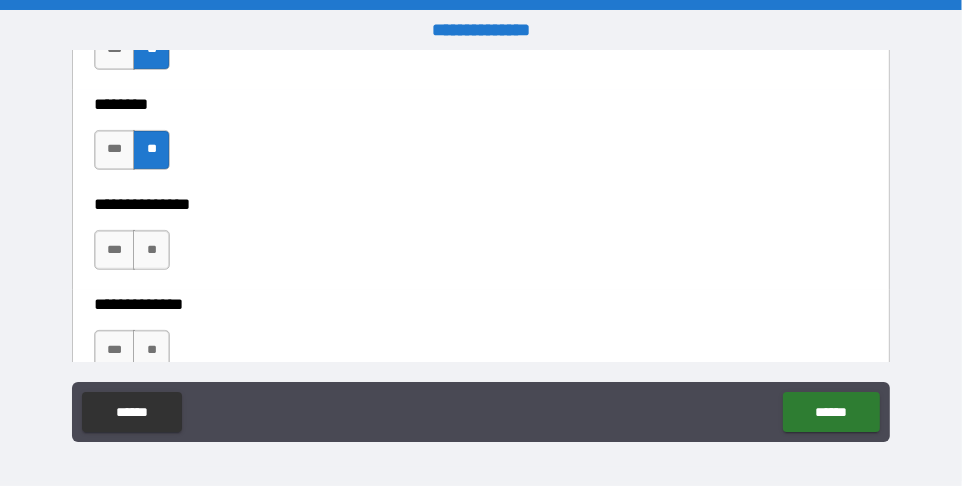 scroll, scrollTop: 4708, scrollLeft: 0, axis: vertical 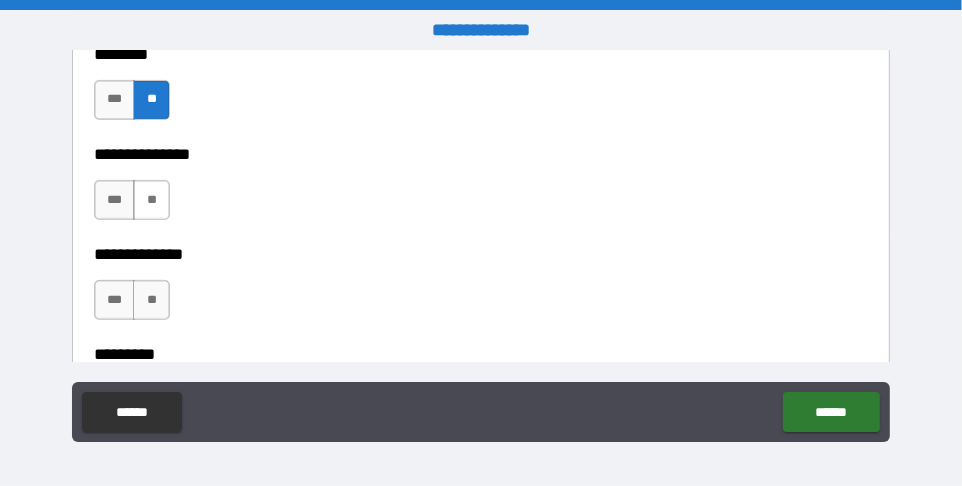 click on "**" at bounding box center (151, 200) 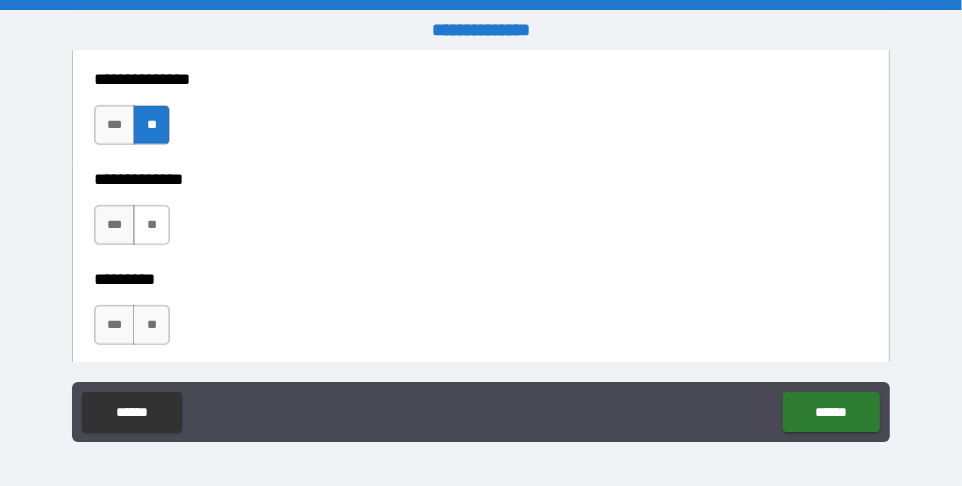click on "**" at bounding box center (151, 225) 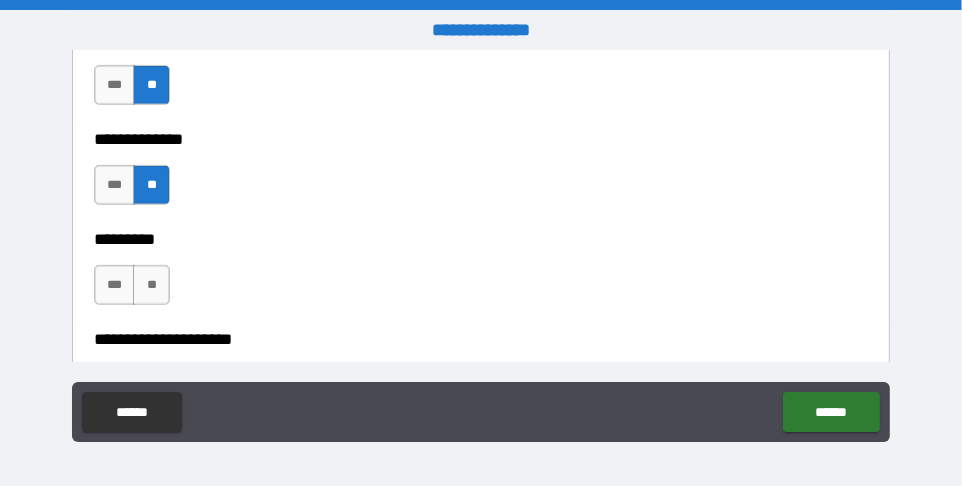scroll, scrollTop: 4832, scrollLeft: 0, axis: vertical 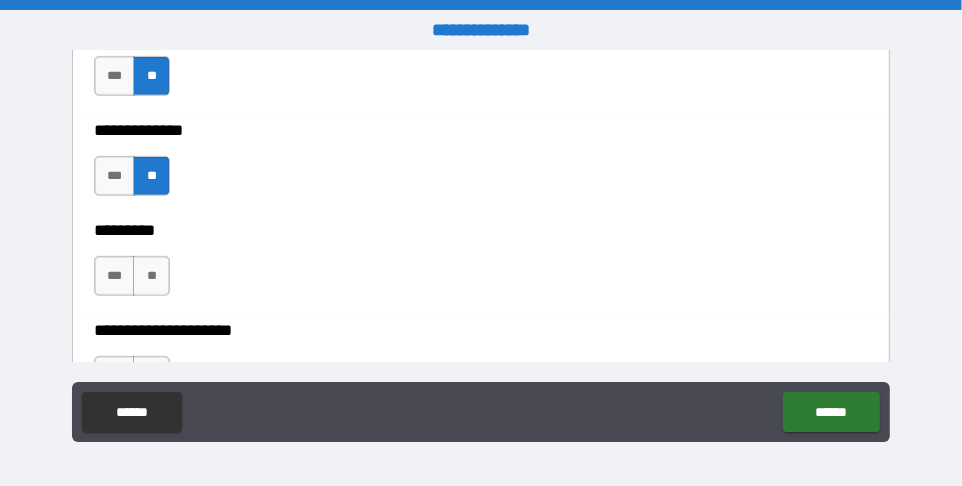 click on "**********" at bounding box center [475, 131] 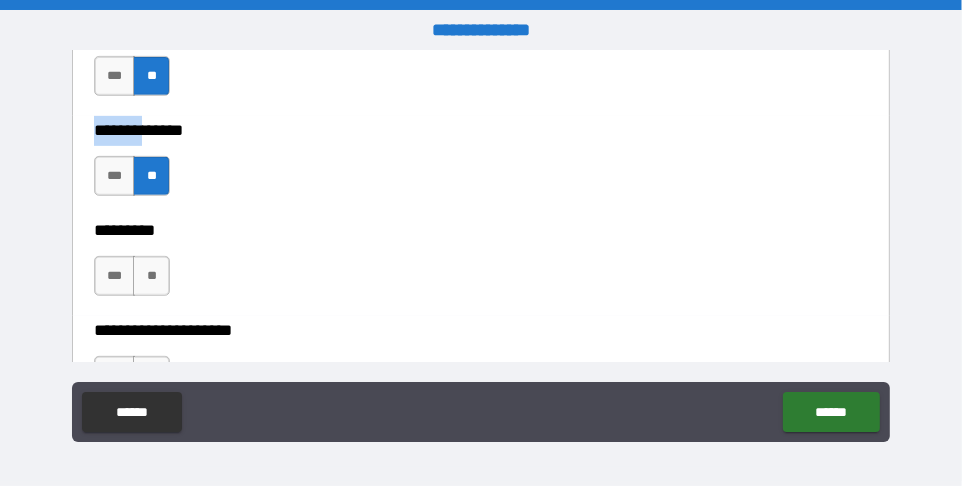 click on "**********" at bounding box center (475, 131) 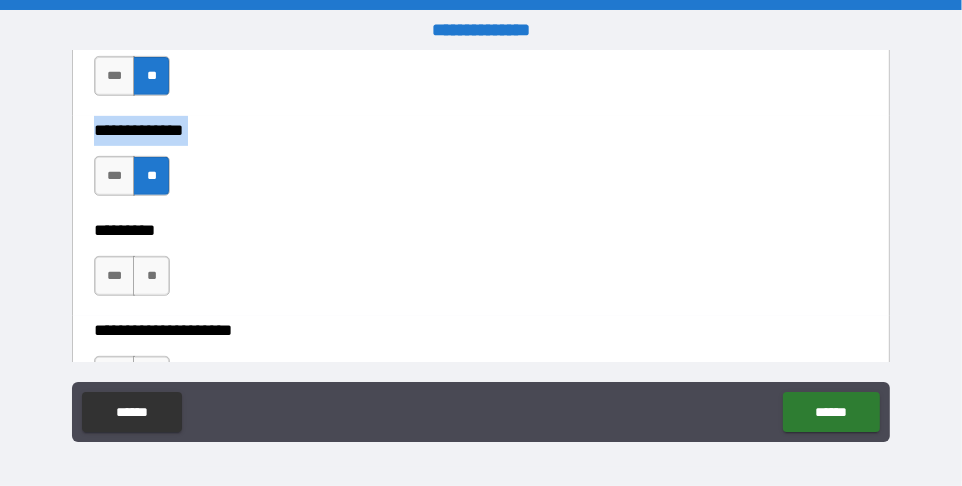 click on "**********" at bounding box center (475, 131) 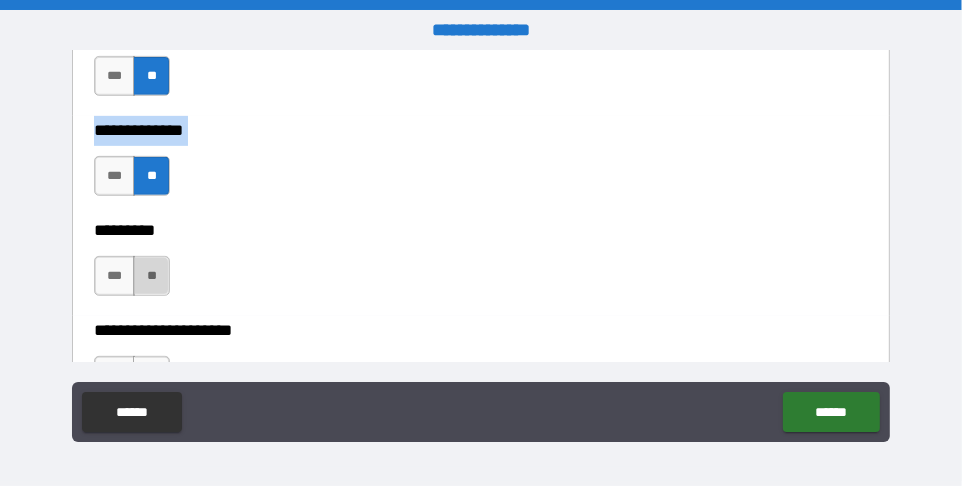 click on "**" at bounding box center [151, 276] 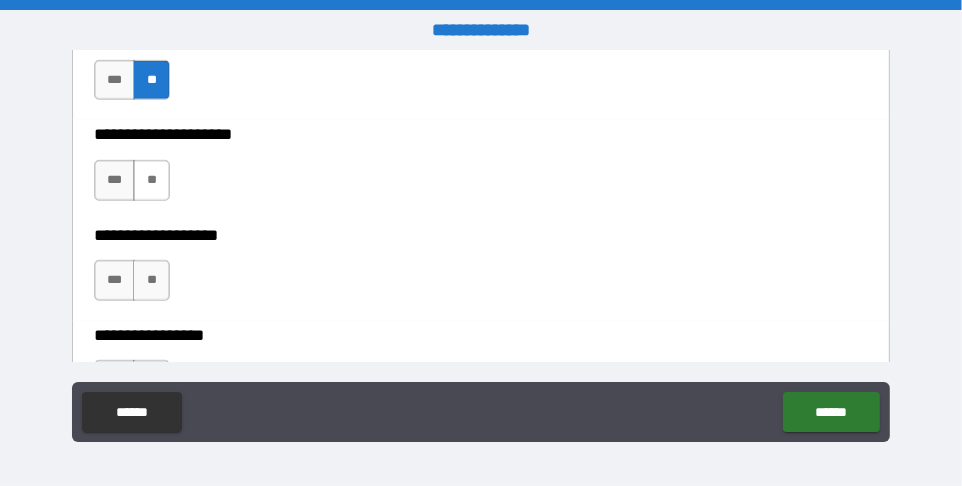 click on "**" at bounding box center [151, 180] 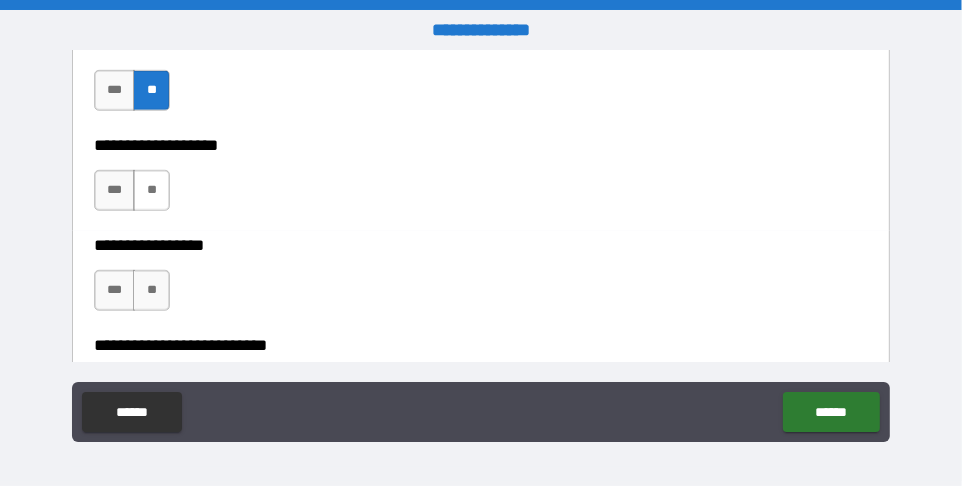 click on "**" at bounding box center [151, 190] 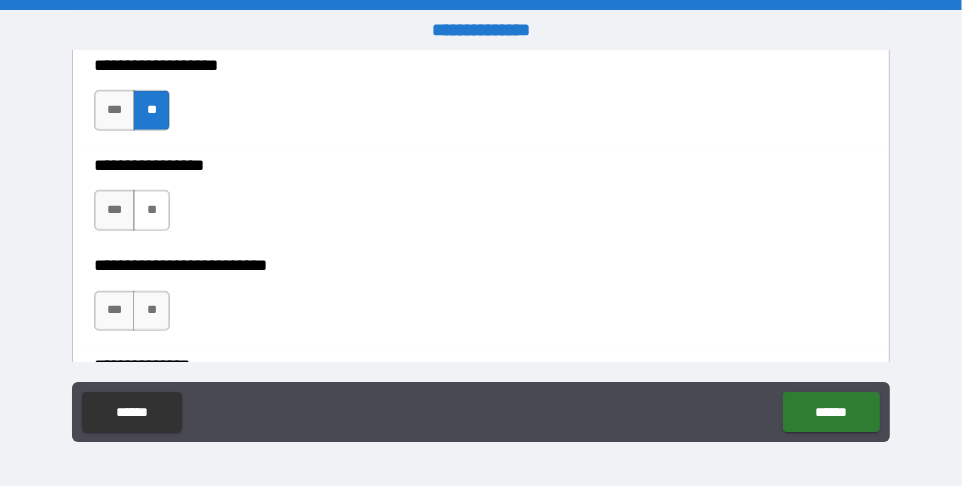 click on "**" at bounding box center (151, 210) 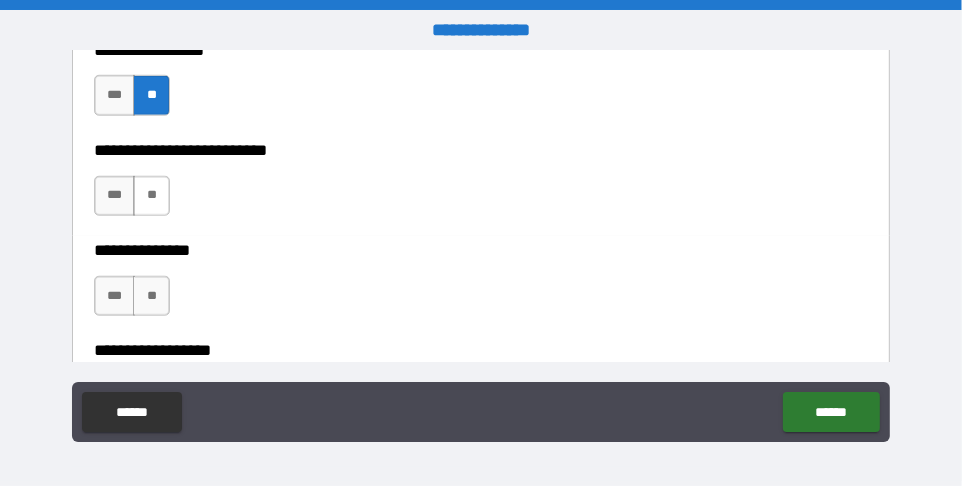 click on "**" at bounding box center [151, 196] 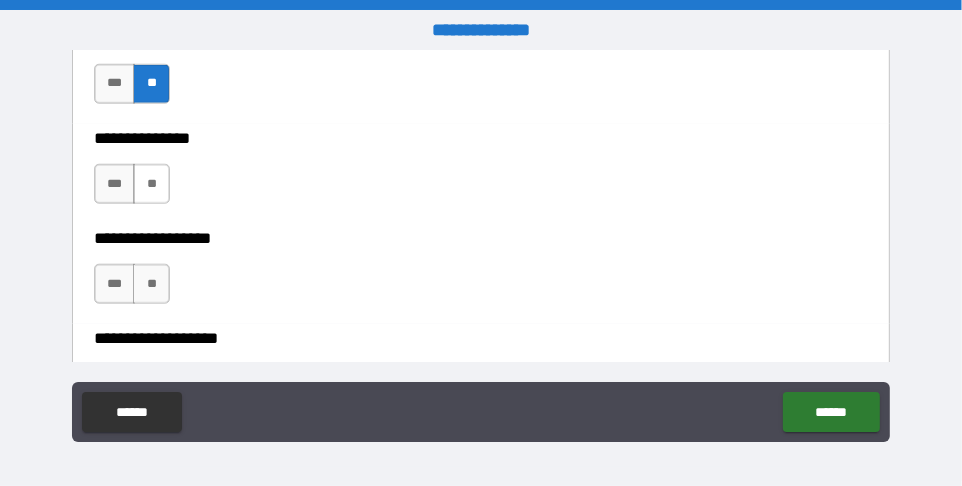 click on "**" at bounding box center [151, 184] 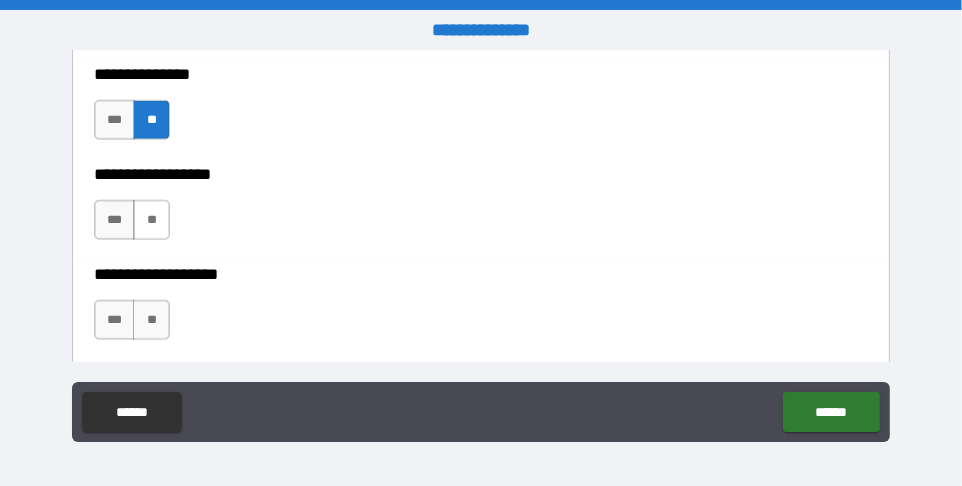click on "**" at bounding box center [151, 220] 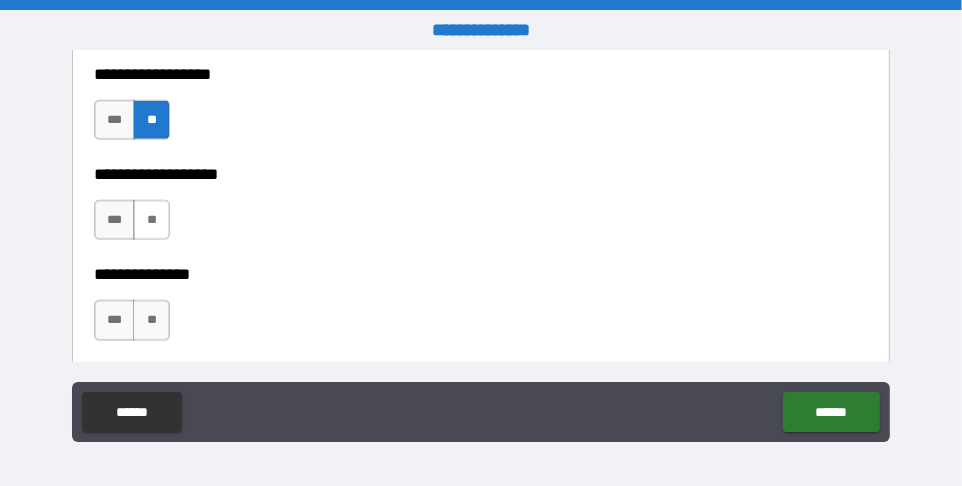 click on "**" at bounding box center [151, 220] 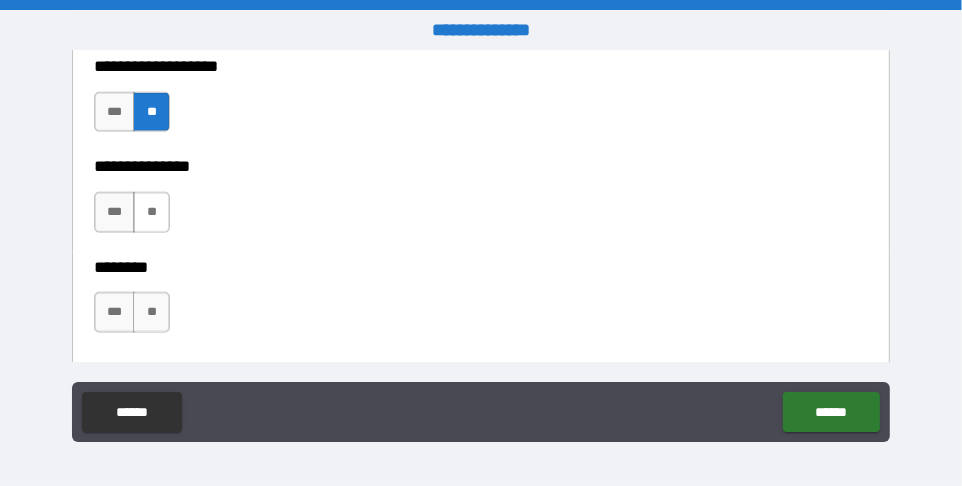 click on "**" at bounding box center [151, 212] 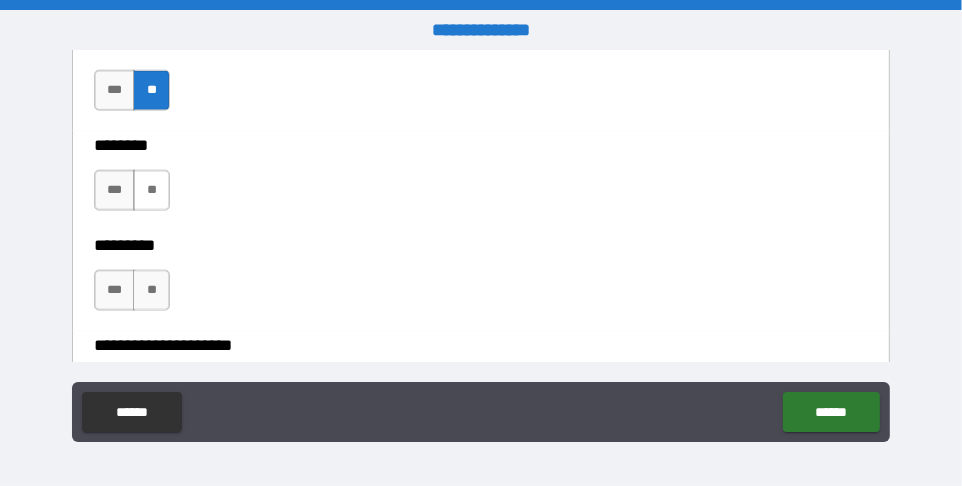 click on "**" at bounding box center (151, 190) 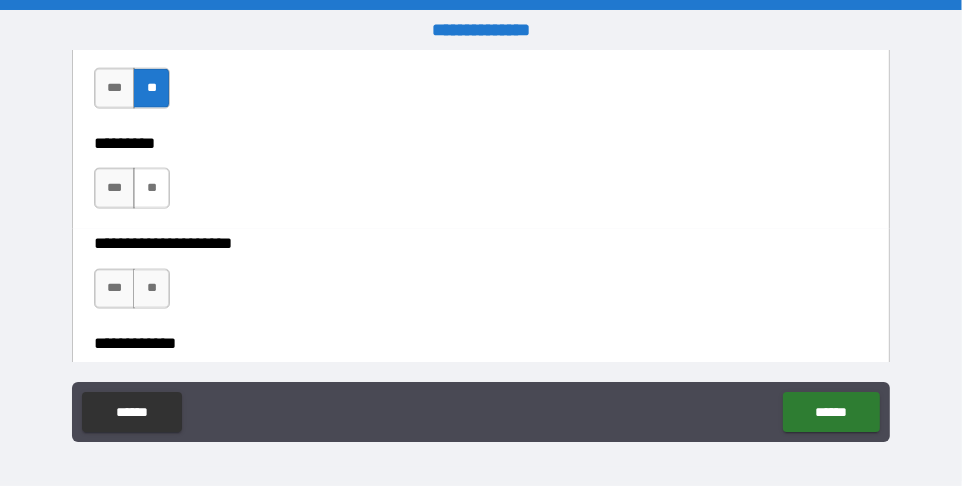 click on "**" at bounding box center (151, 188) 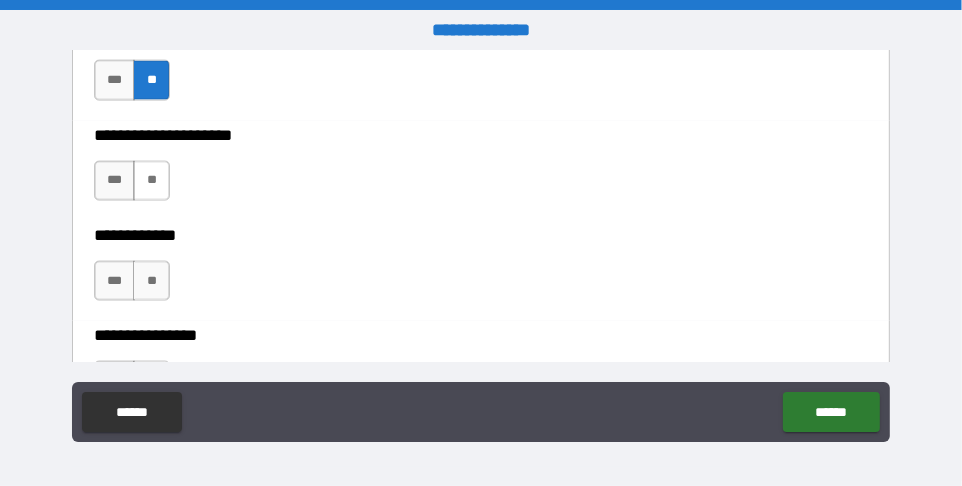 click on "**" at bounding box center (151, 181) 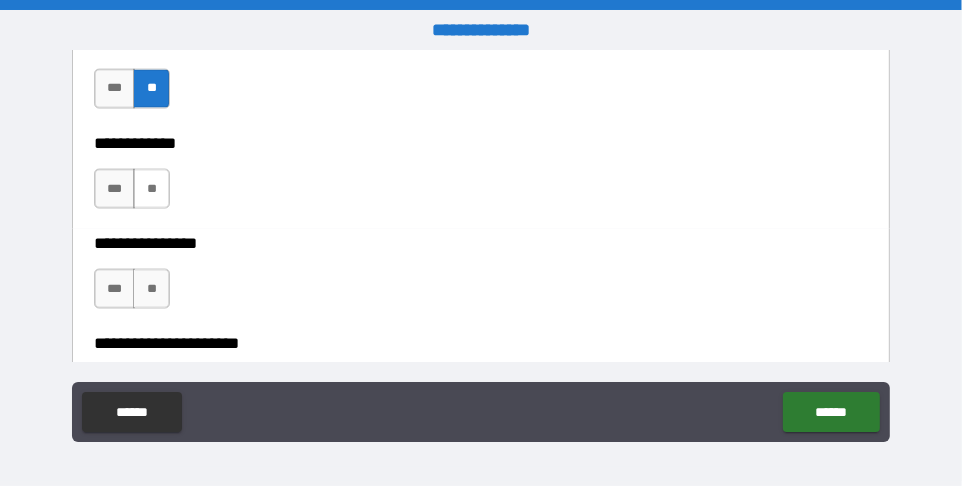 click on "**" at bounding box center (151, 189) 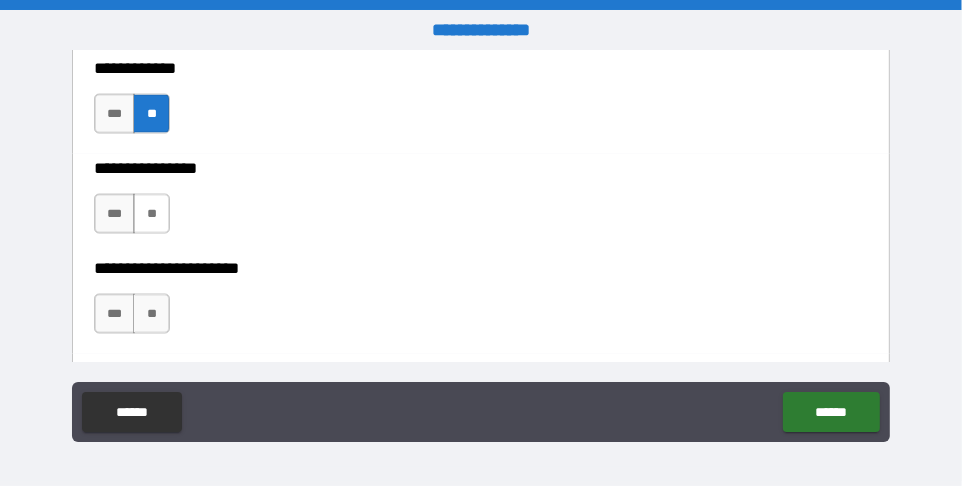 click on "**" at bounding box center [151, 214] 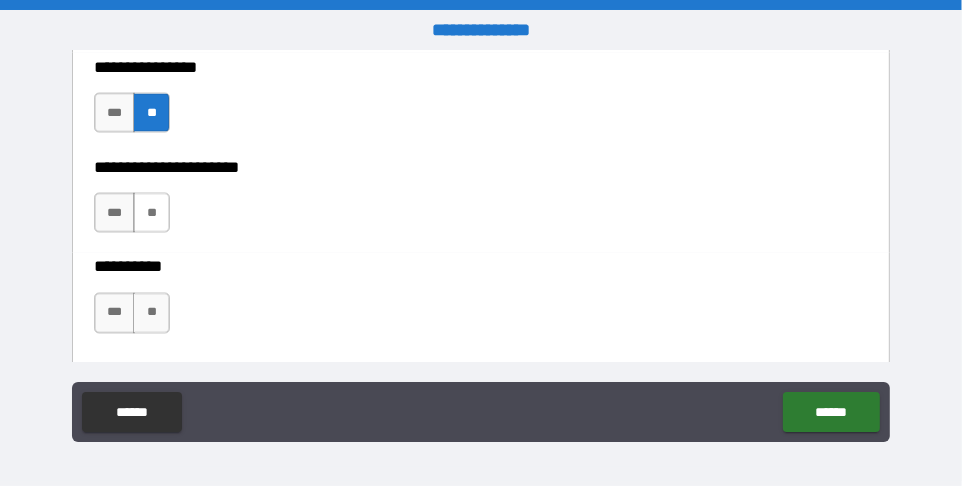 click on "**" at bounding box center [151, 213] 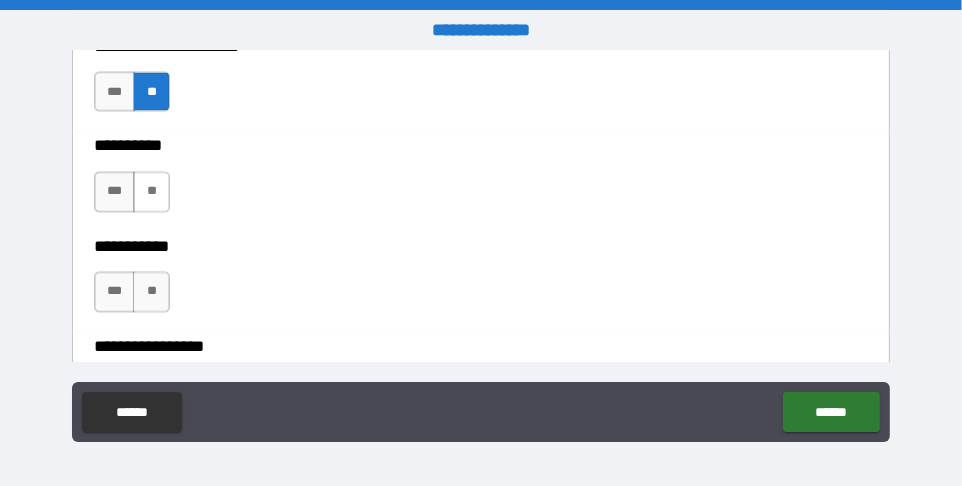 click on "**" at bounding box center [151, 192] 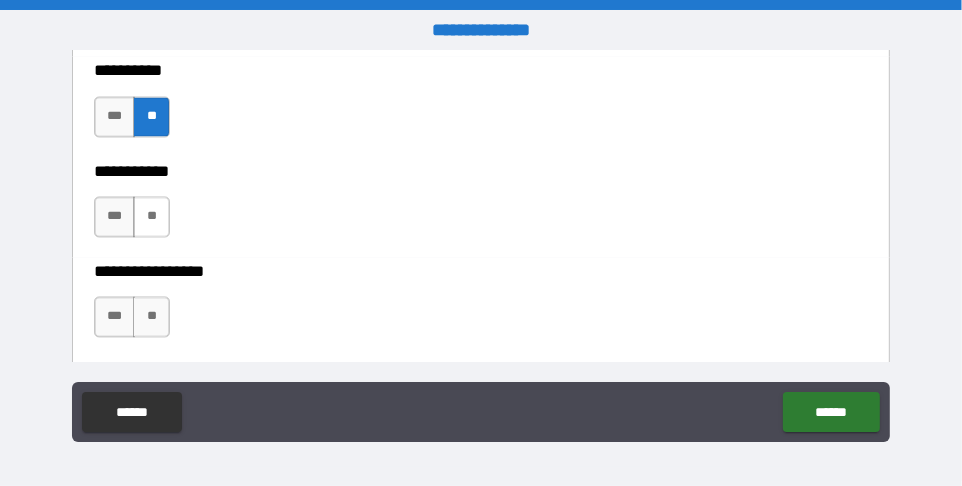 click on "**" at bounding box center [151, 217] 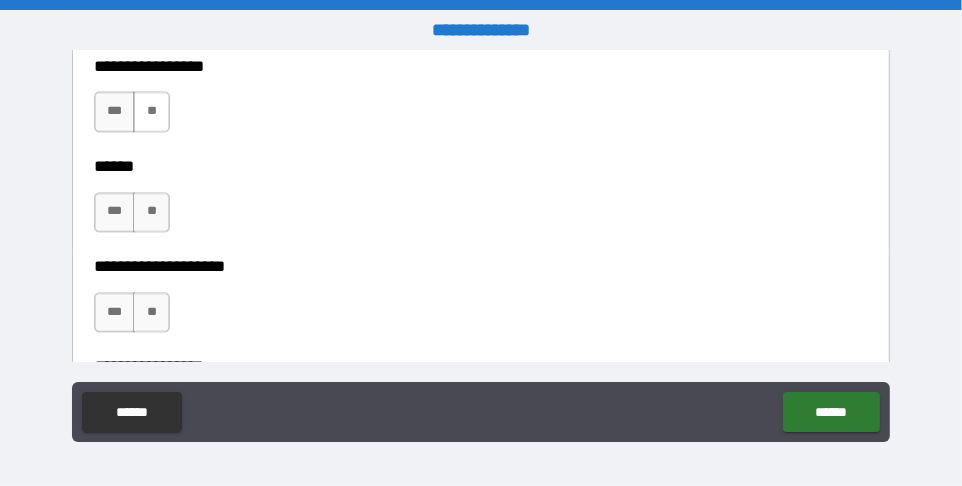 click on "**" at bounding box center (151, 111) 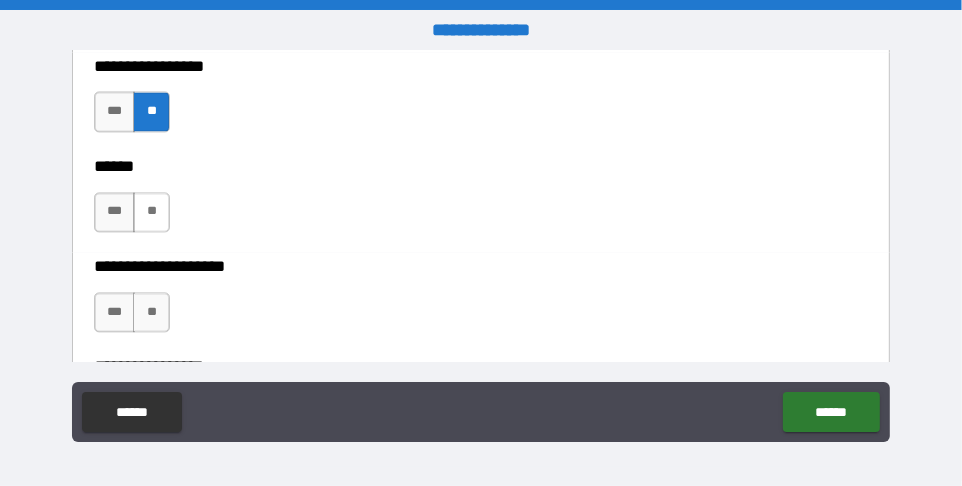 click on "**" at bounding box center (151, 212) 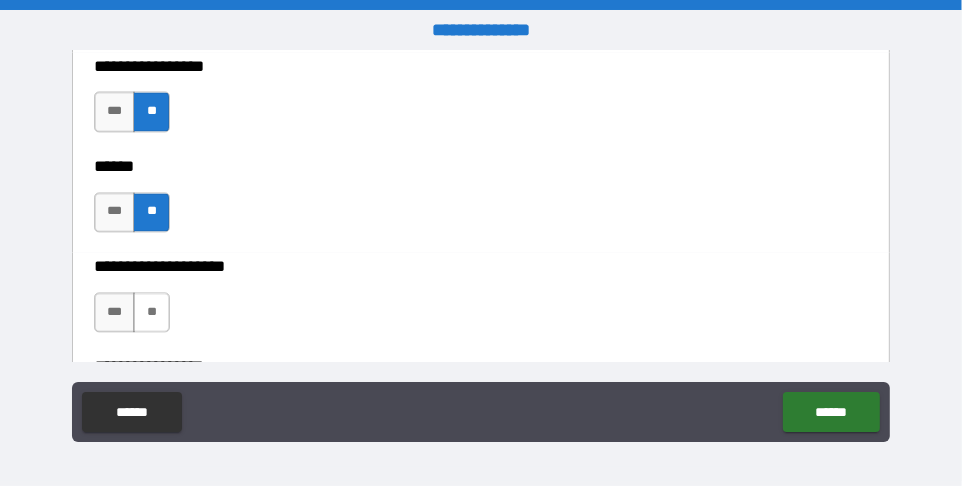click on "**" at bounding box center (151, 312) 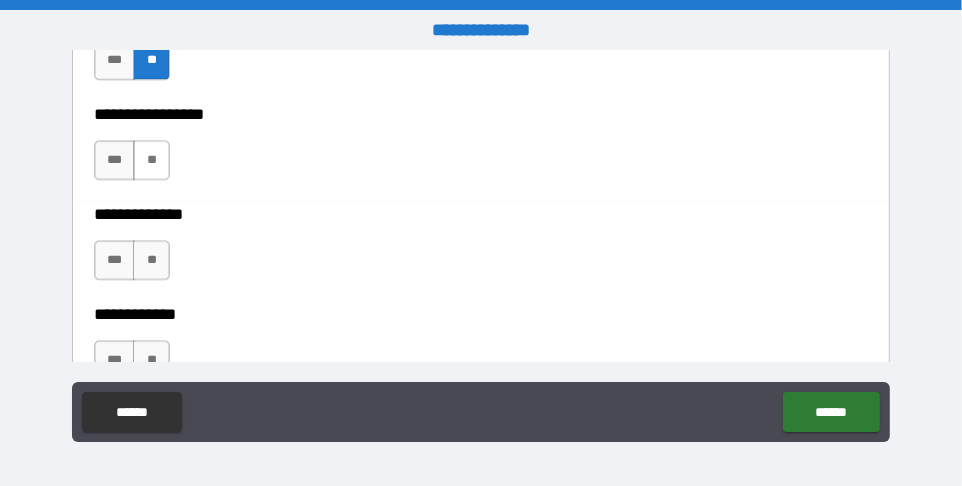 click on "**" at bounding box center (151, 160) 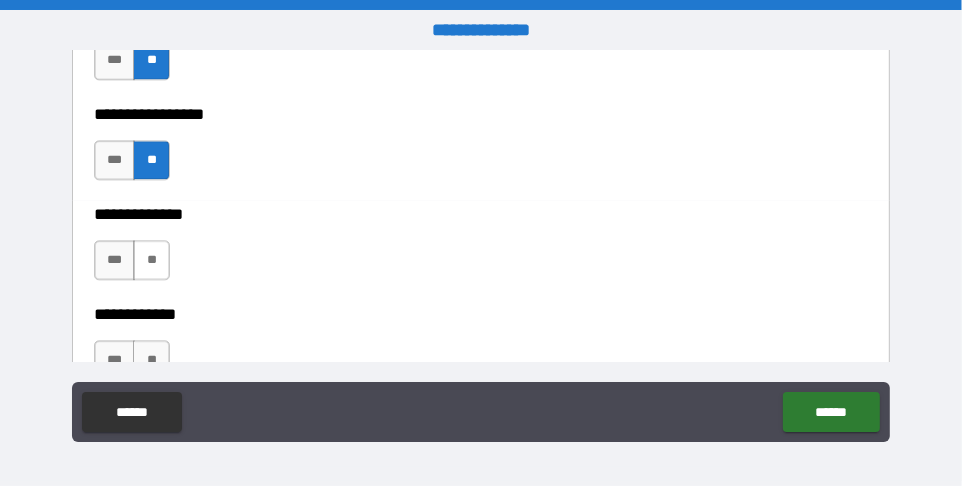 click on "**" at bounding box center [151, 260] 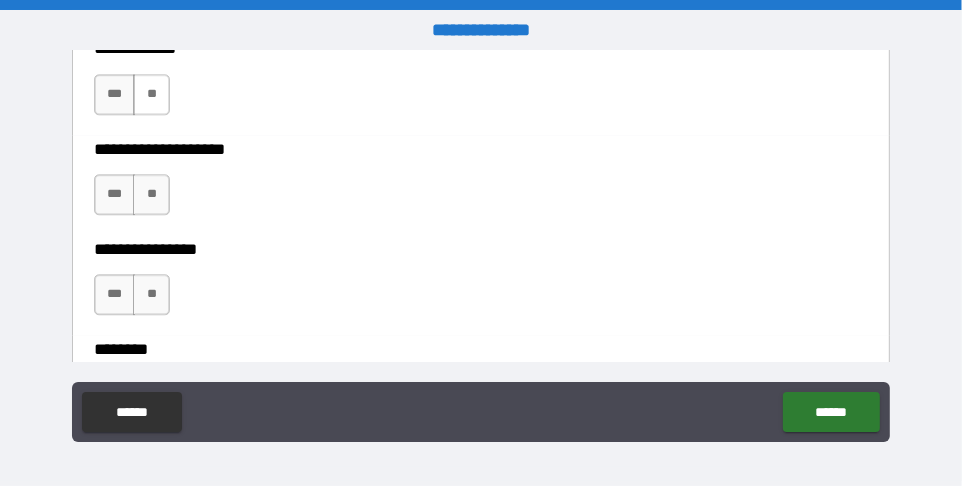 click on "**" at bounding box center (151, 94) 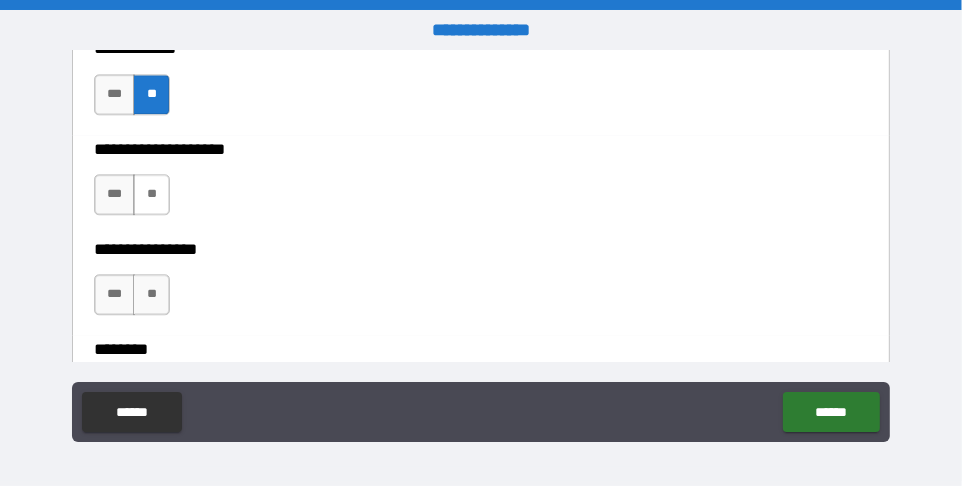 click on "**" at bounding box center [151, 194] 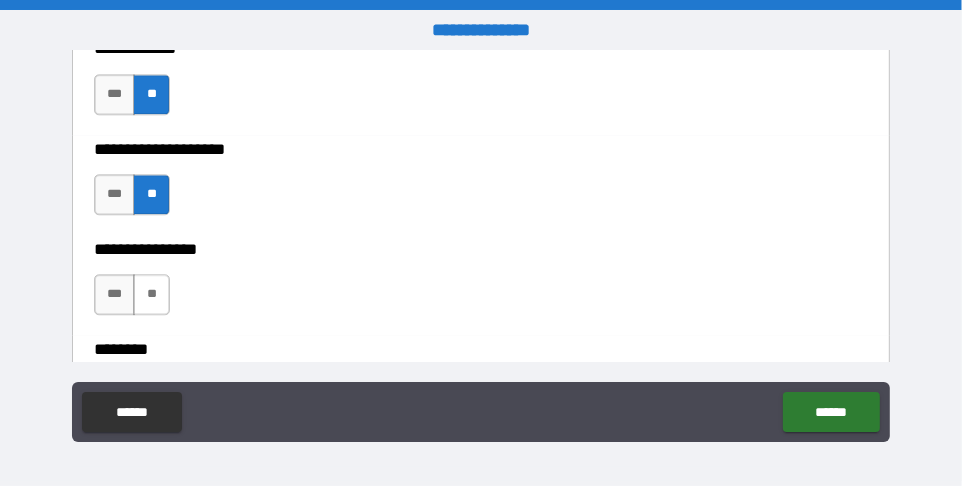click on "**" at bounding box center [151, 294] 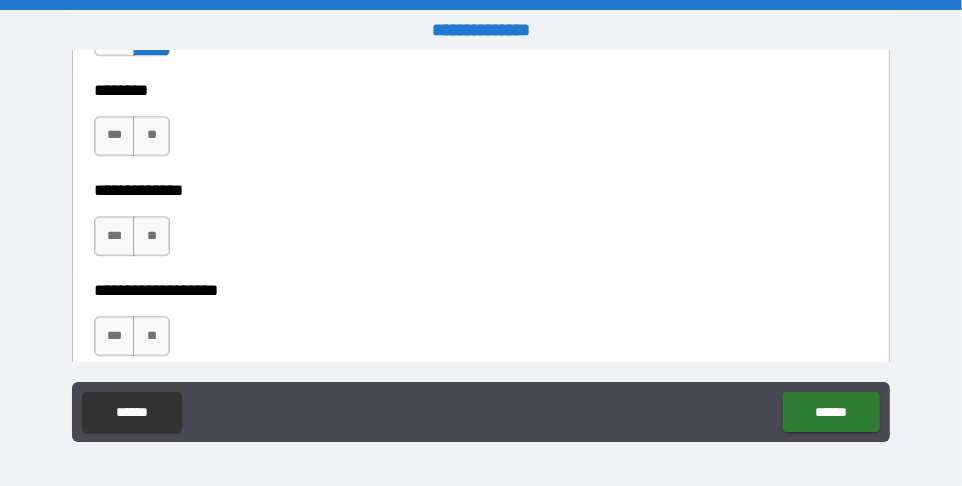 scroll, scrollTop: 7482, scrollLeft: 0, axis: vertical 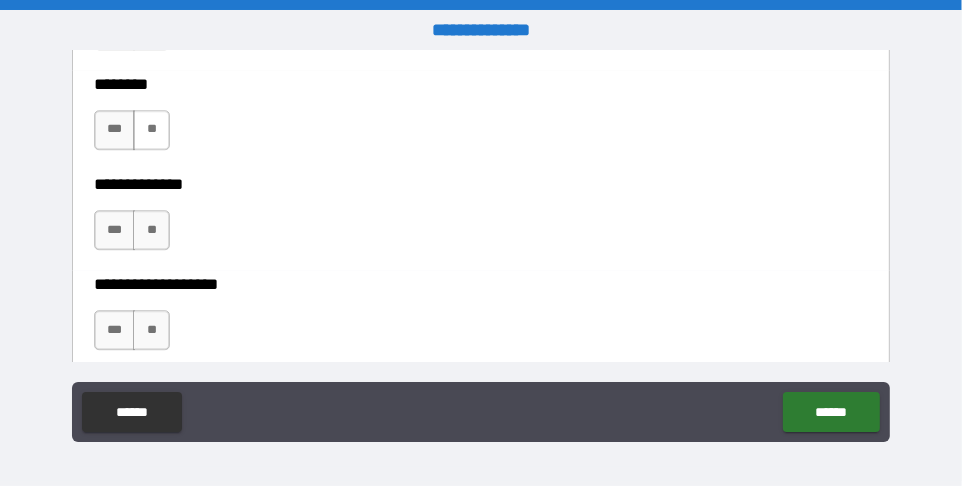 click on "**" at bounding box center [151, 130] 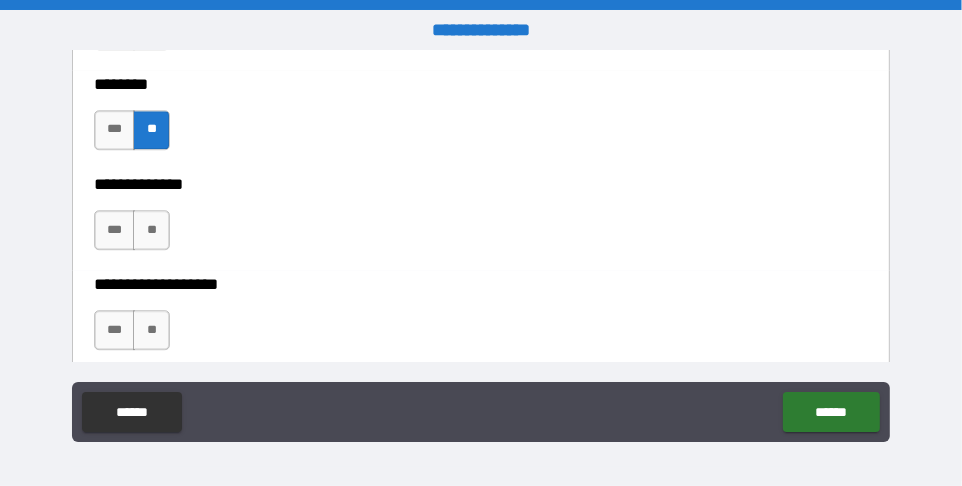 click on "**********" at bounding box center [481, 170] 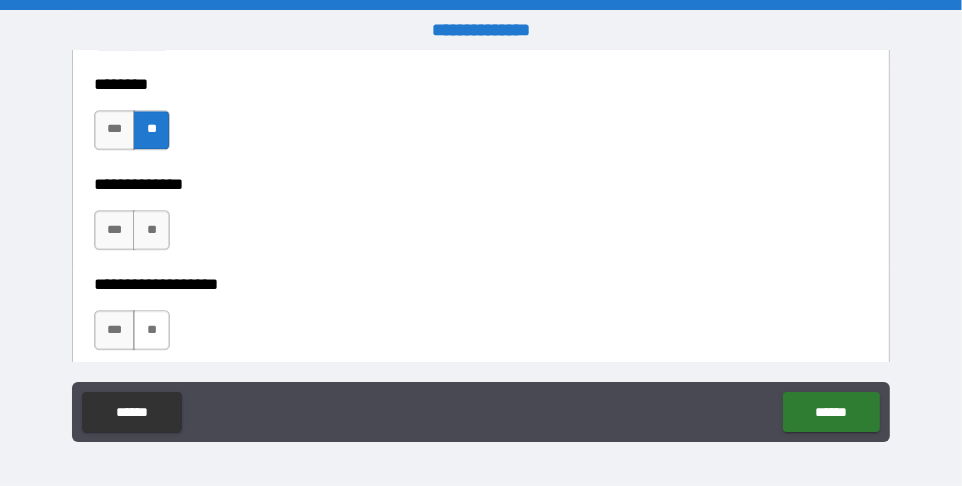 click on "**" at bounding box center [151, 330] 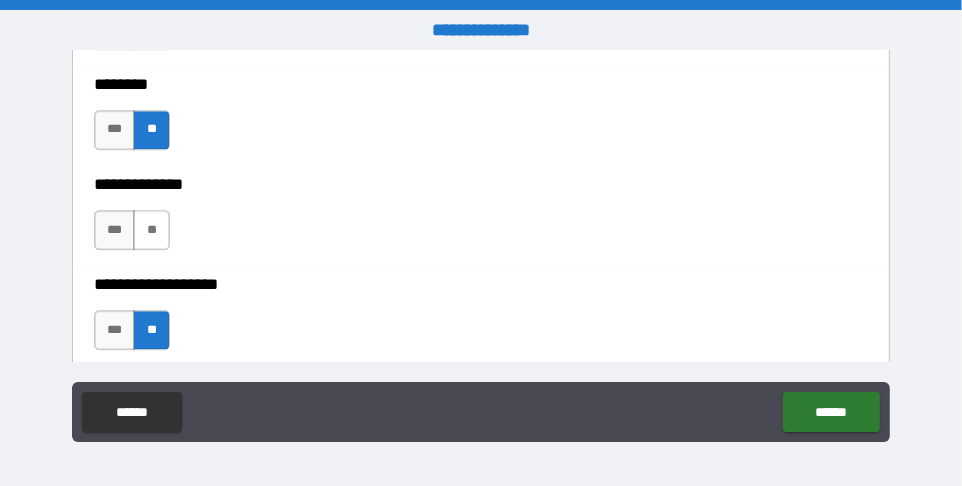 click on "**" at bounding box center [151, 230] 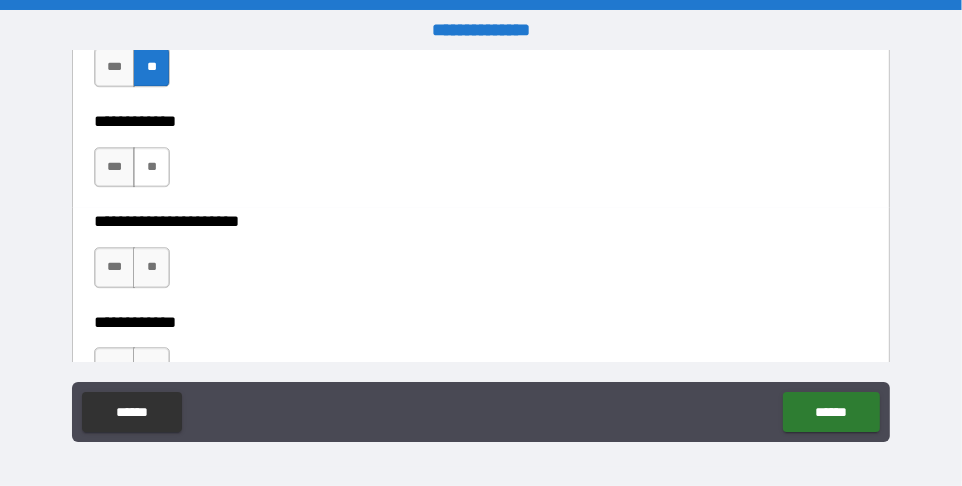 click on "**" at bounding box center [151, 167] 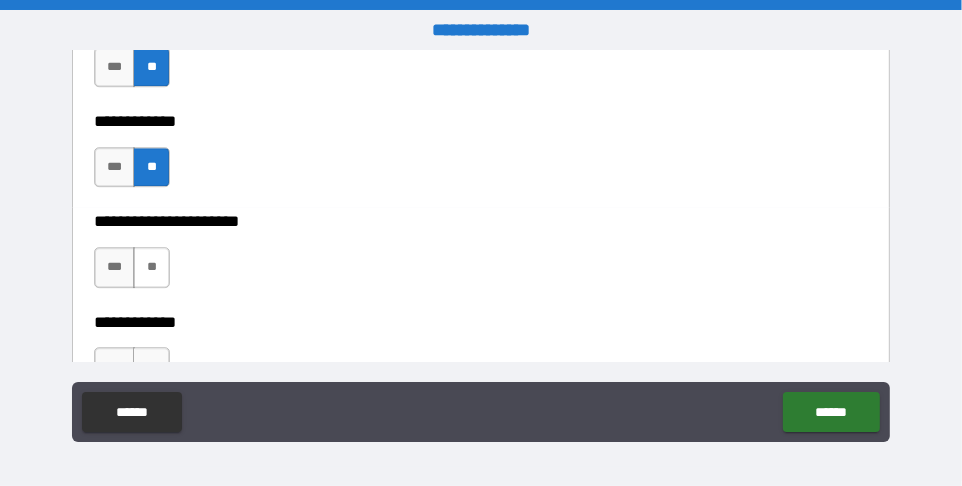 click on "**" at bounding box center [151, 267] 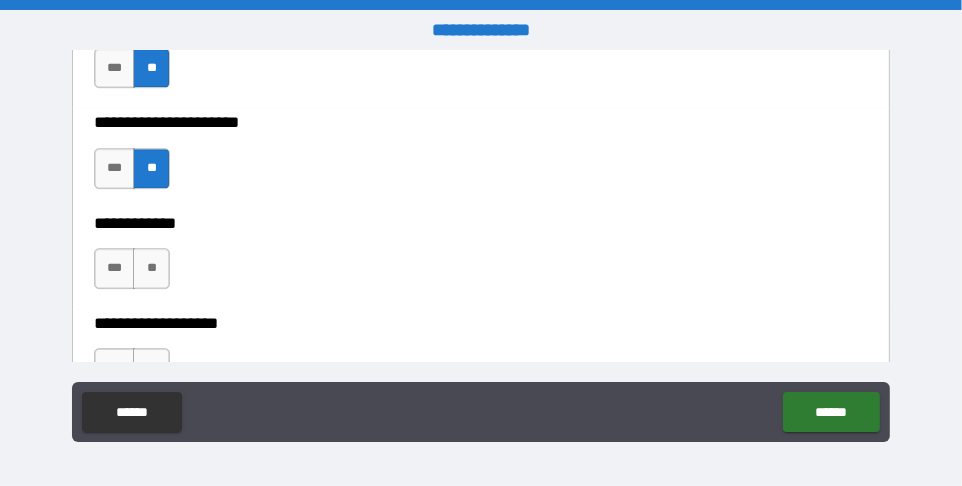 scroll, scrollTop: 7878, scrollLeft: 0, axis: vertical 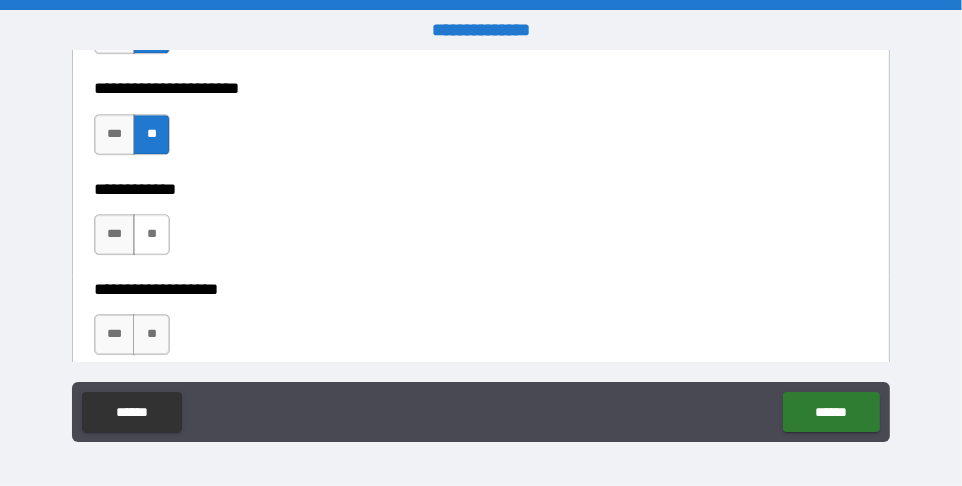 click on "**" at bounding box center [151, 234] 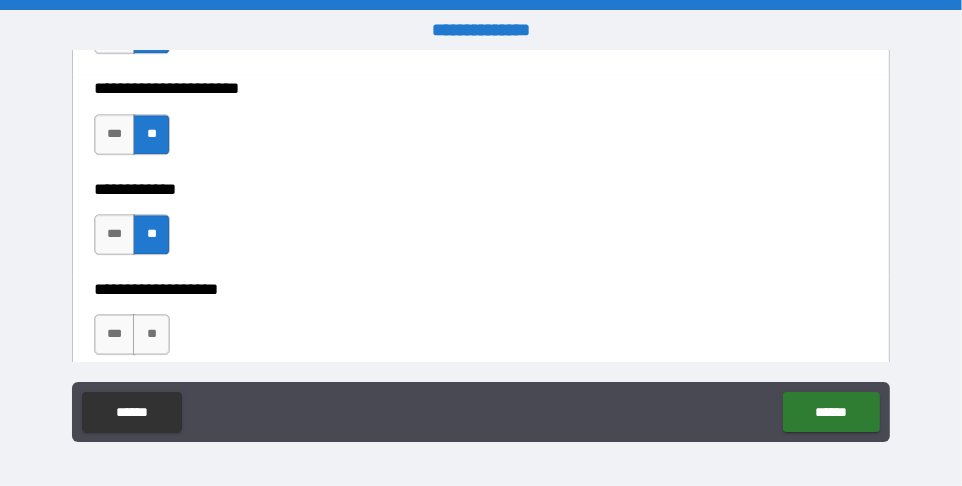 type on "*****" 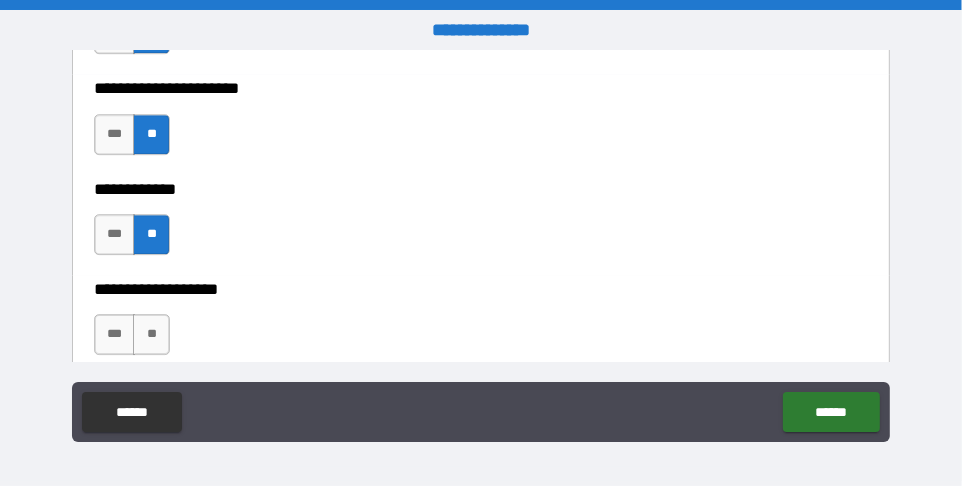 click on "**********" at bounding box center [481, 174] 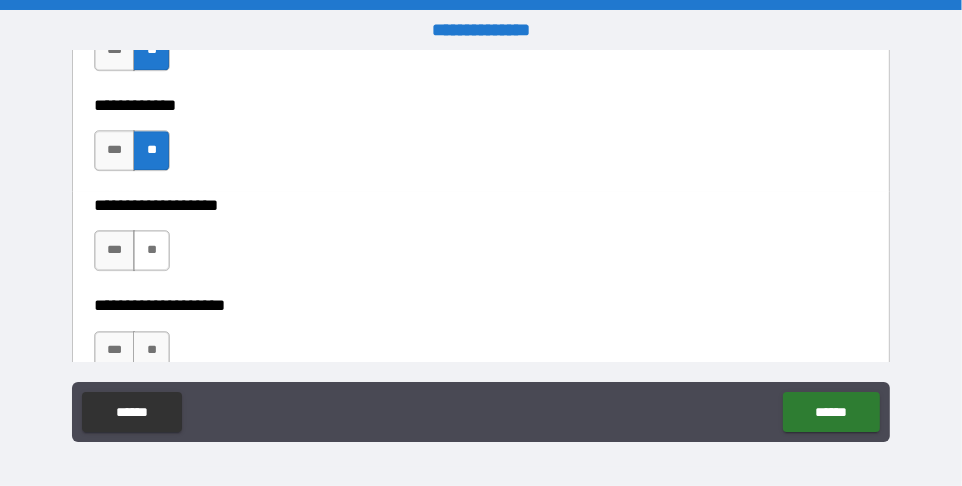 click on "**" at bounding box center (151, 250) 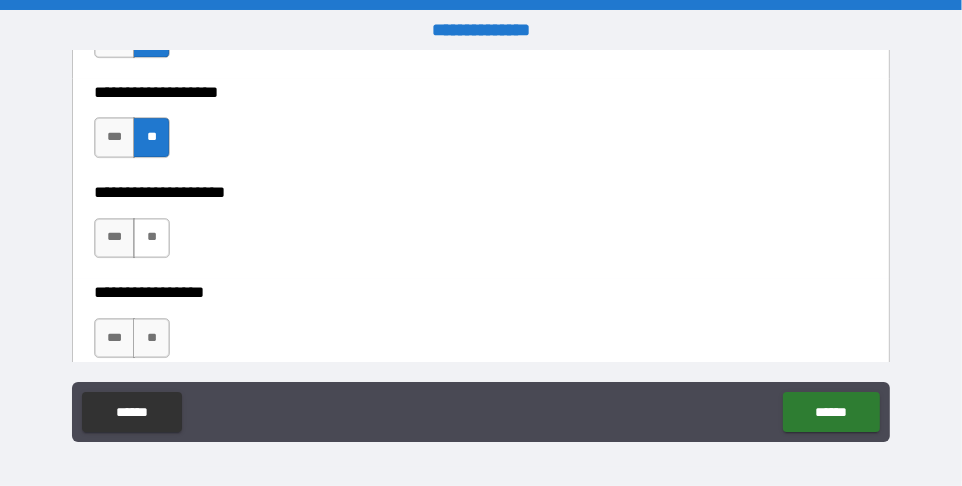 click on "**" at bounding box center (151, 238) 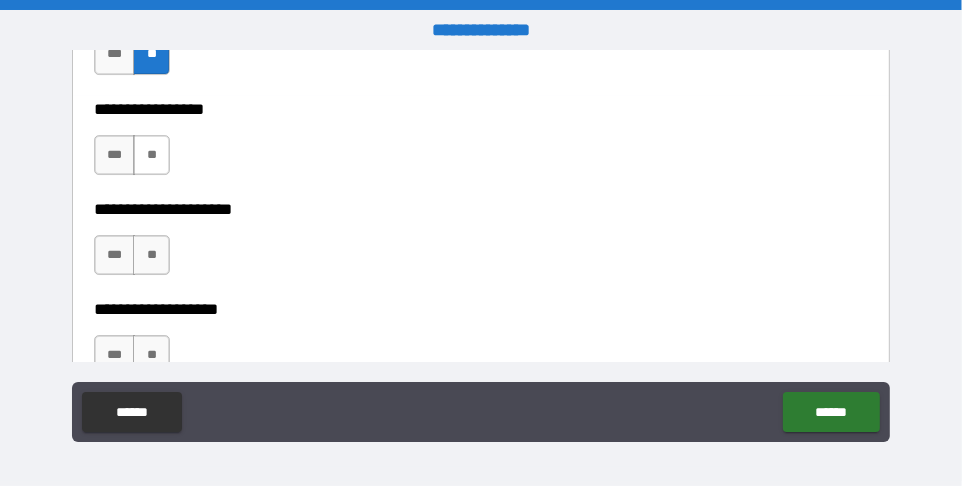 click on "**" at bounding box center [151, 155] 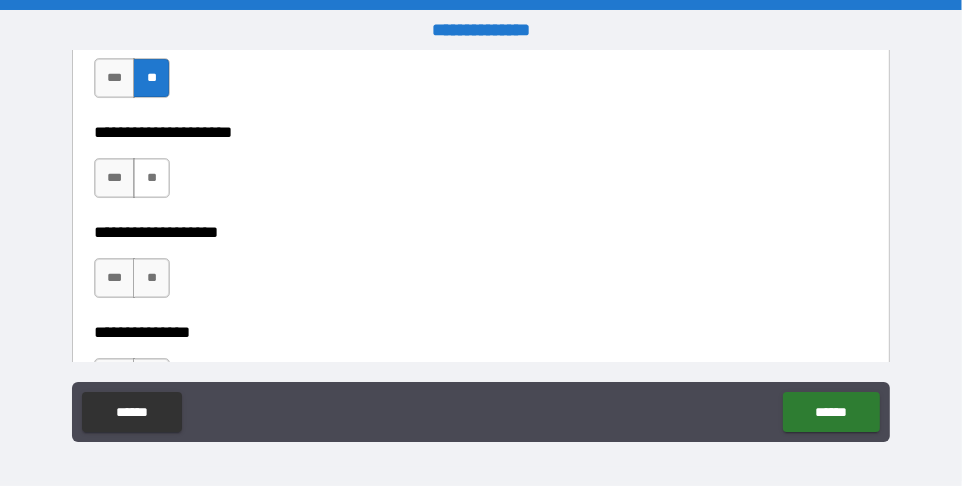 click on "**" at bounding box center [151, 178] 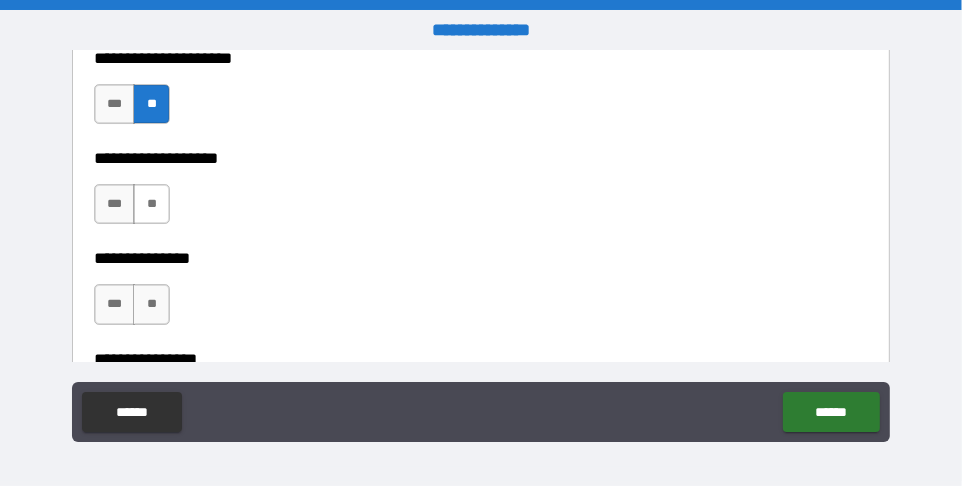 click on "**" at bounding box center [151, 204] 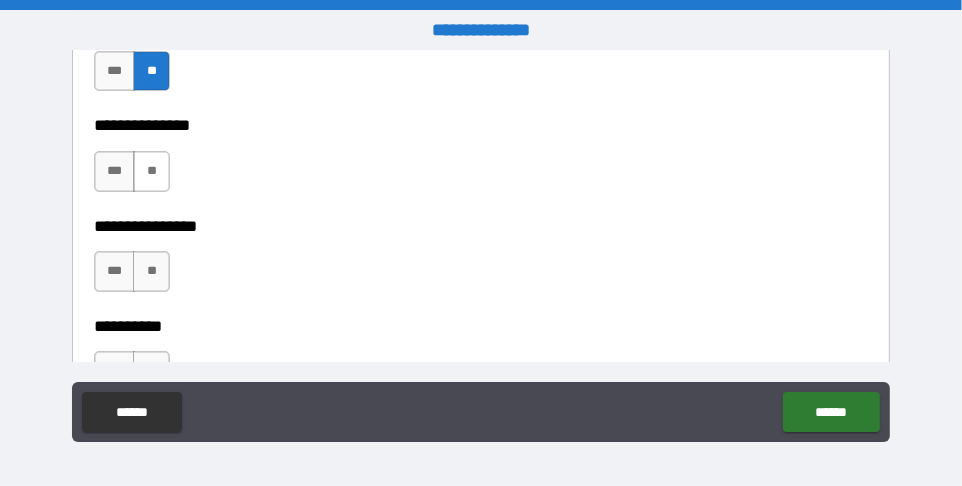 click on "**" at bounding box center (151, 171) 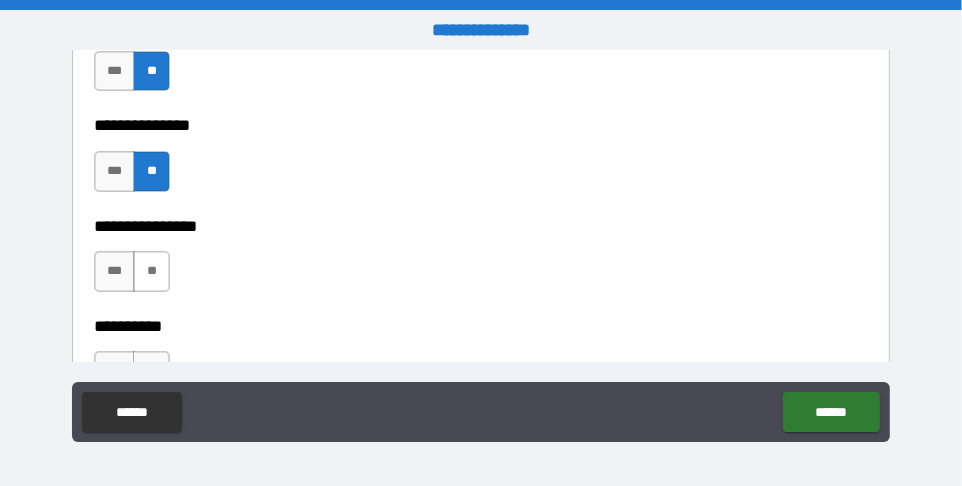 click on "**" at bounding box center [151, 271] 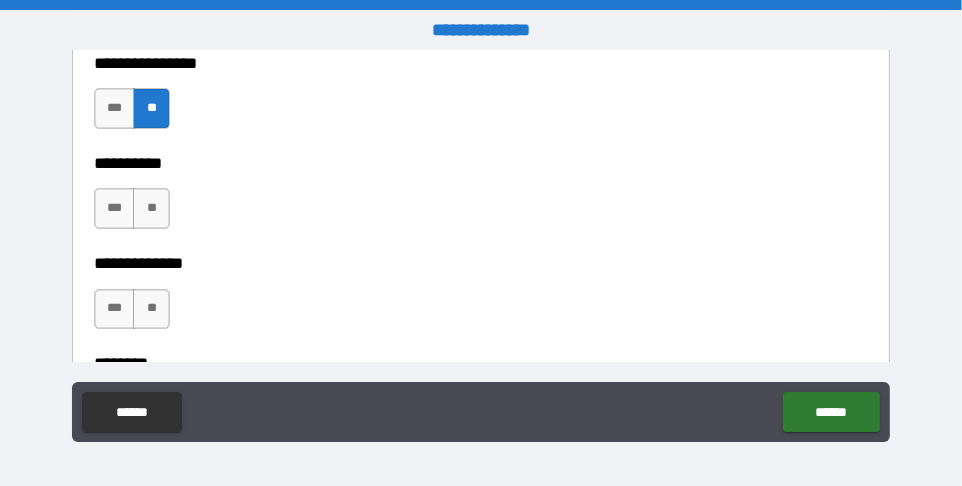 scroll, scrollTop: 8718, scrollLeft: 0, axis: vertical 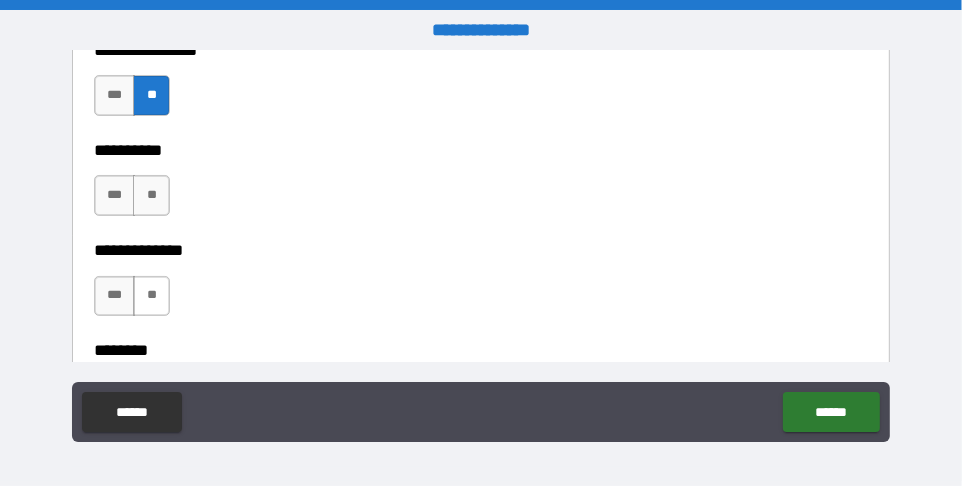 click on "**" at bounding box center (151, 296) 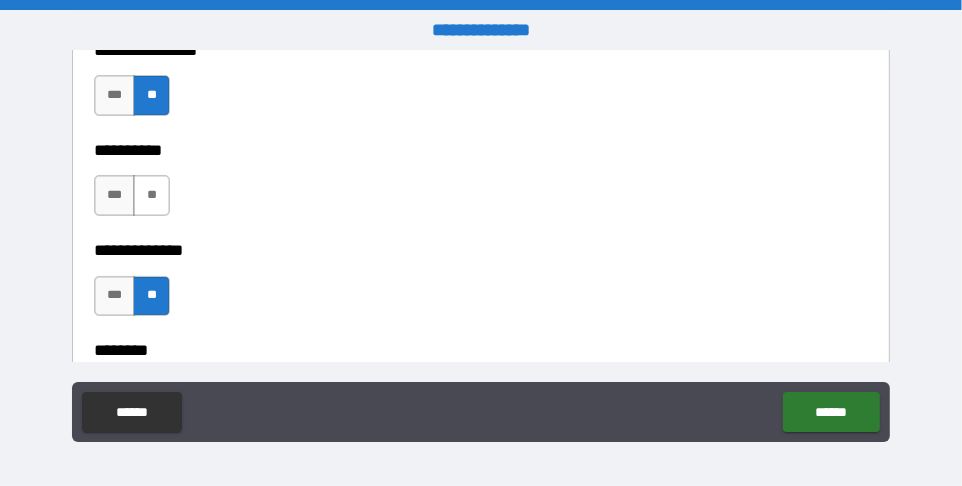 click on "**" at bounding box center [151, 195] 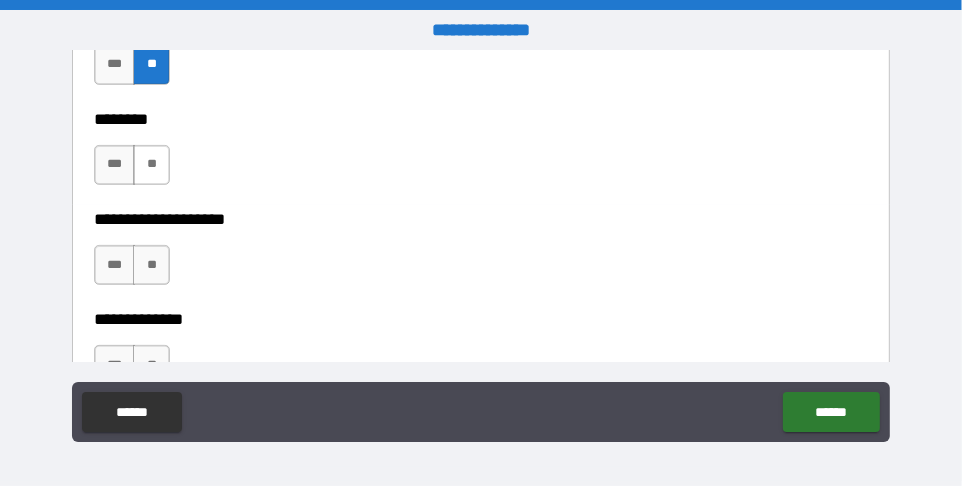 click on "**" at bounding box center [151, 165] 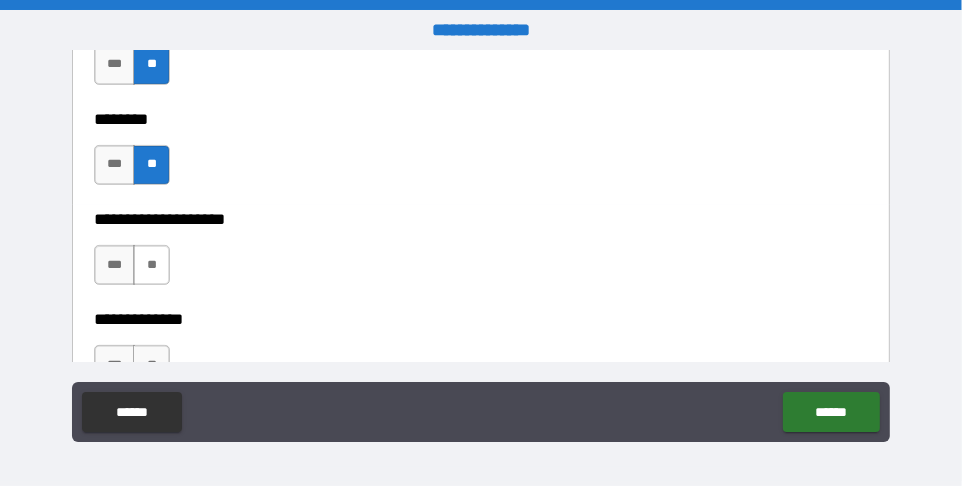 click on "**" at bounding box center (151, 265) 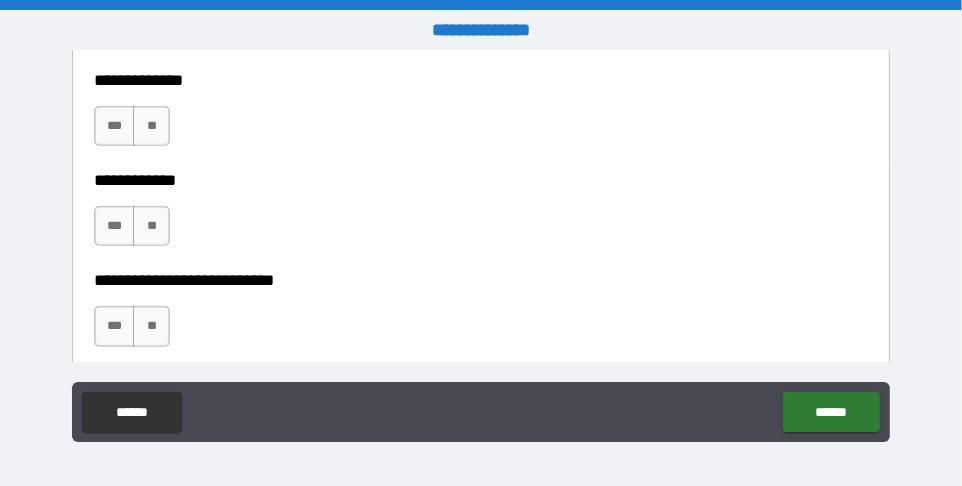 scroll, scrollTop: 9203, scrollLeft: 0, axis: vertical 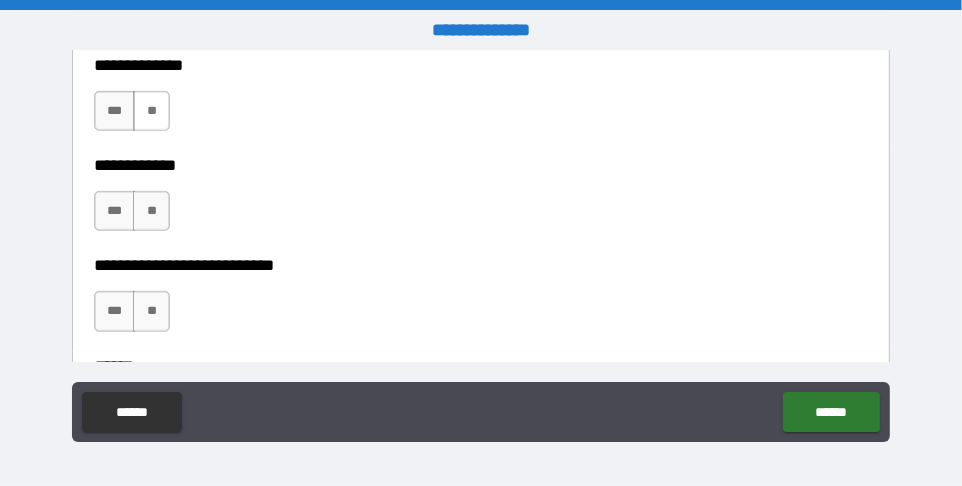 click on "**" at bounding box center [151, 111] 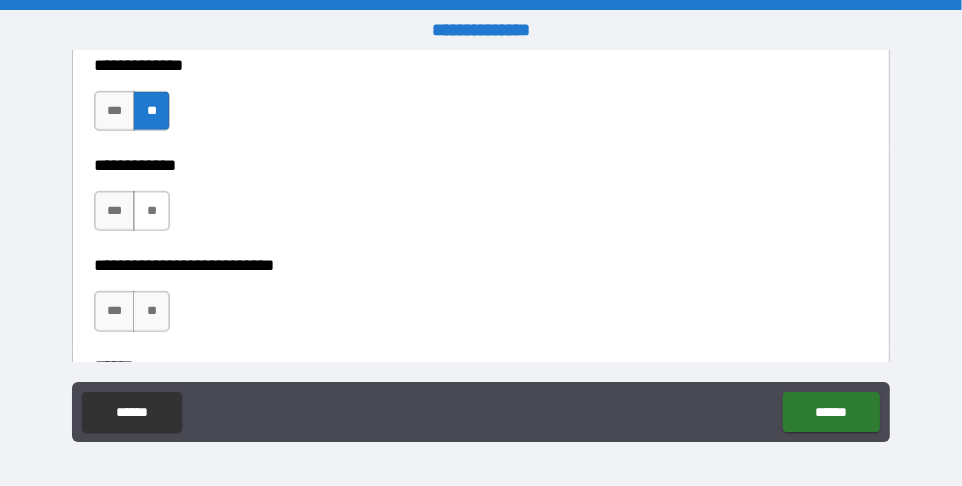 click on "**" at bounding box center (151, 211) 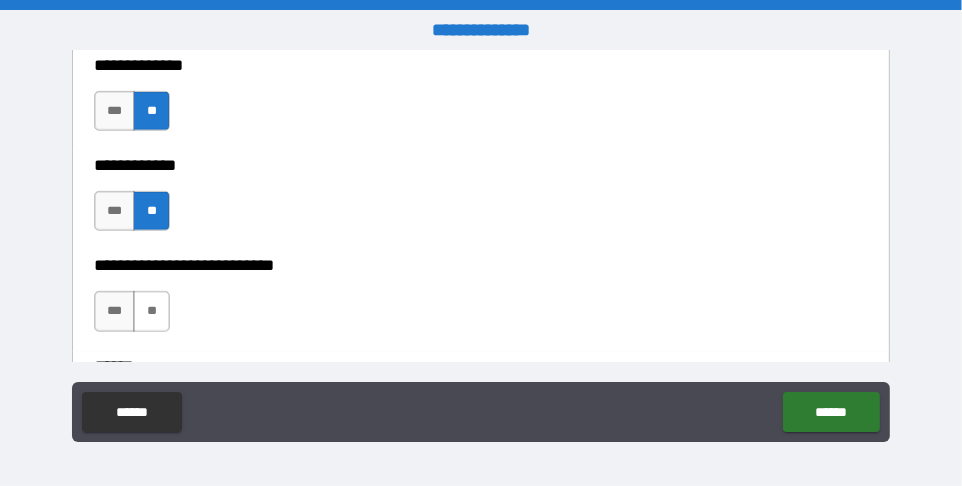 click on "**" at bounding box center [151, 311] 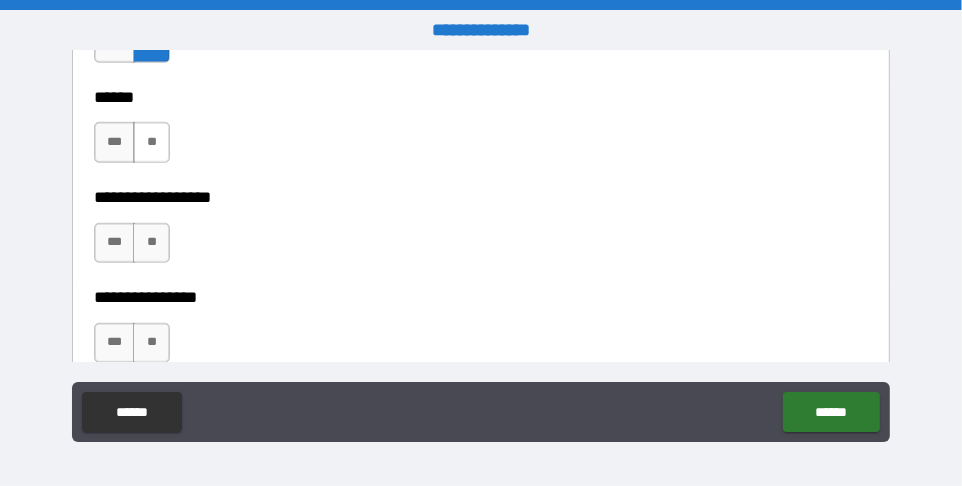 click on "**" at bounding box center (151, 142) 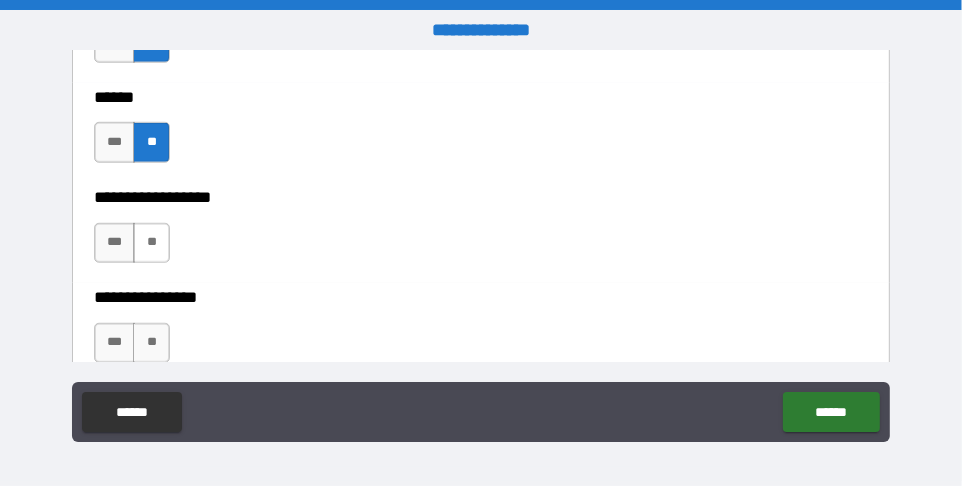 click on "**" at bounding box center [151, 243] 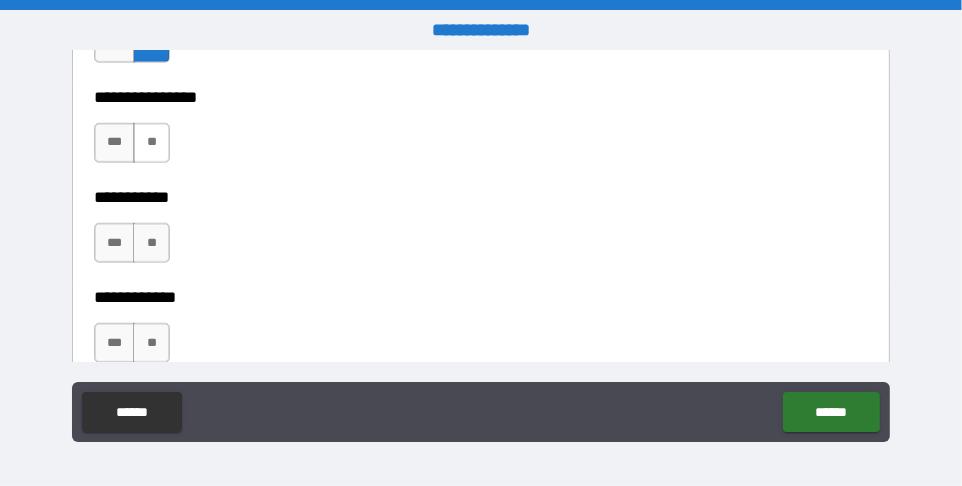 click on "**" at bounding box center (151, 143) 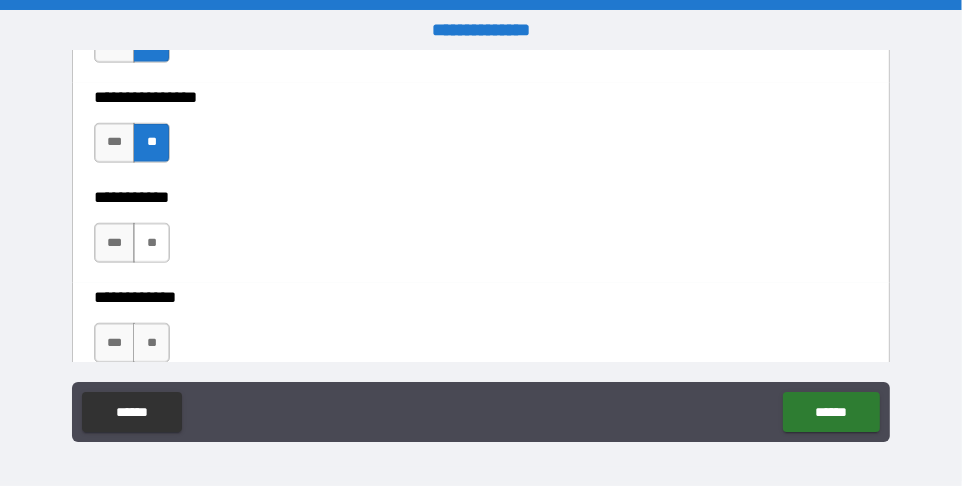 click on "**" at bounding box center [151, 243] 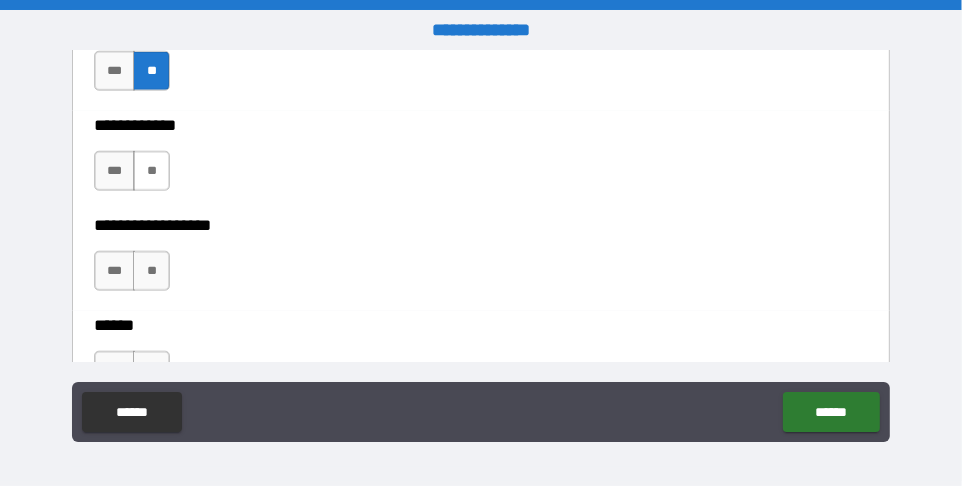 click on "**" at bounding box center [151, 171] 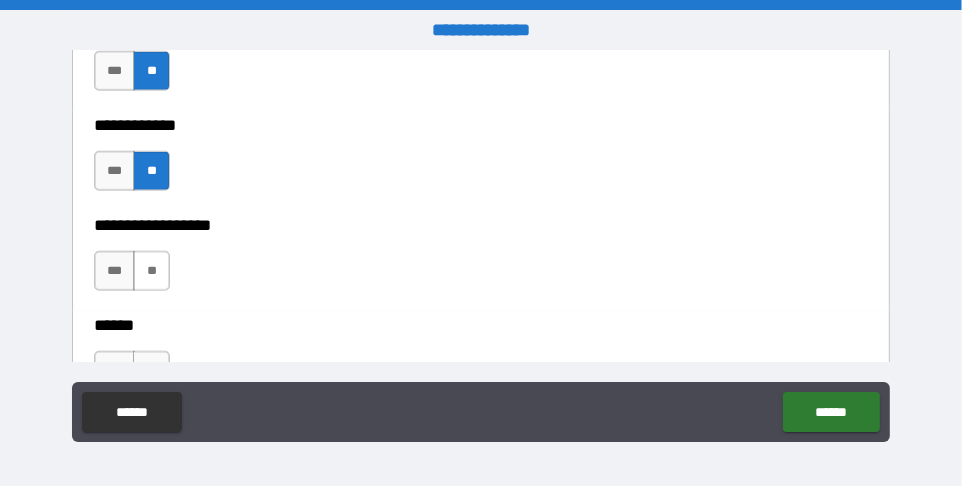 click on "**" at bounding box center (151, 271) 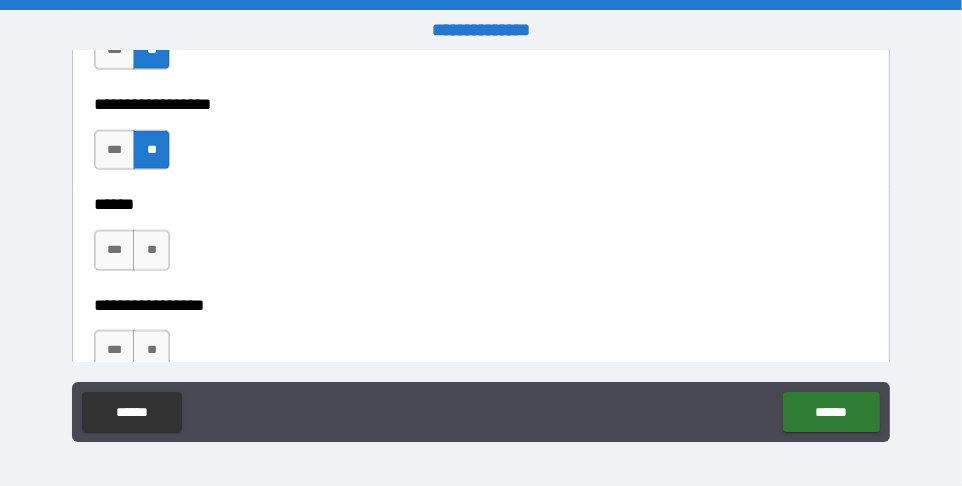 scroll, scrollTop: 10058, scrollLeft: 0, axis: vertical 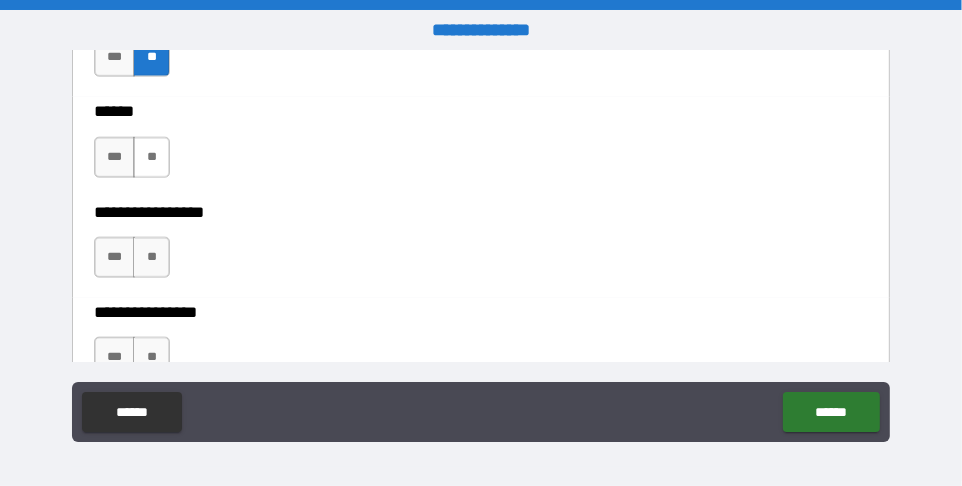 click on "**" at bounding box center (151, 157) 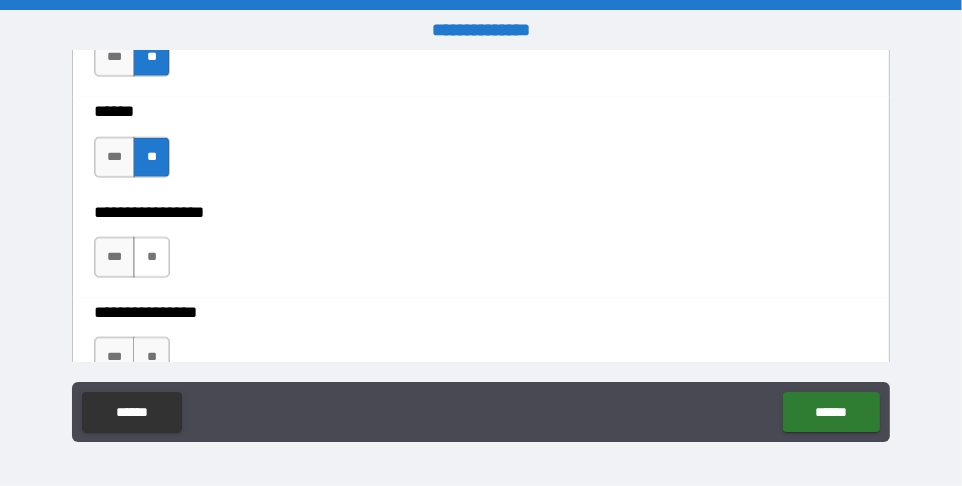 click on "**" at bounding box center (151, 257) 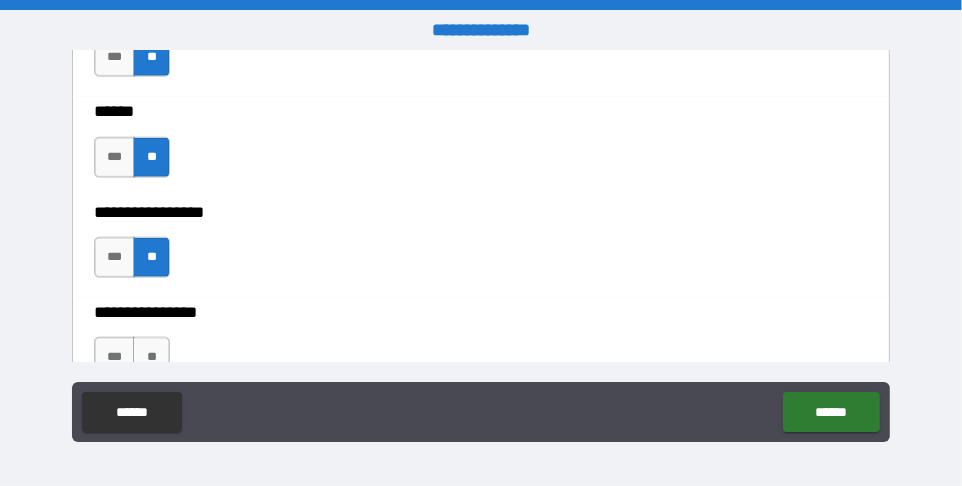 click on "******   ******" at bounding box center (481, 414) 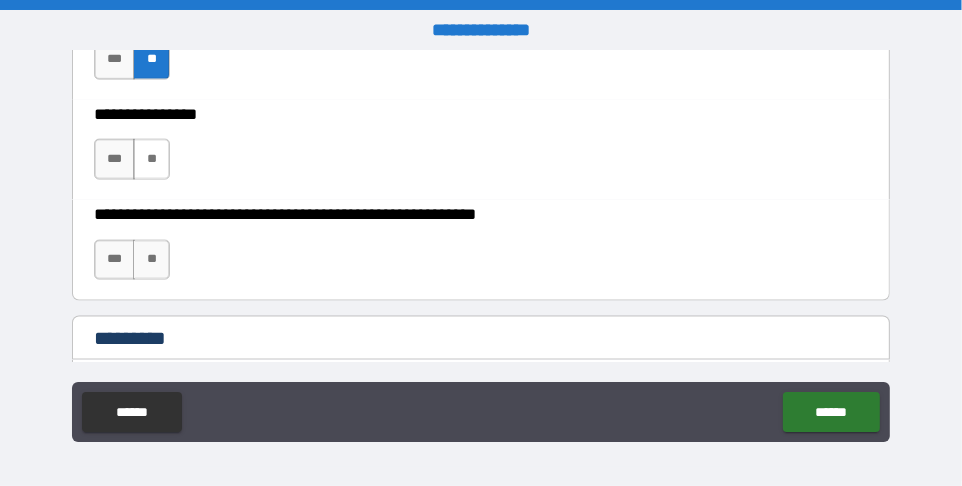 click on "**" at bounding box center [151, 159] 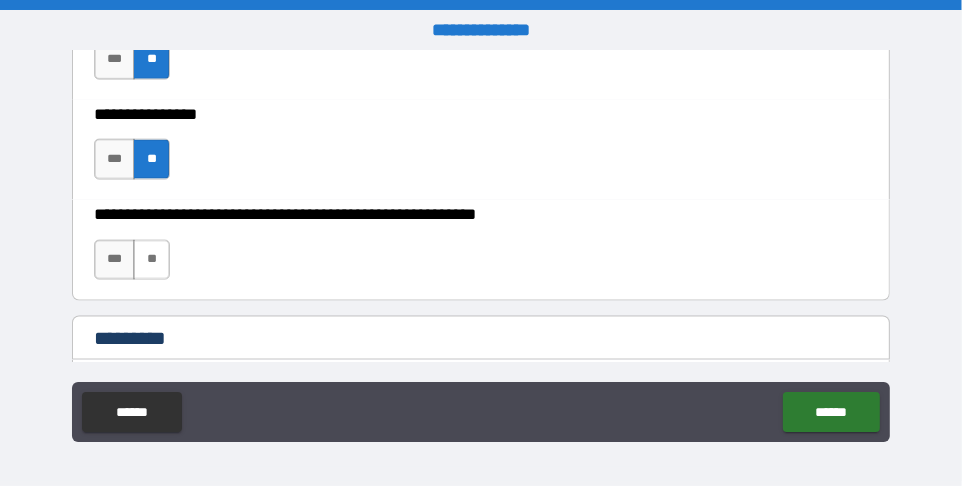 click on "**" at bounding box center (151, 260) 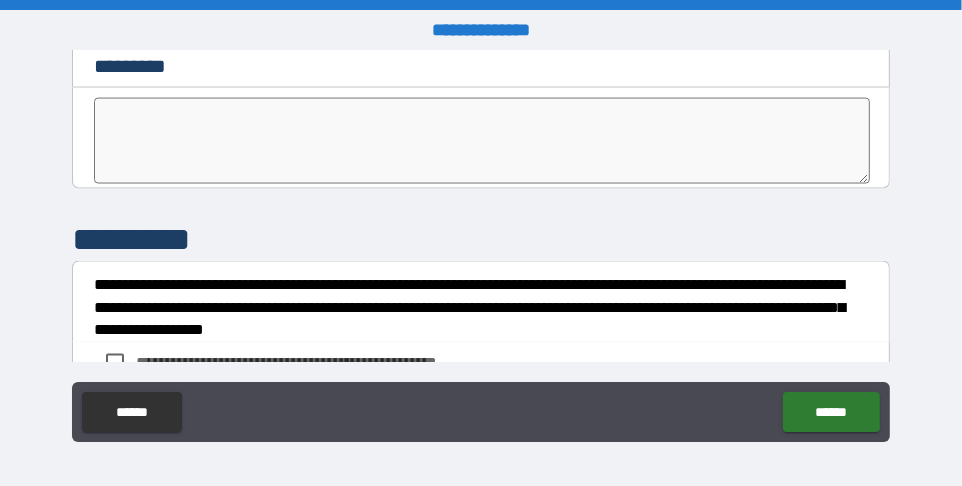 scroll, scrollTop: 10528, scrollLeft: 0, axis: vertical 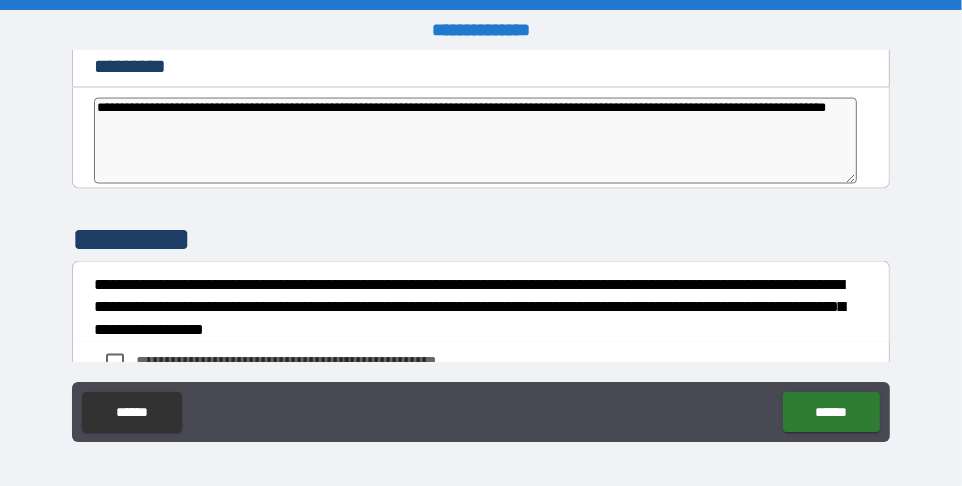 type on "*" 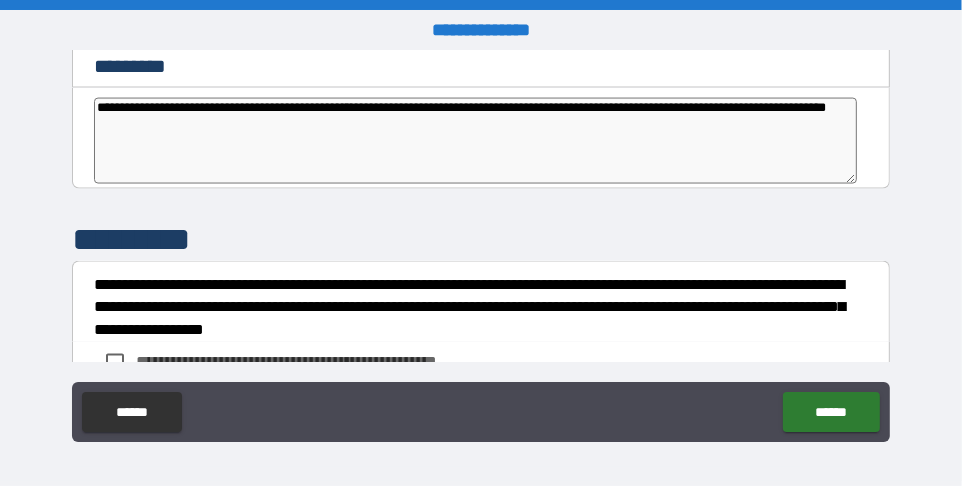 click on "**********" at bounding box center (476, 141) 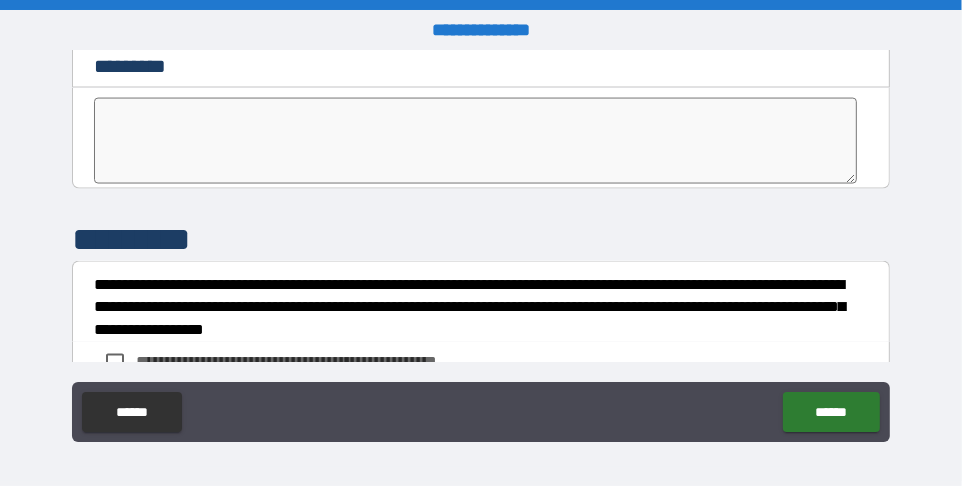 type on "*" 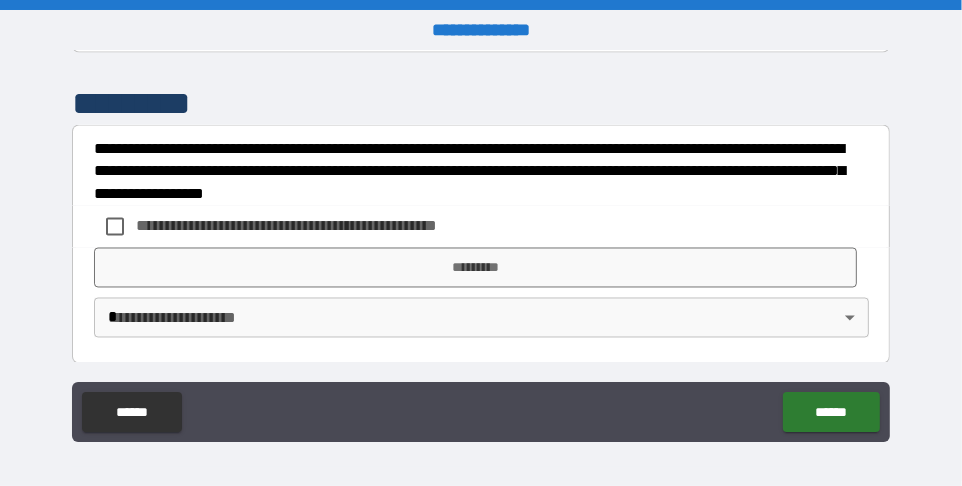 scroll, scrollTop: 10669, scrollLeft: 0, axis: vertical 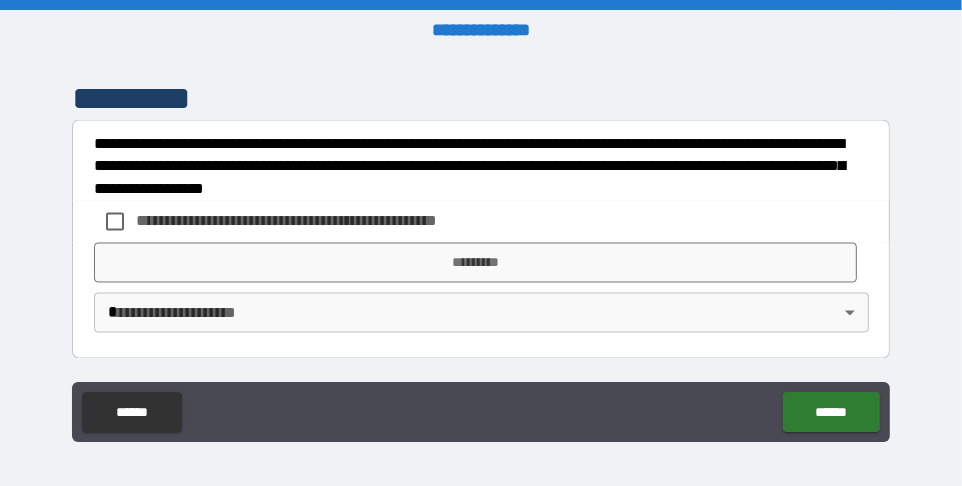 type 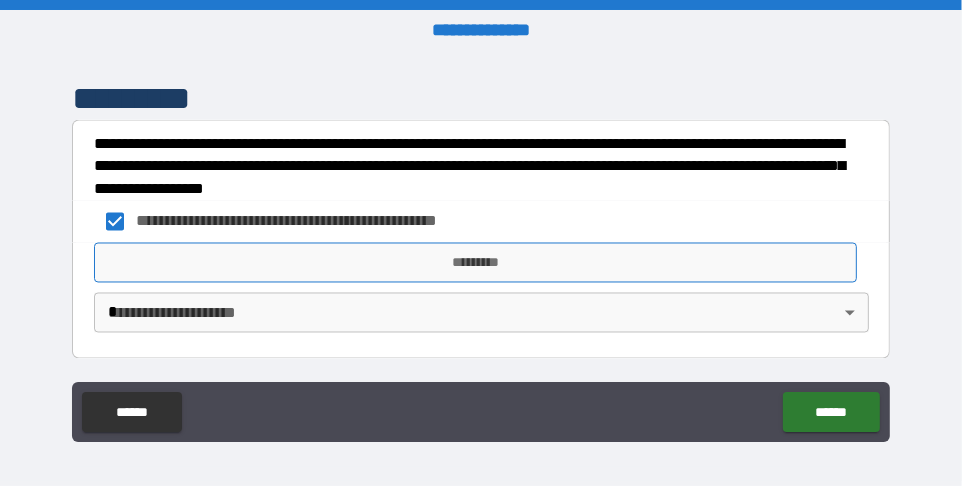click on "*********" at bounding box center [475, 263] 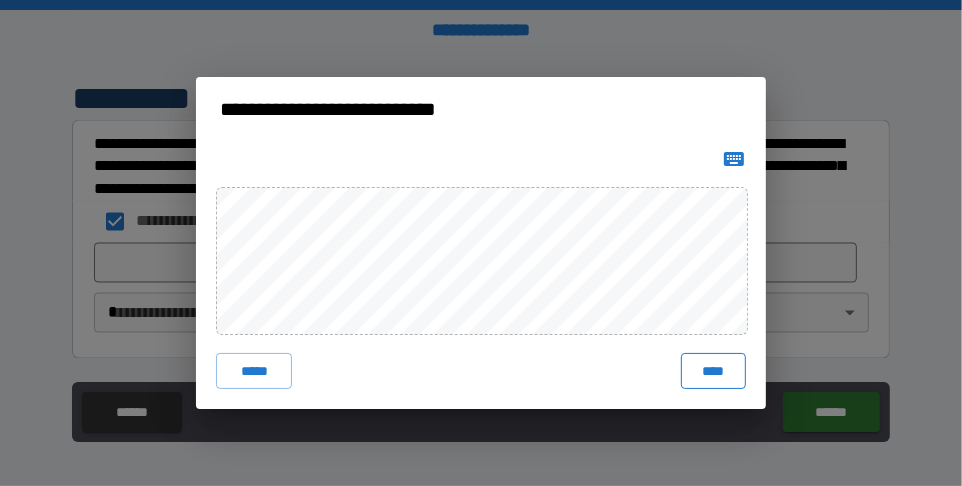 click on "****" at bounding box center [713, 371] 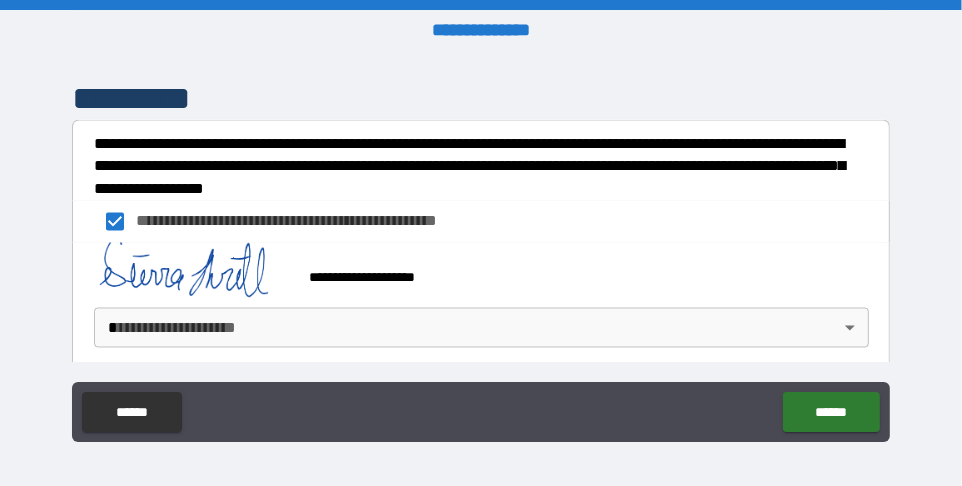 click on "**********" at bounding box center [481, 243] 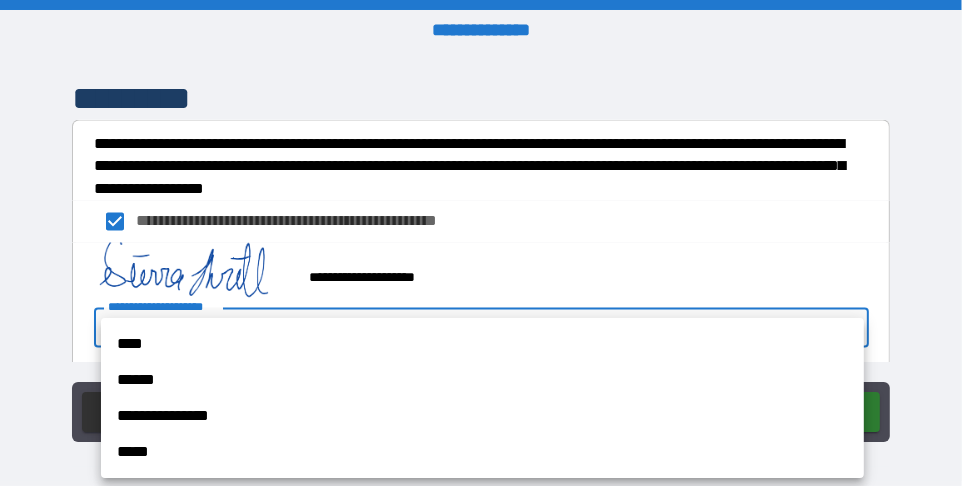 click on "****" at bounding box center (482, 344) 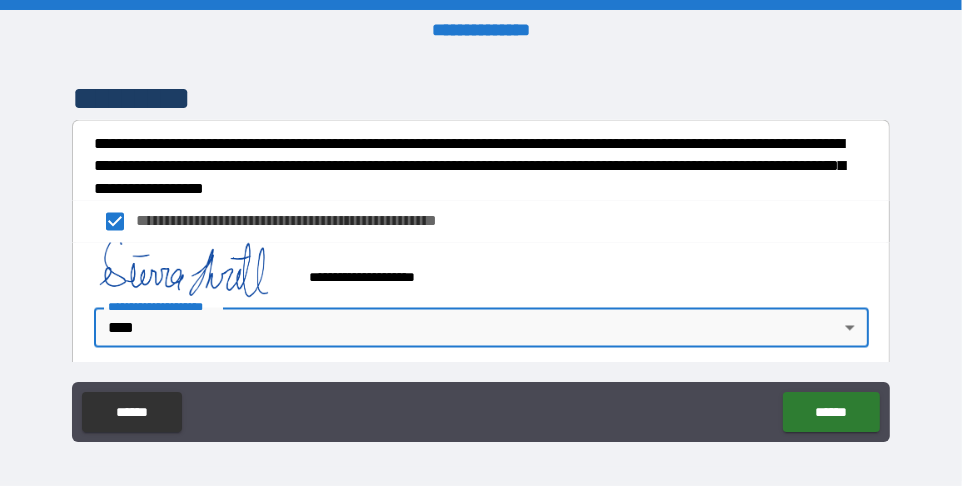 type on "*" 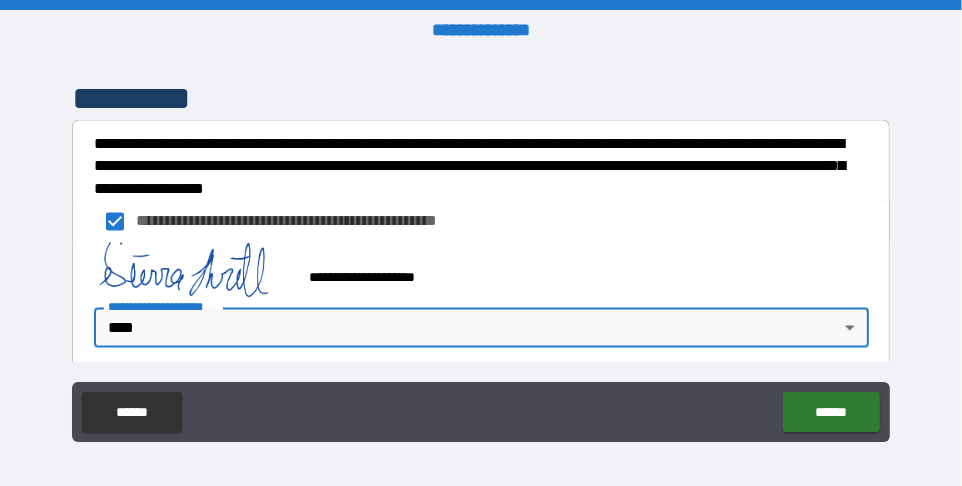 scroll, scrollTop: 10684, scrollLeft: 0, axis: vertical 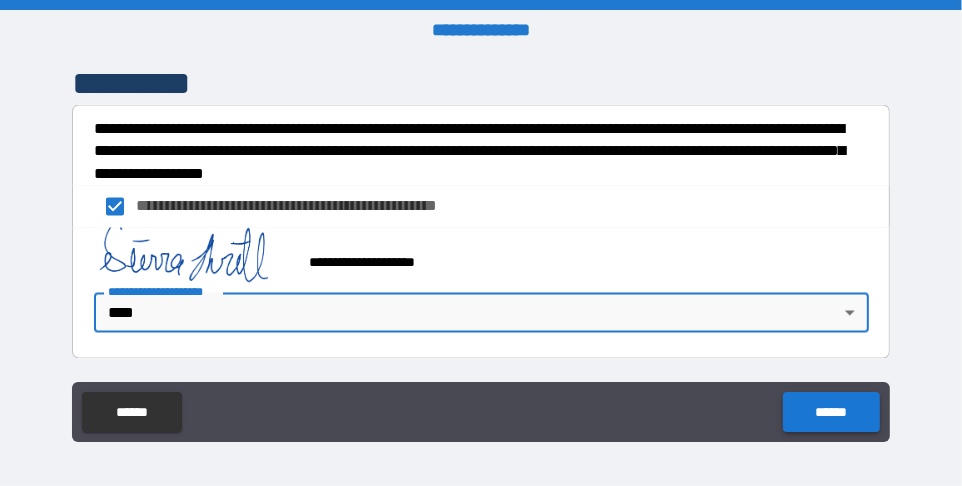 click on "******" at bounding box center (831, 412) 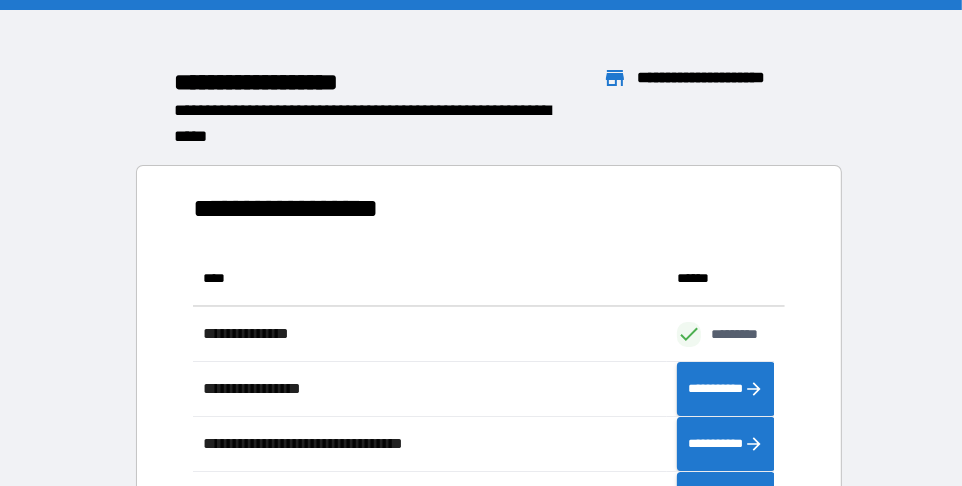 scroll, scrollTop: 15, scrollLeft: 16, axis: both 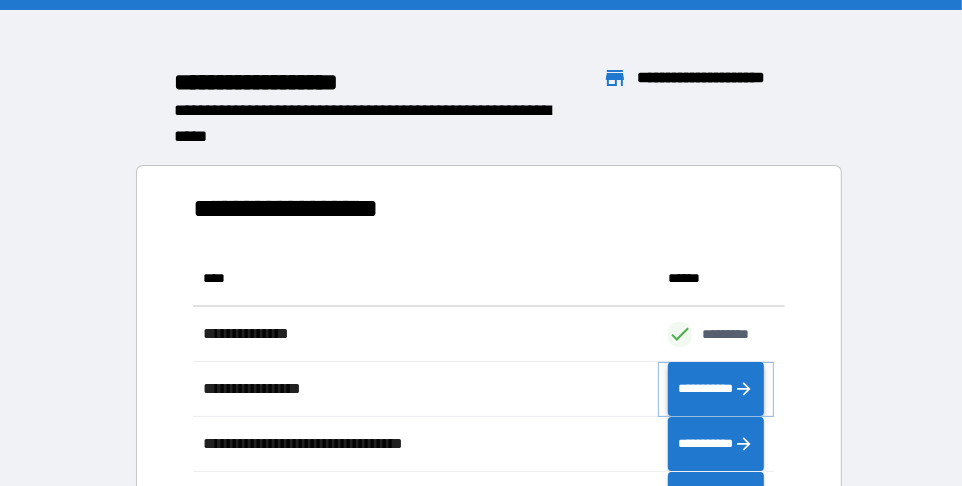 click on "**********" at bounding box center (716, 388) 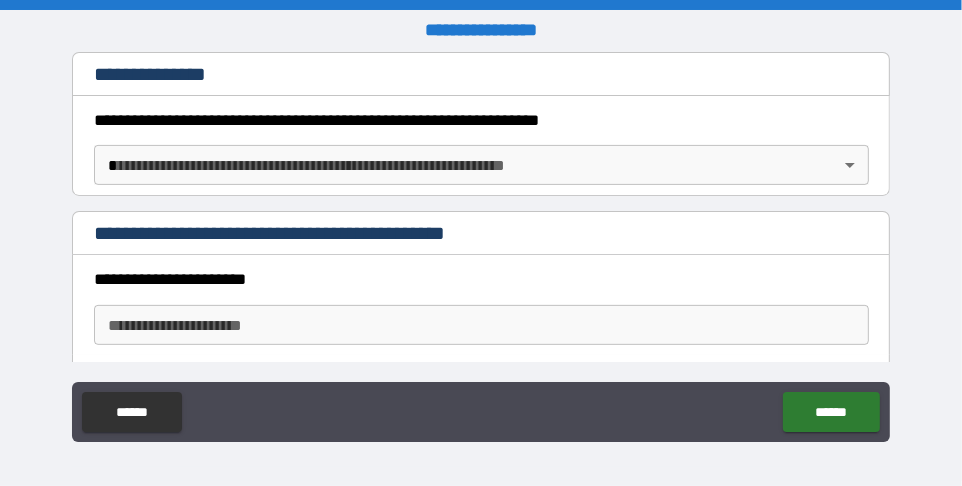 scroll, scrollTop: 334, scrollLeft: 0, axis: vertical 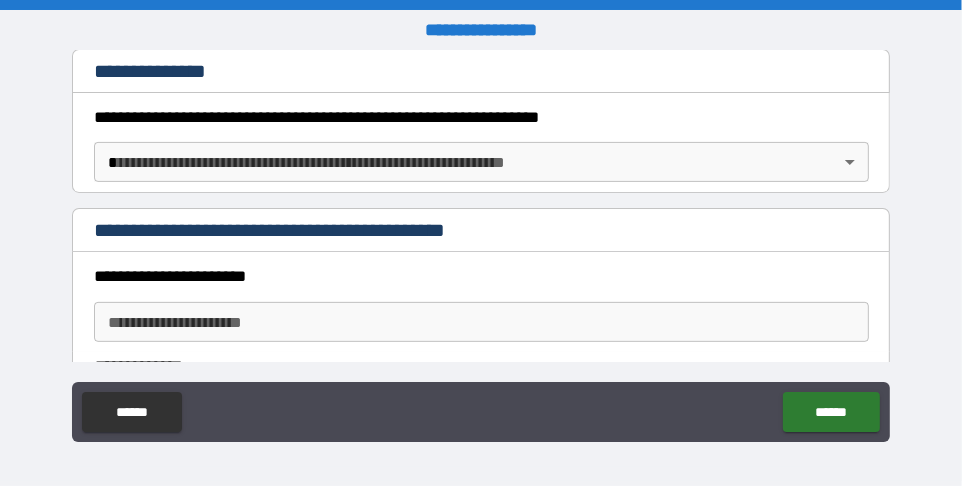 click on "**********" at bounding box center (481, 243) 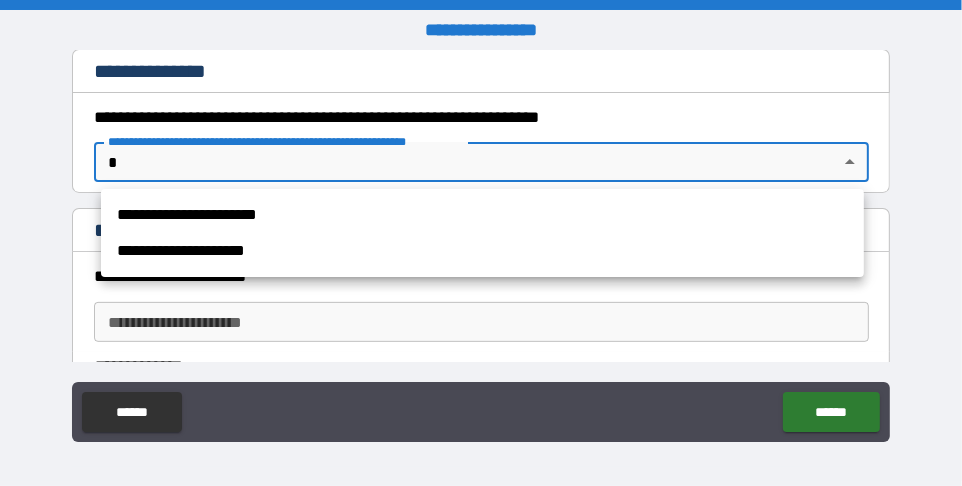 click on "**********" at bounding box center (482, 251) 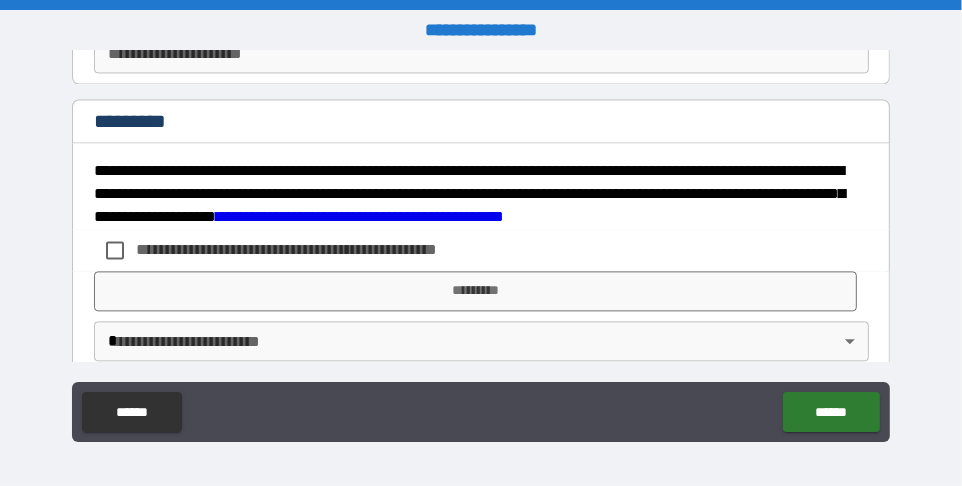 scroll, scrollTop: 2447, scrollLeft: 0, axis: vertical 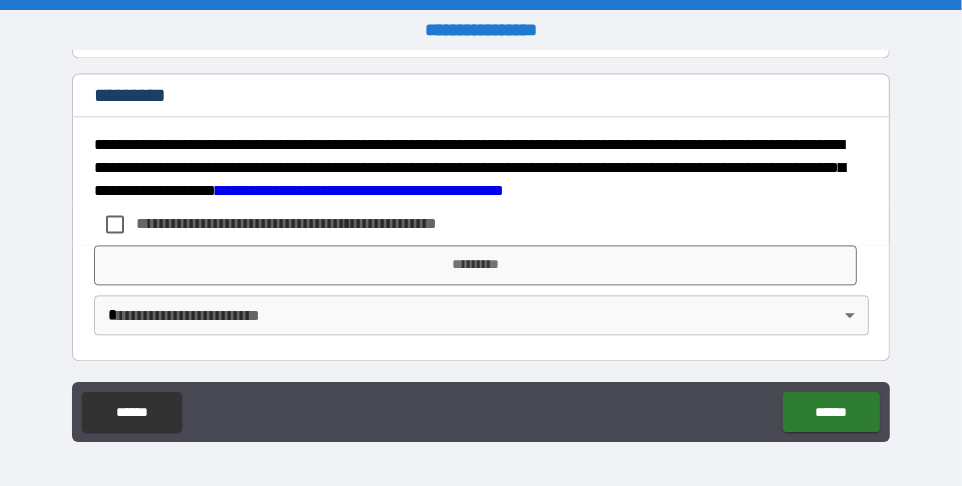 click on "**********" at bounding box center (320, 223) 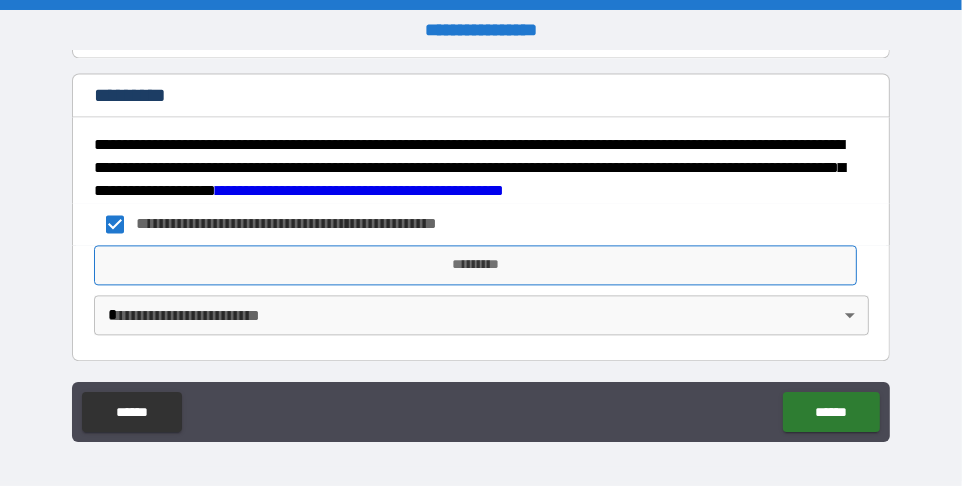 click on "*********" at bounding box center (475, 265) 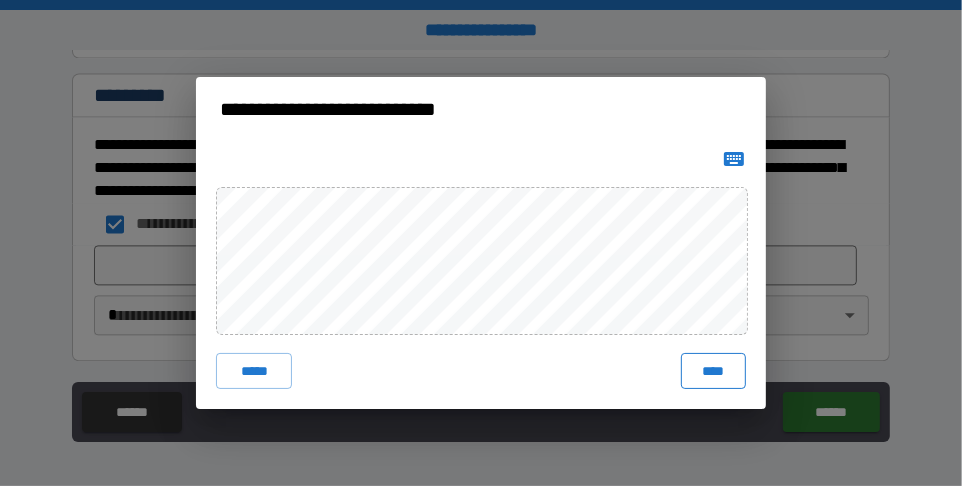 click on "****" at bounding box center (713, 371) 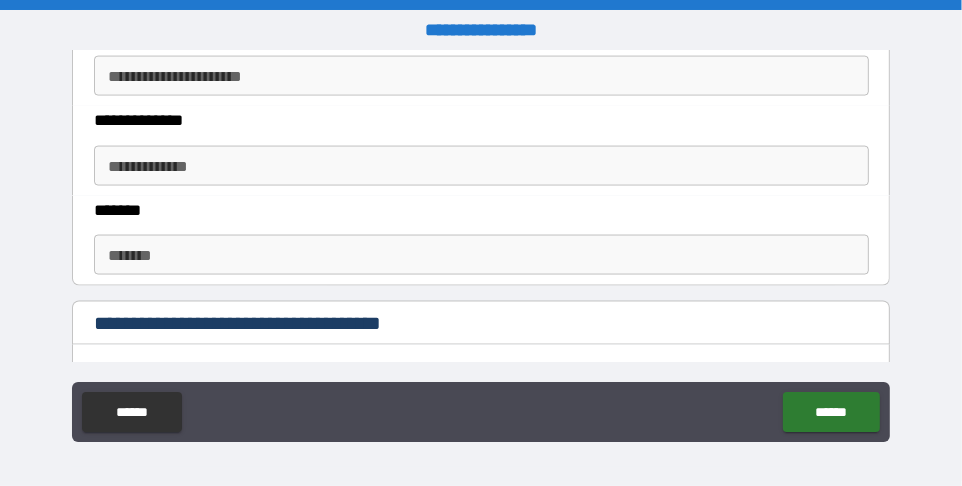 scroll, scrollTop: 2462, scrollLeft: 0, axis: vertical 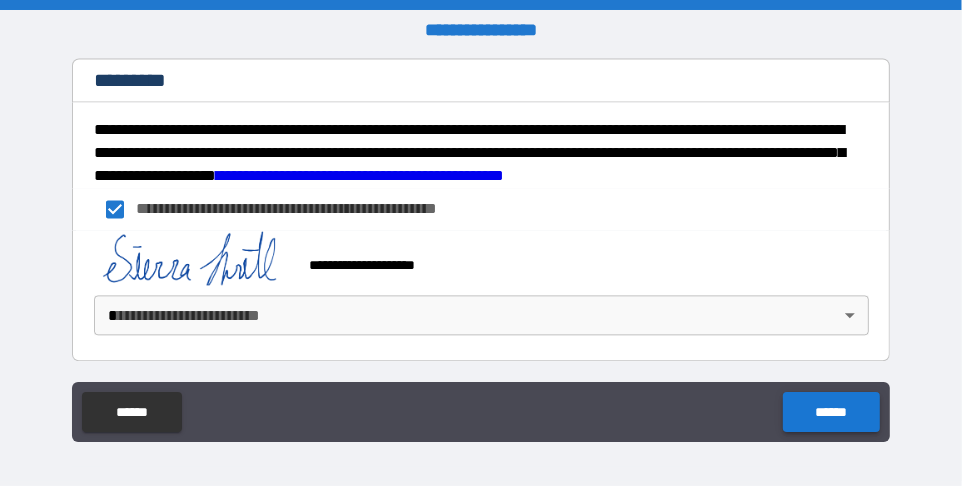 click on "******" at bounding box center (831, 412) 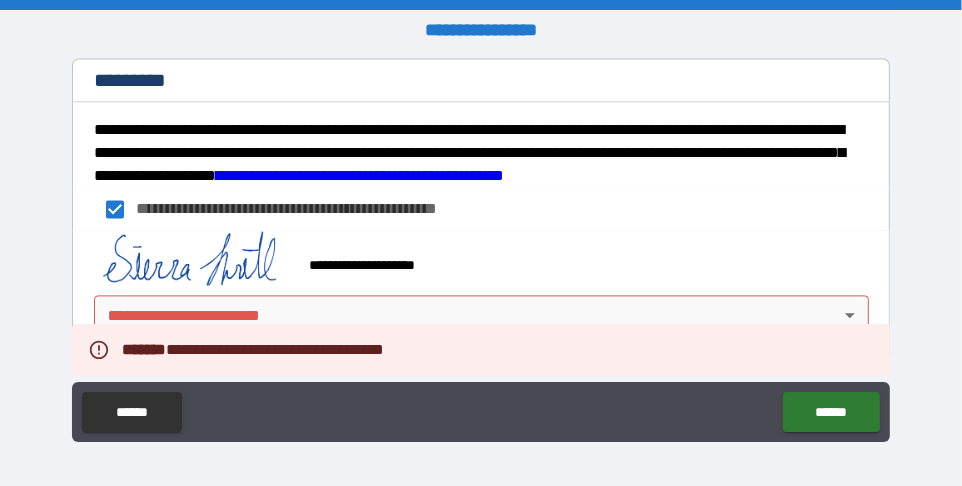 click on "**********" at bounding box center (481, 243) 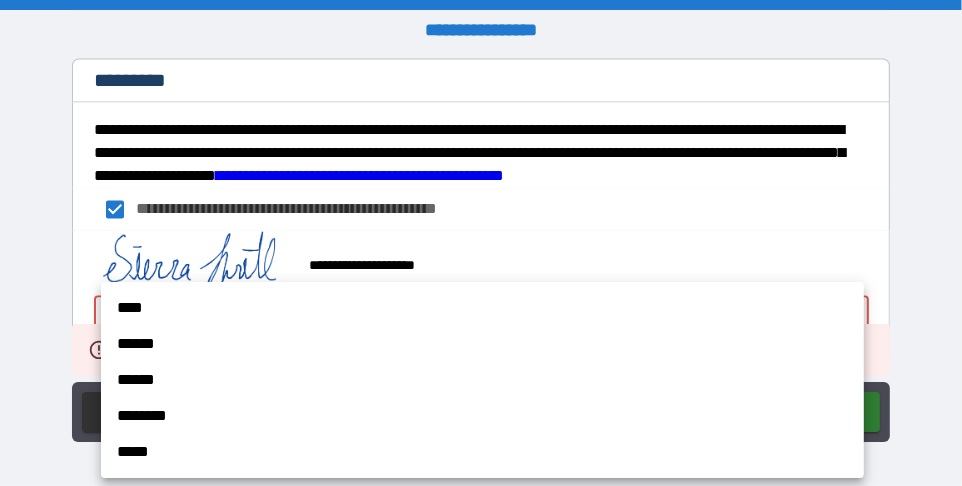 click on "****" at bounding box center [482, 308] 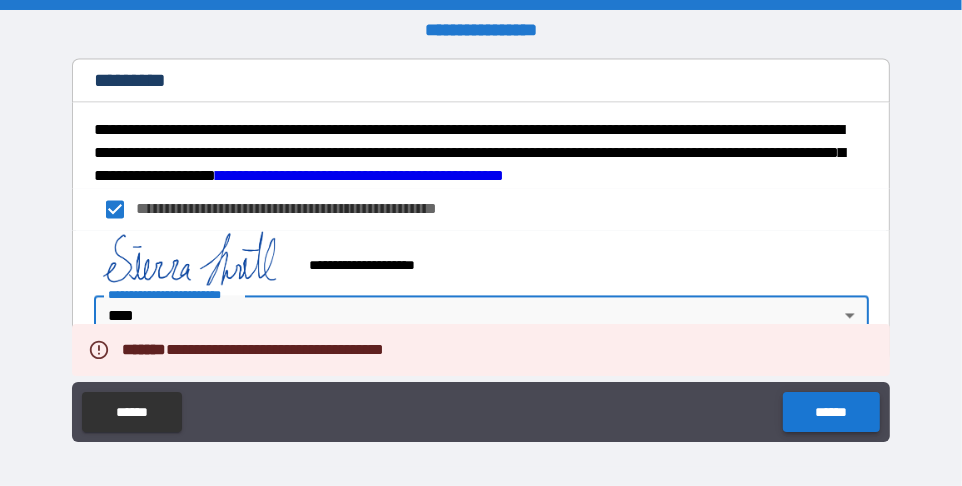 click on "******" at bounding box center (831, 412) 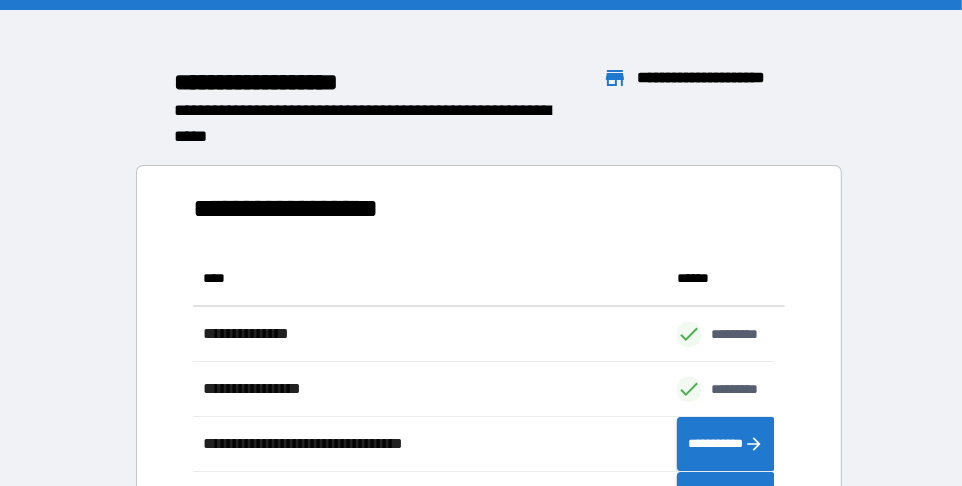 scroll, scrollTop: 15, scrollLeft: 16, axis: both 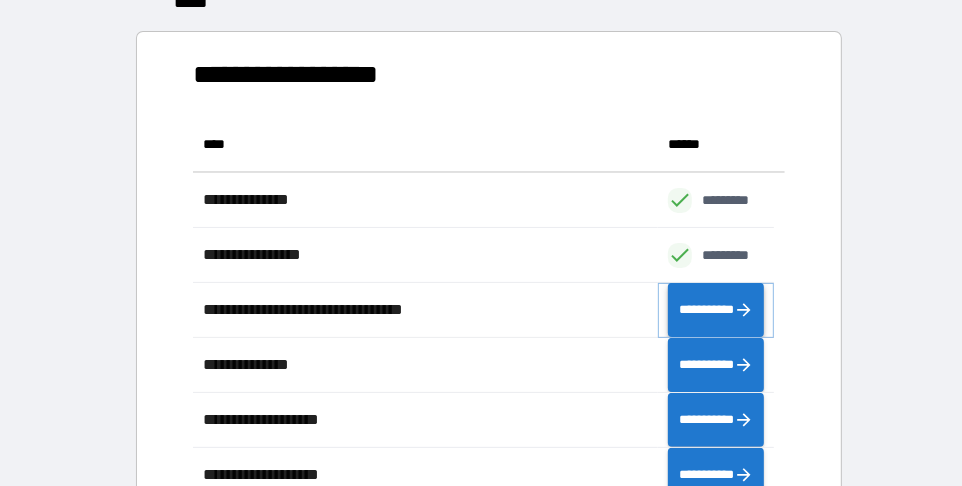 click on "**********" at bounding box center (716, 309) 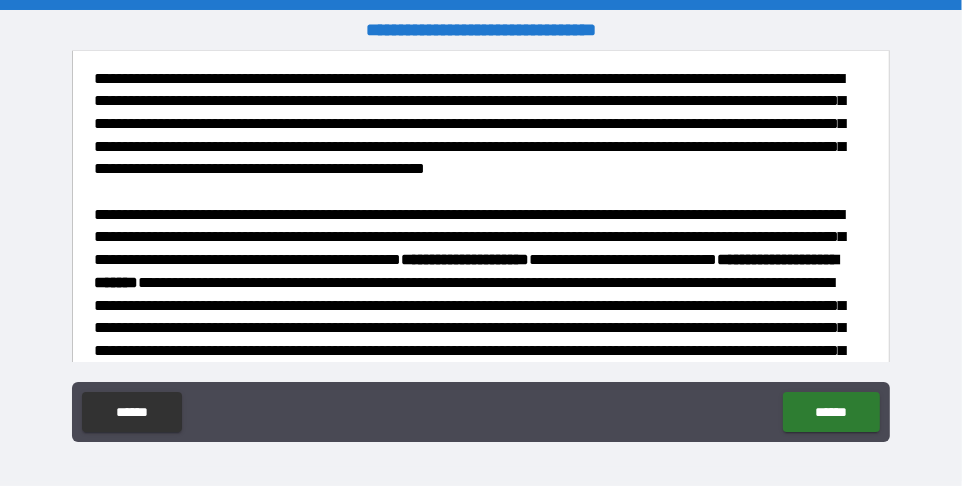 scroll, scrollTop: 2506, scrollLeft: 0, axis: vertical 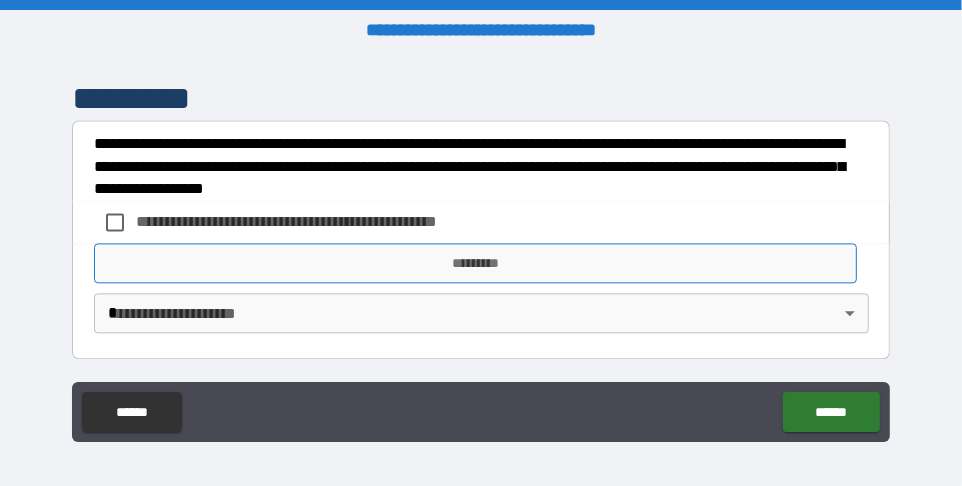 click on "*********" at bounding box center (475, 263) 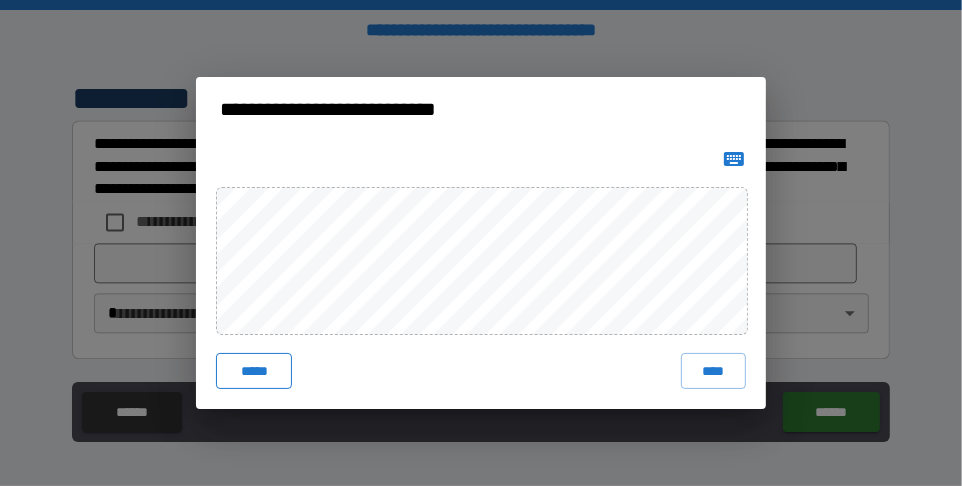 click on "*****" at bounding box center [254, 371] 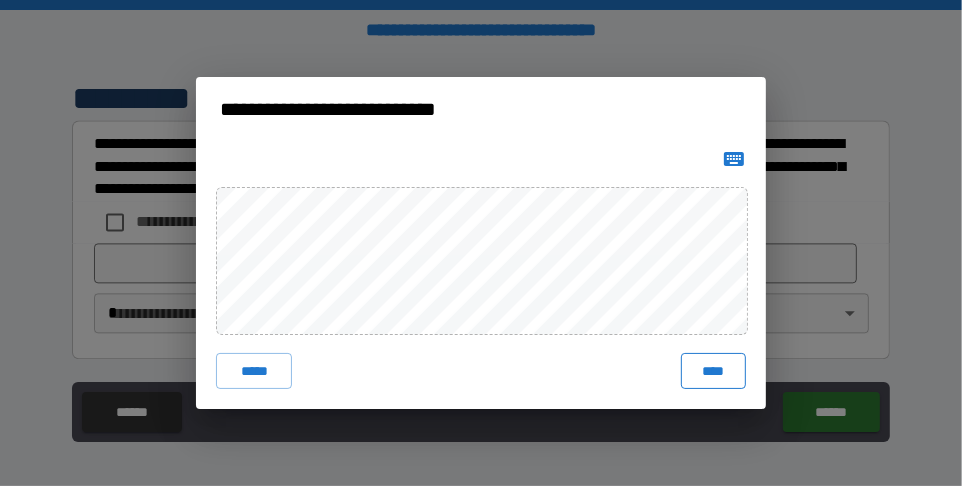click on "****" at bounding box center (713, 371) 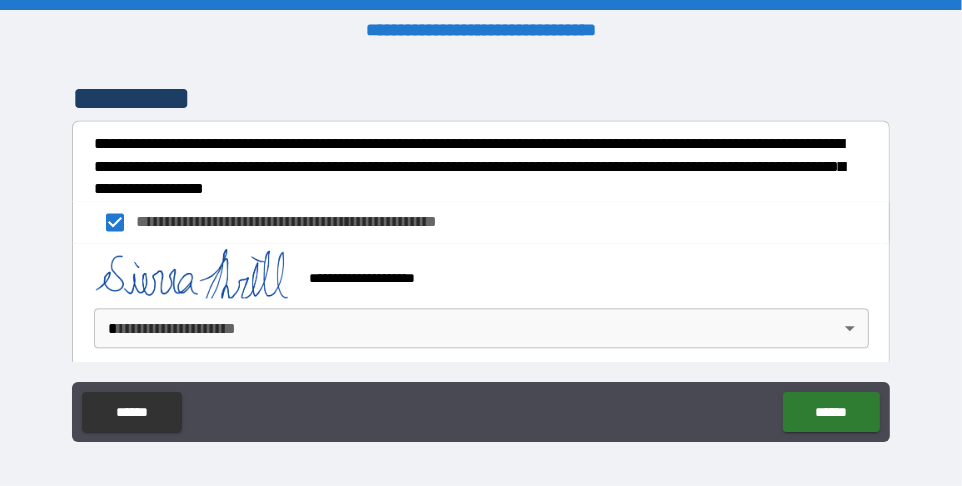click on "**********" at bounding box center (481, 243) 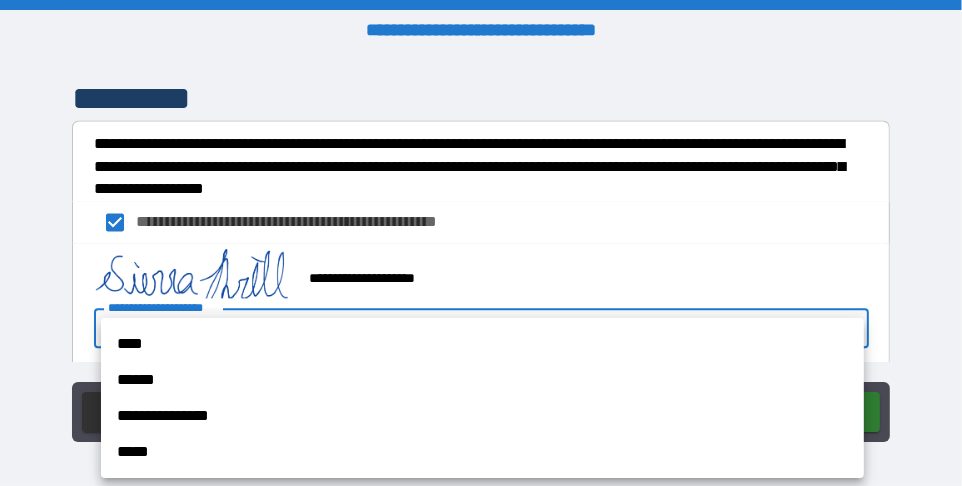 click on "****" at bounding box center (482, 344) 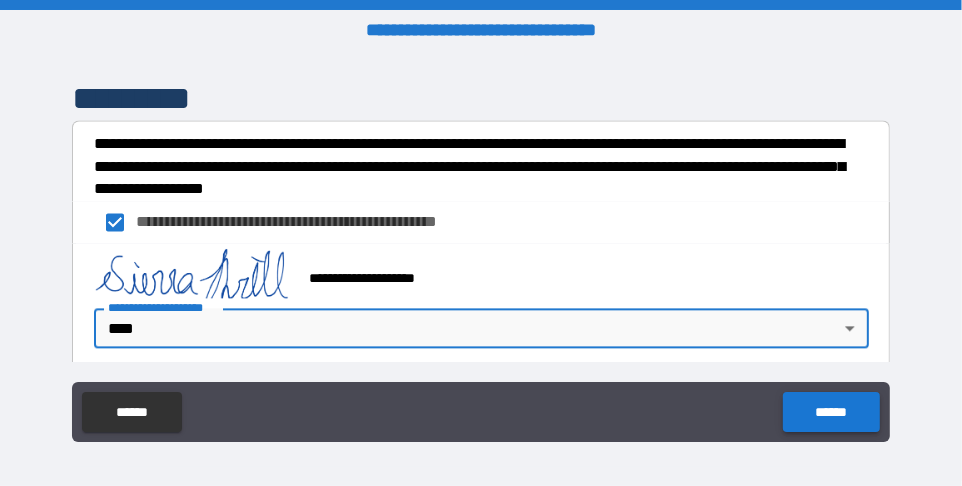 click on "******" at bounding box center (831, 412) 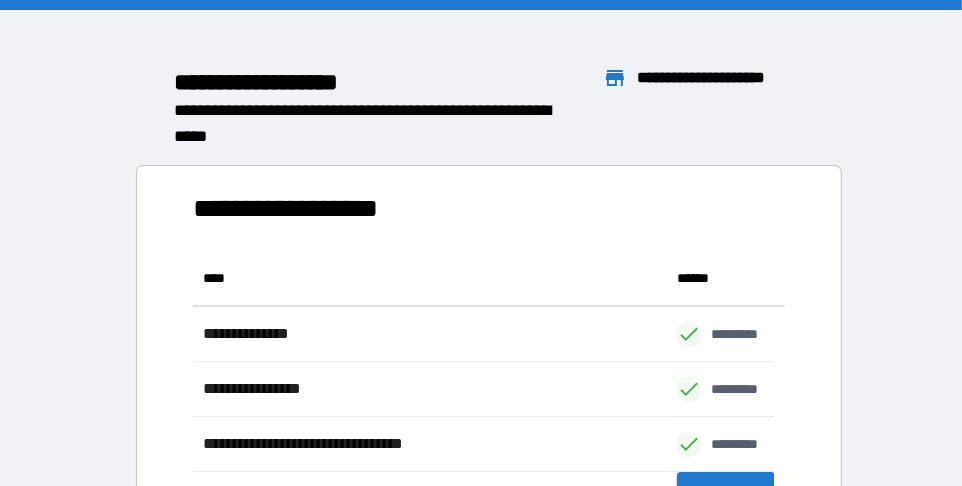 scroll, scrollTop: 15, scrollLeft: 16, axis: both 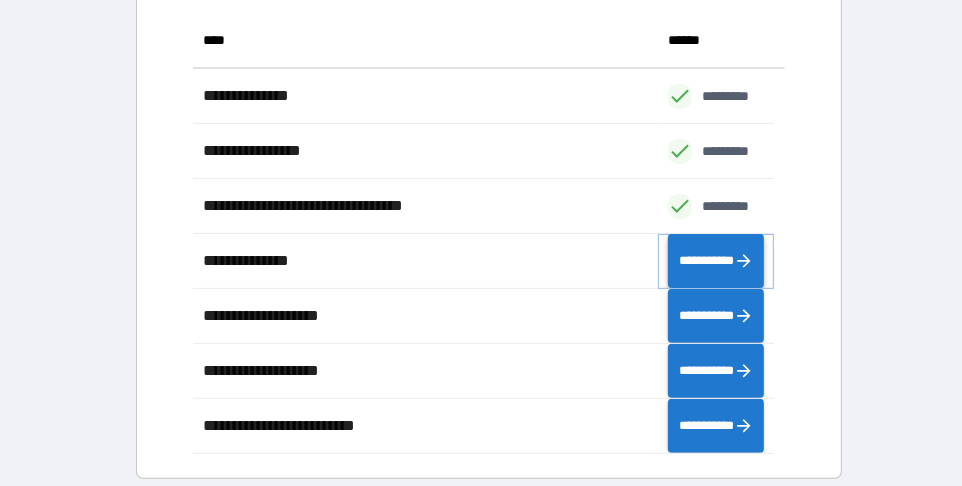 click on "**********" at bounding box center (716, 260) 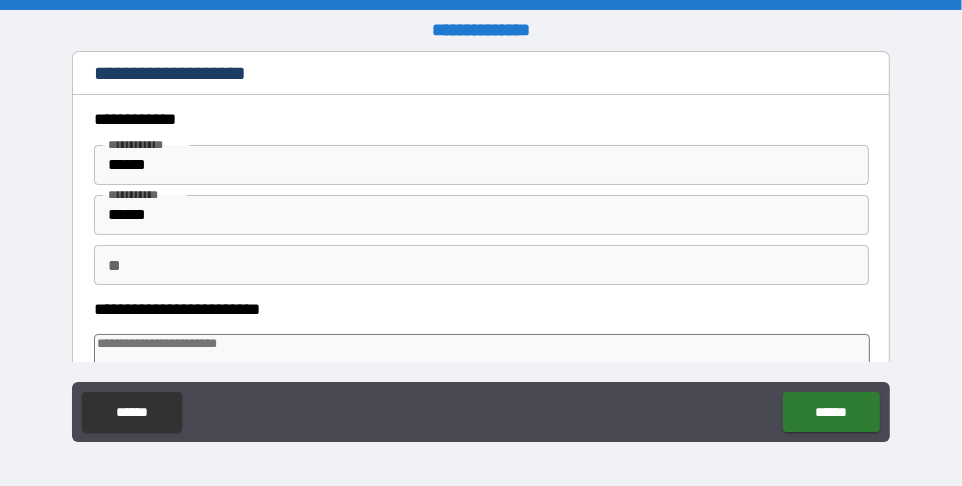 type on "*" 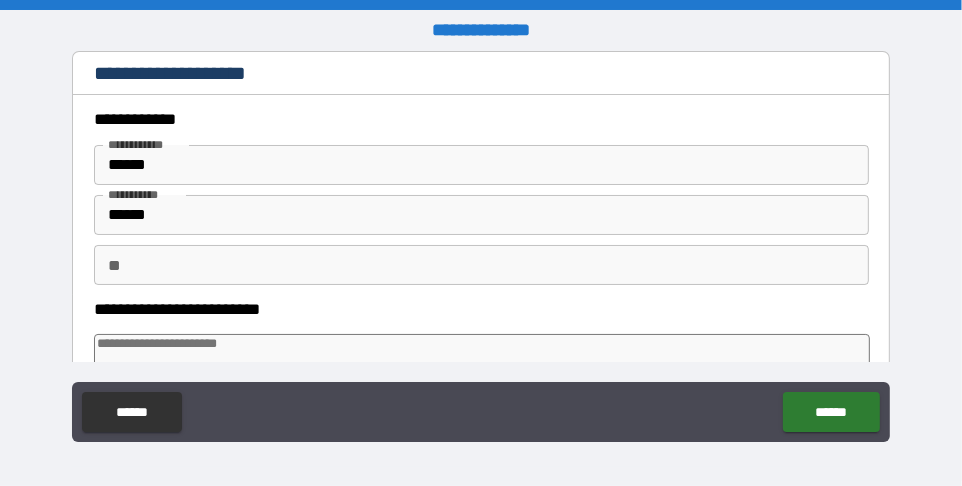type on "*" 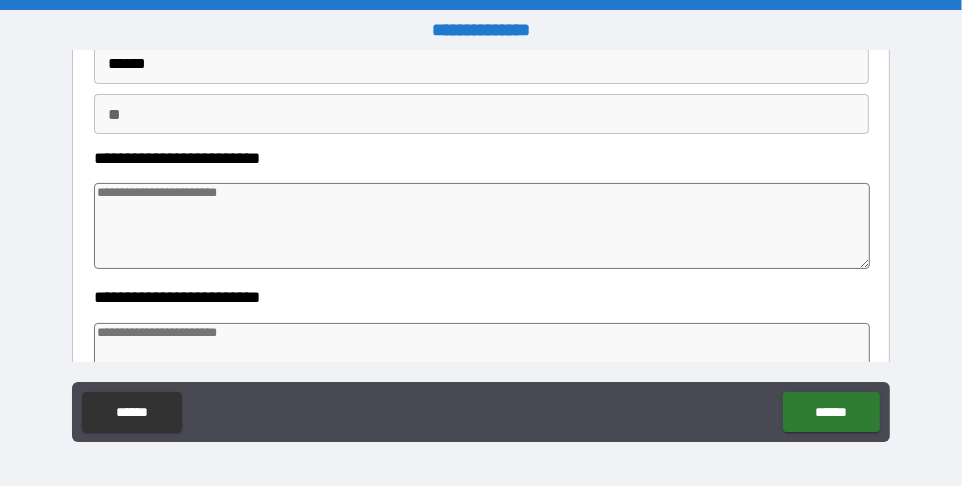 scroll, scrollTop: 154, scrollLeft: 0, axis: vertical 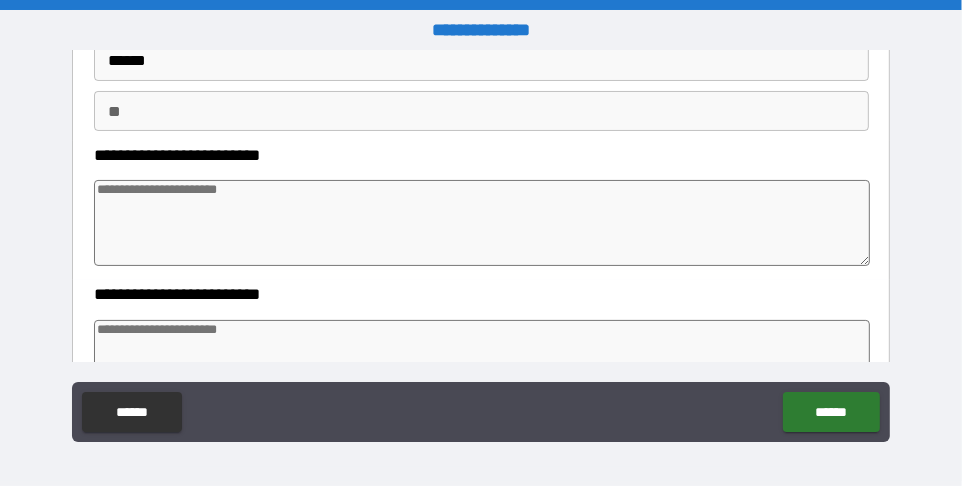 click at bounding box center (482, 223) 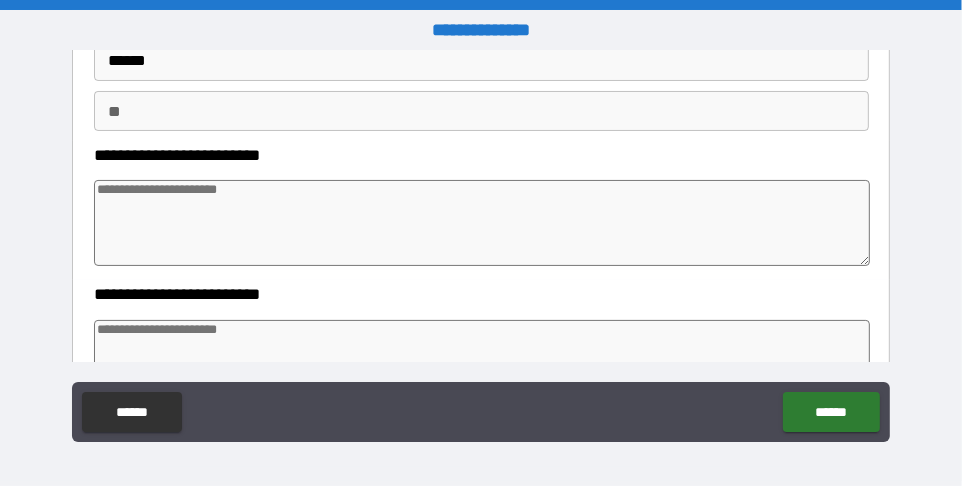click on "**********" at bounding box center (475, 295) 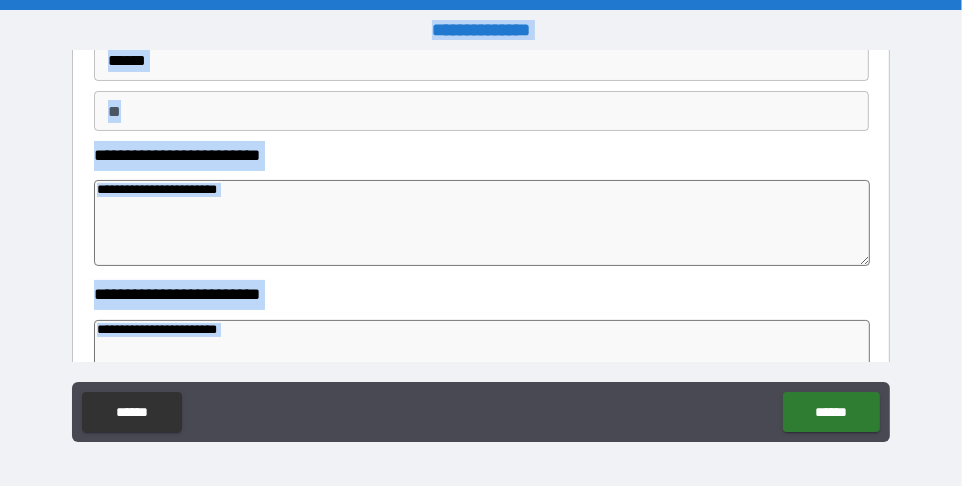 copy on "**********" 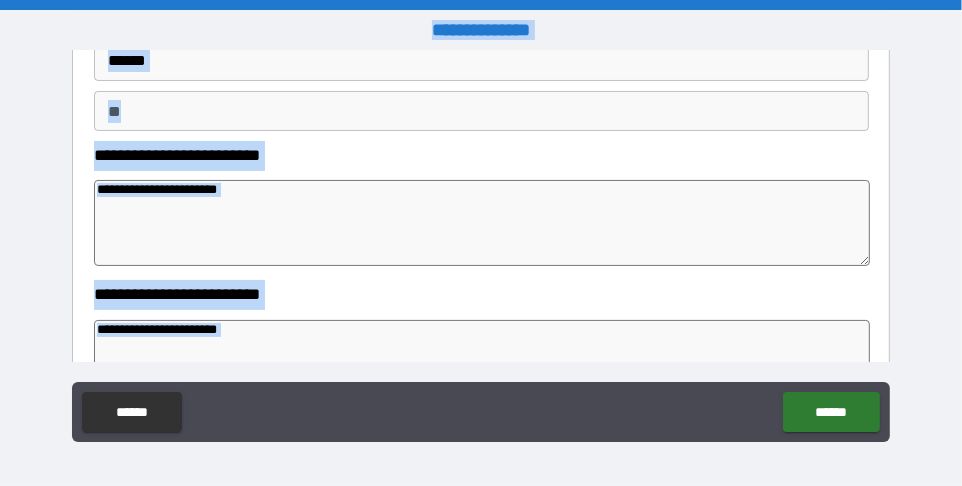 click at bounding box center (482, 223) 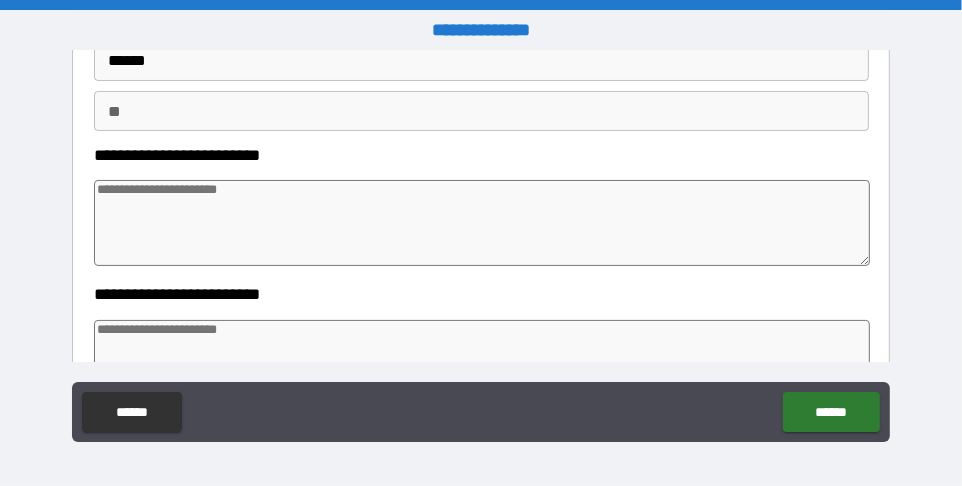 click at bounding box center [482, 223] 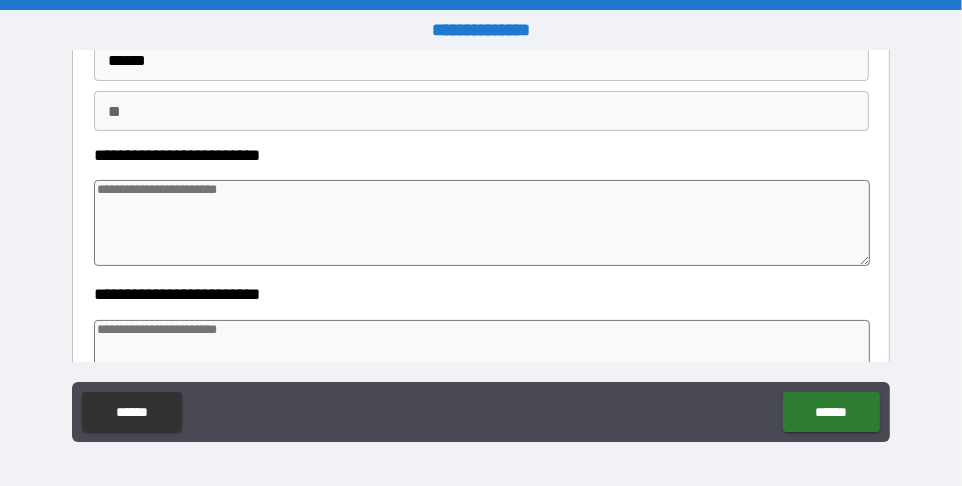 type on "*" 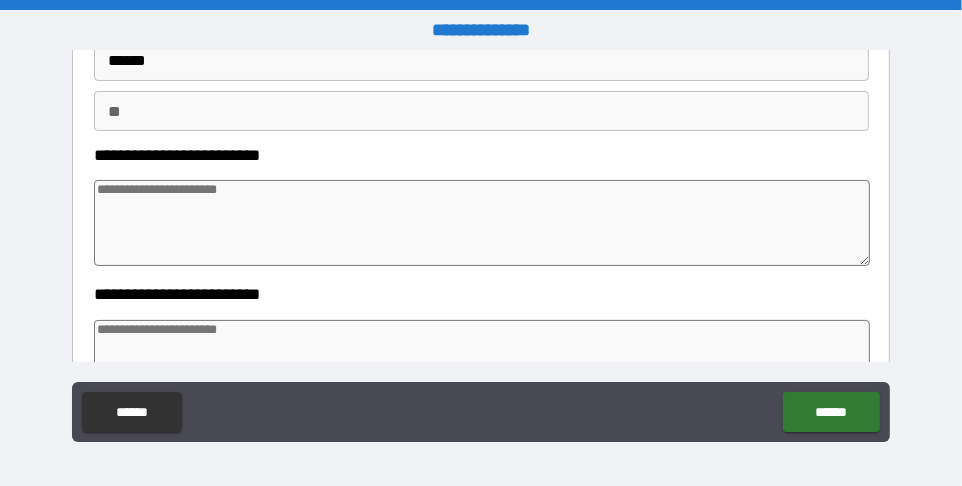 type on "*" 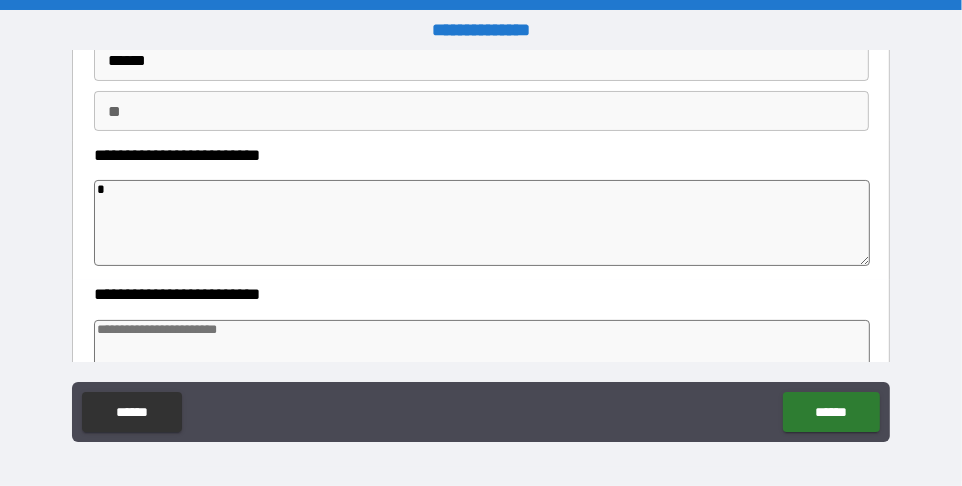 type on "*" 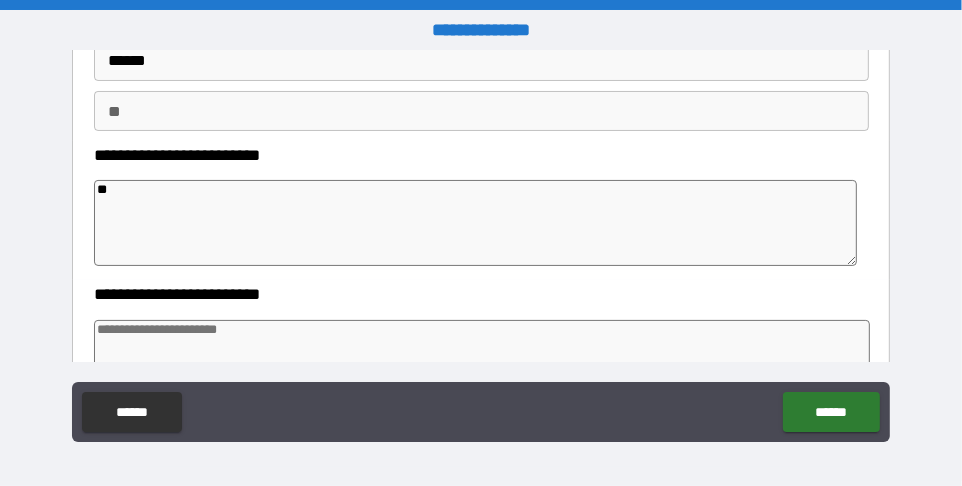 type on "***" 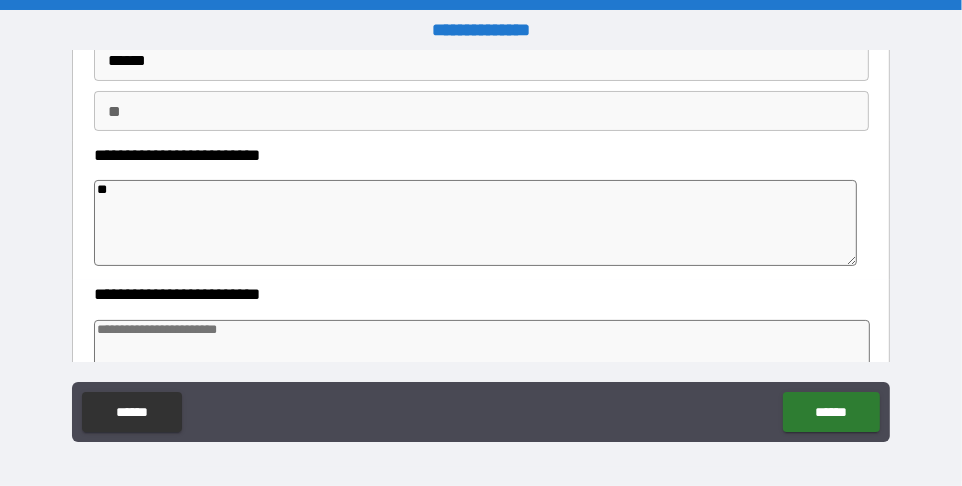 type on "*" 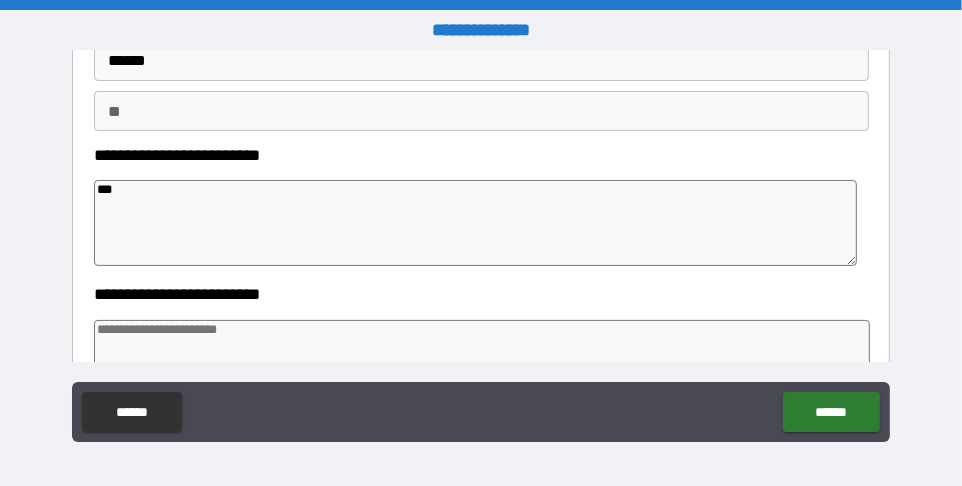 type on "****" 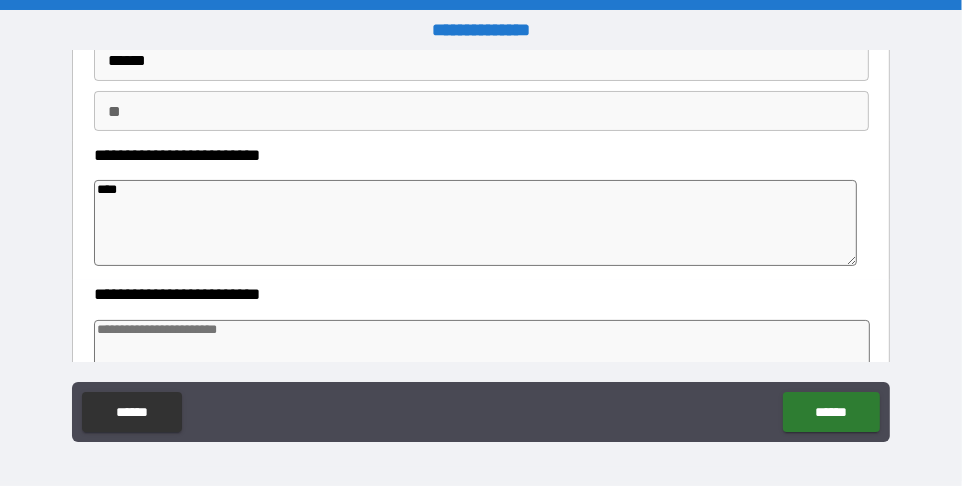 type on "*****" 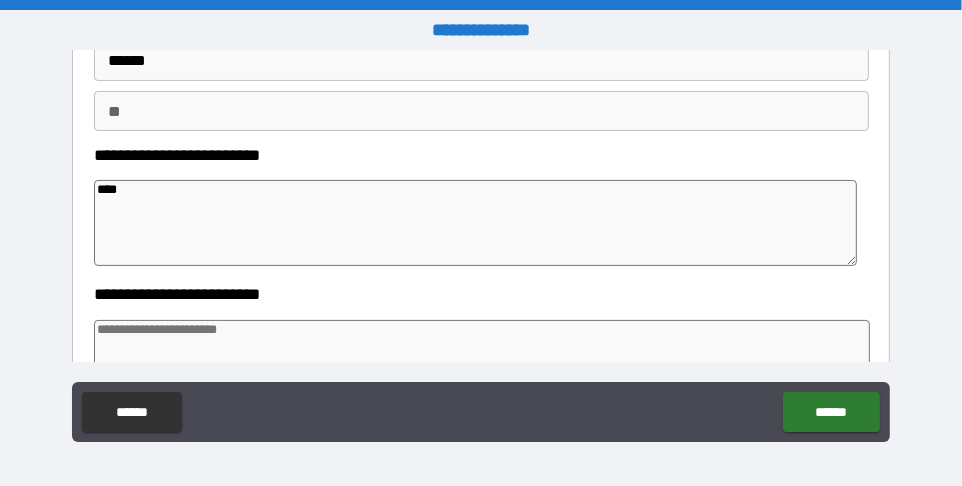 type on "*" 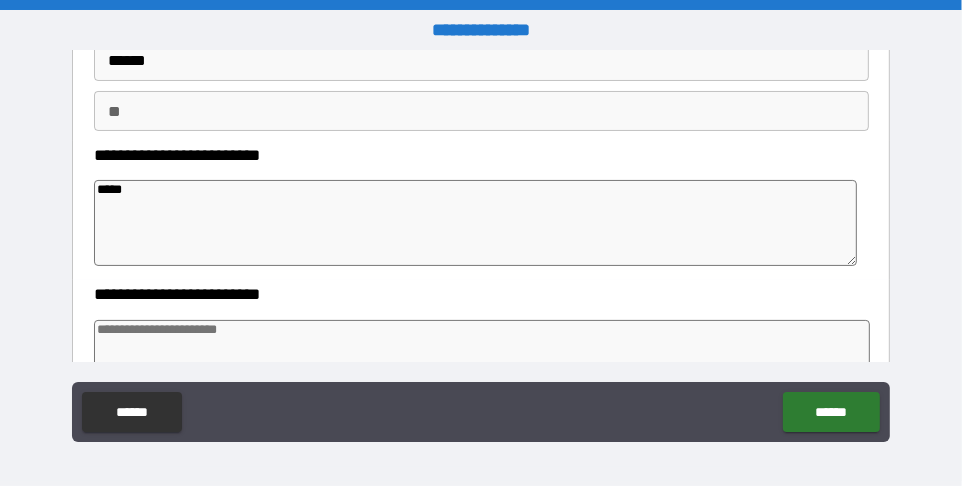 type on "*" 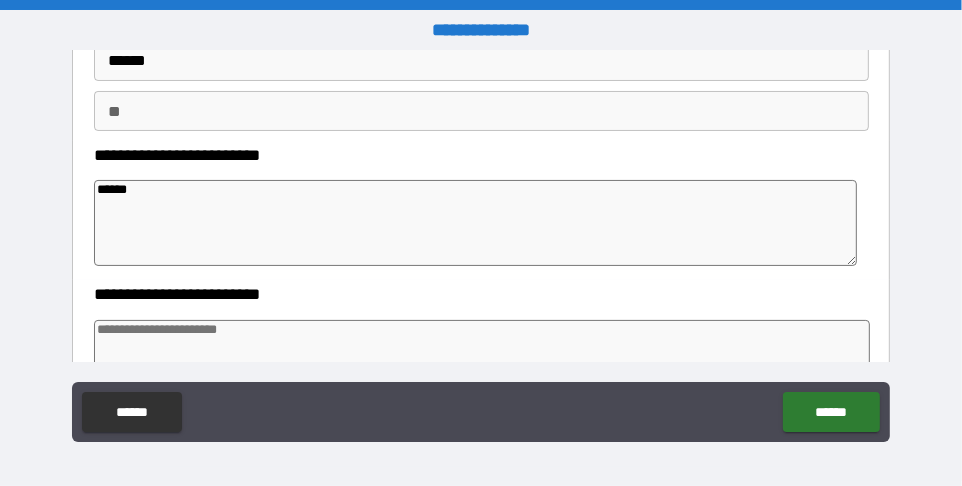 type on "*" 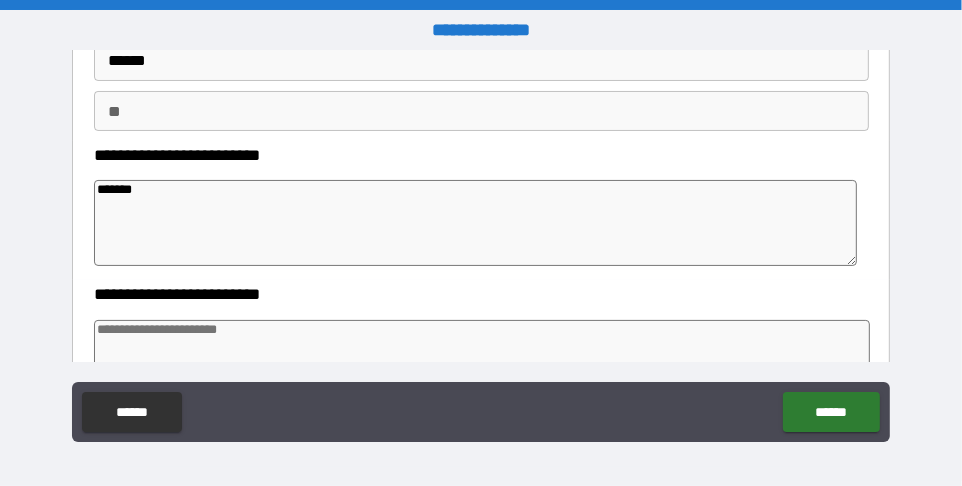type on "*" 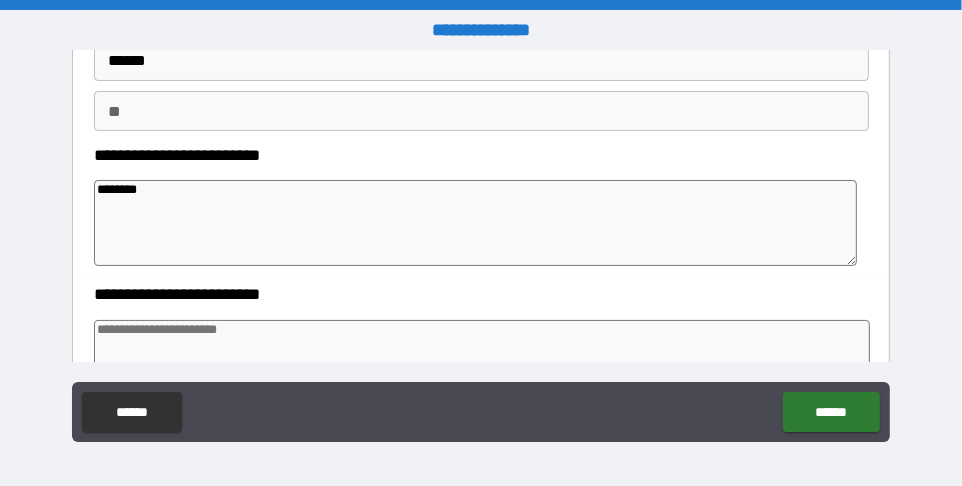 type on "*********" 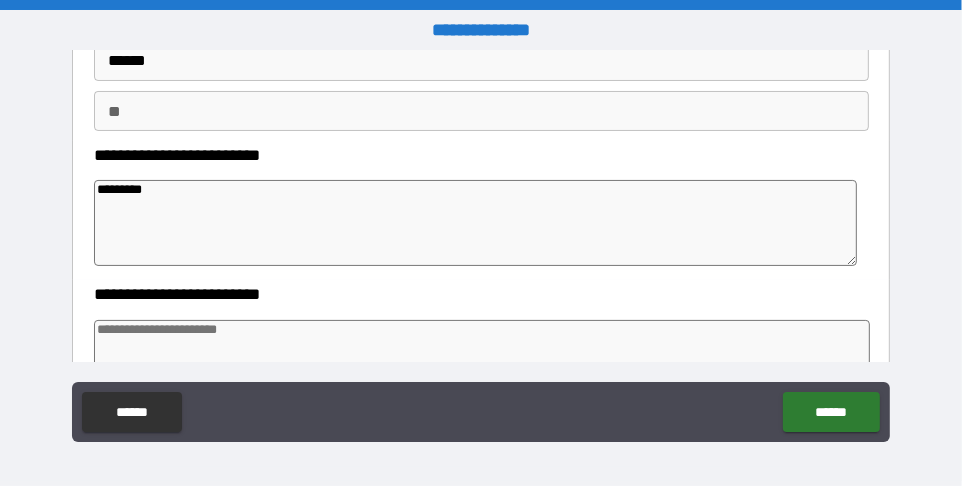 type on "*********" 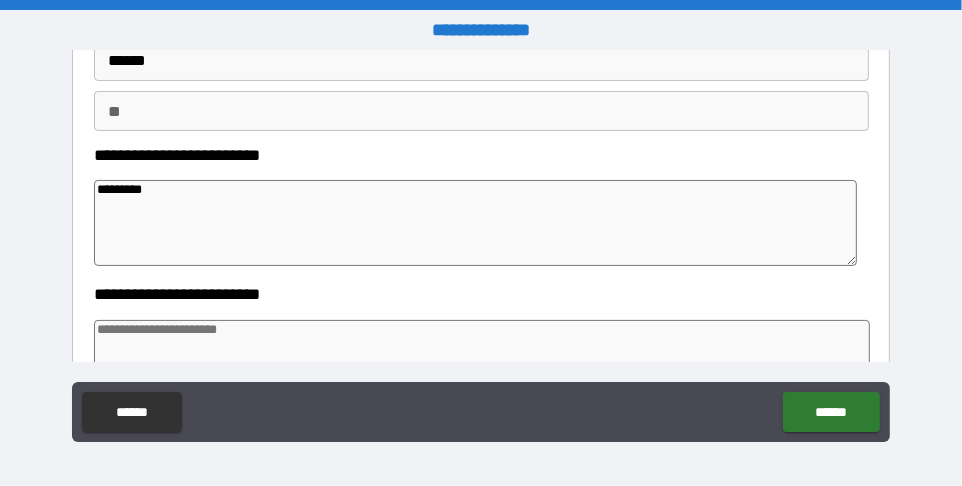type on "*" 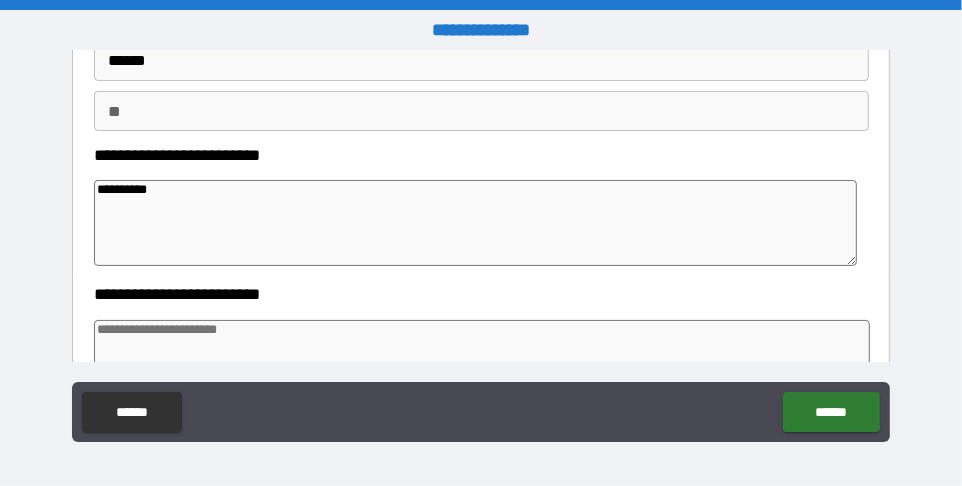 type on "*" 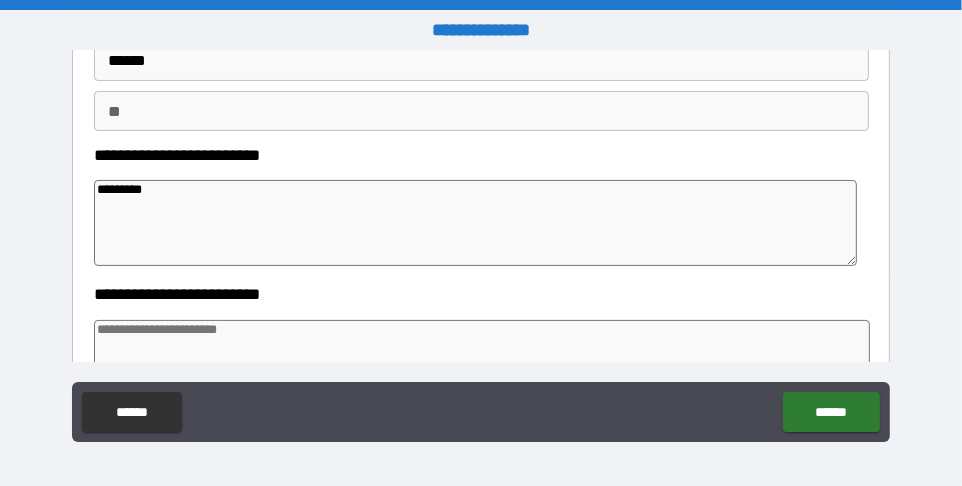 type on "********" 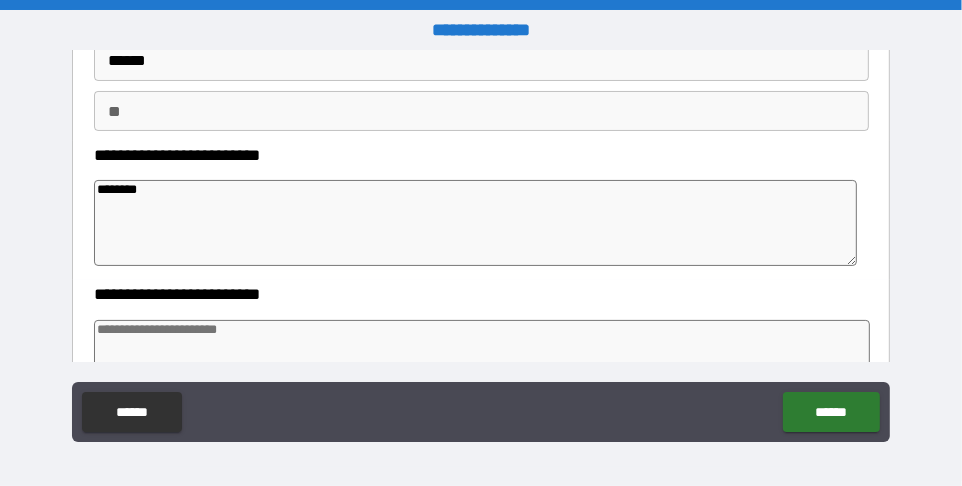 type on "******" 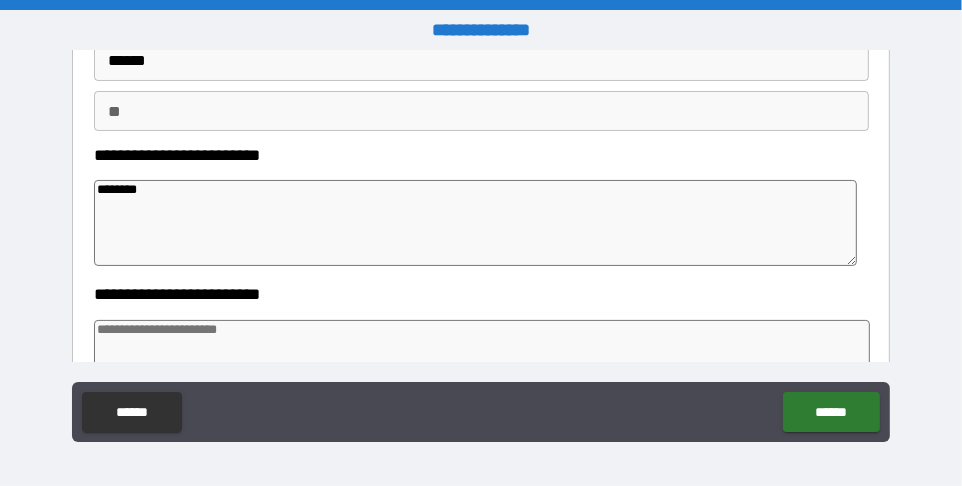 type on "*" 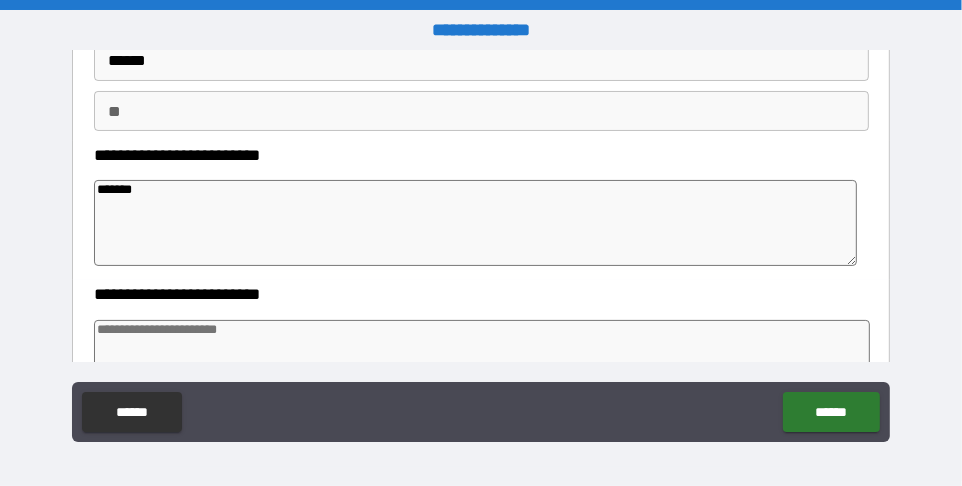 type on "*" 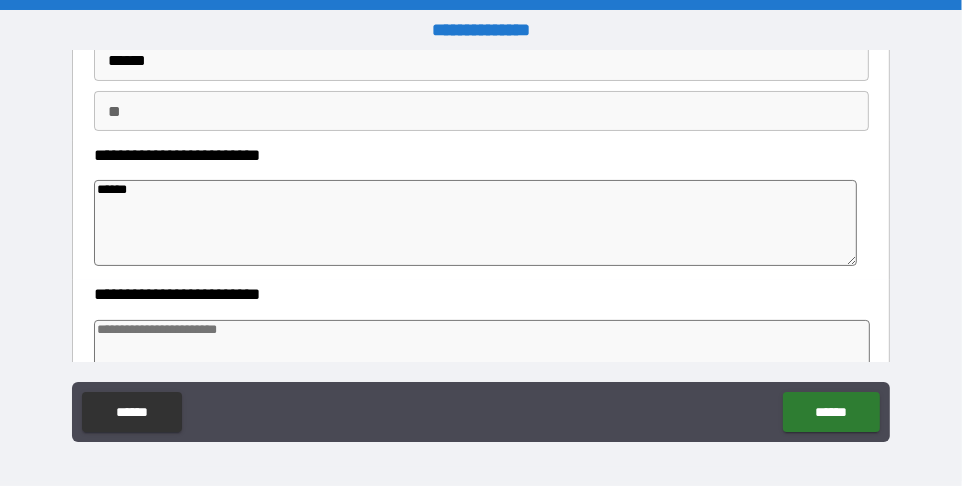 type on "*" 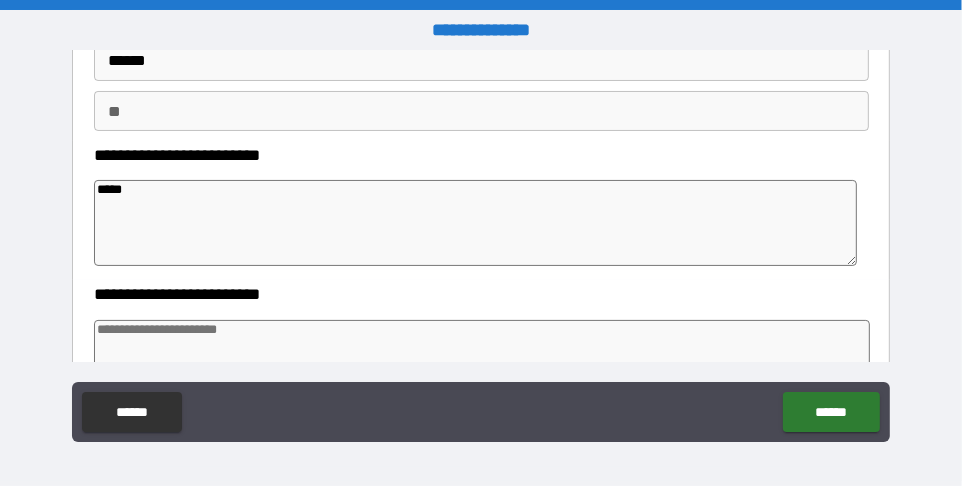 type on "****" 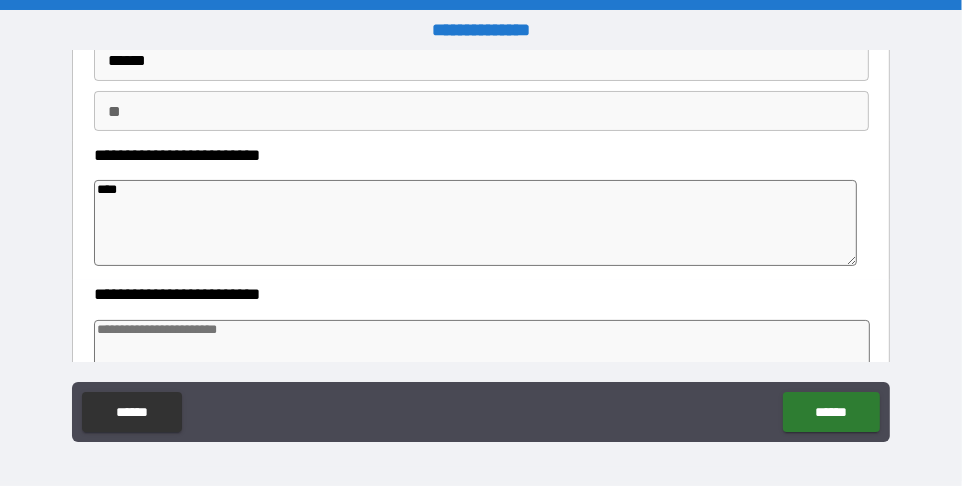 type on "***" 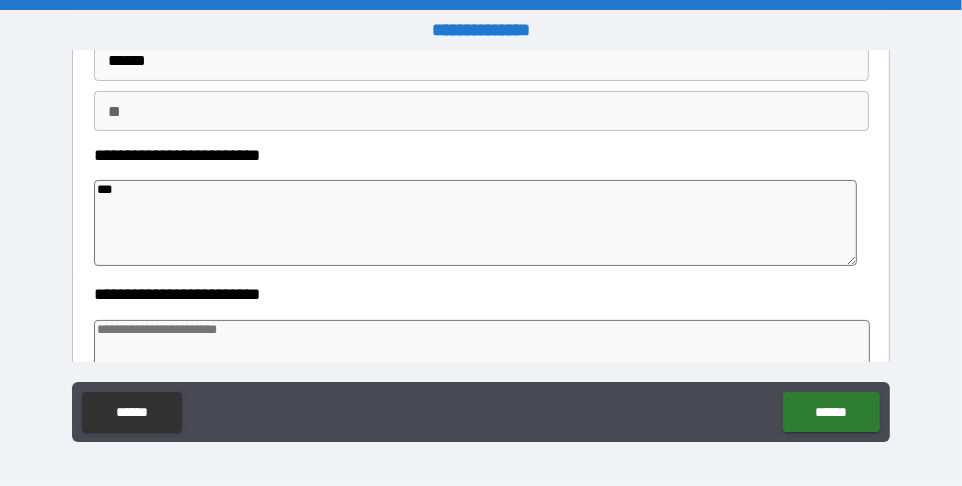type on "*" 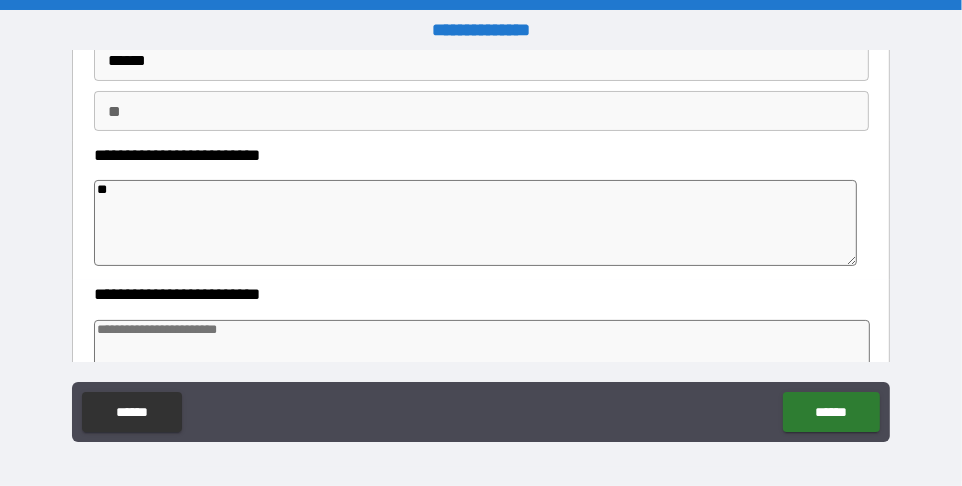 type on "*" 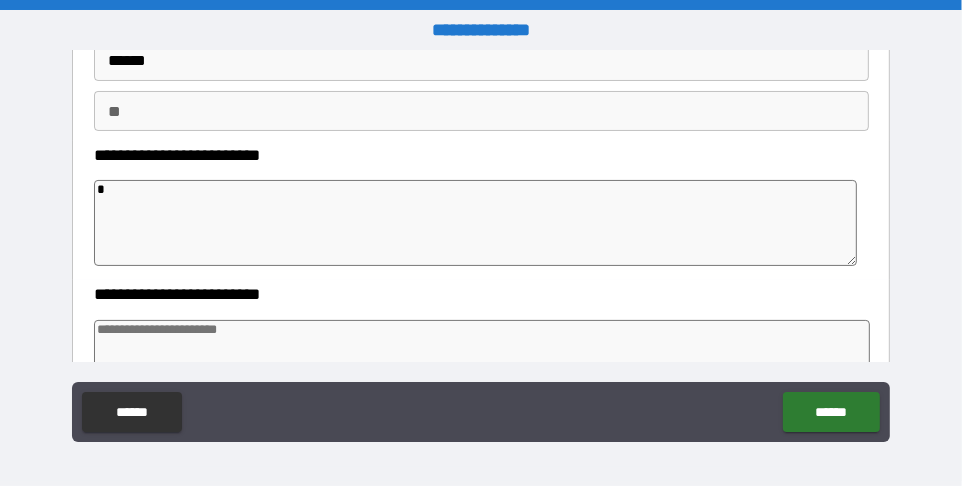 type 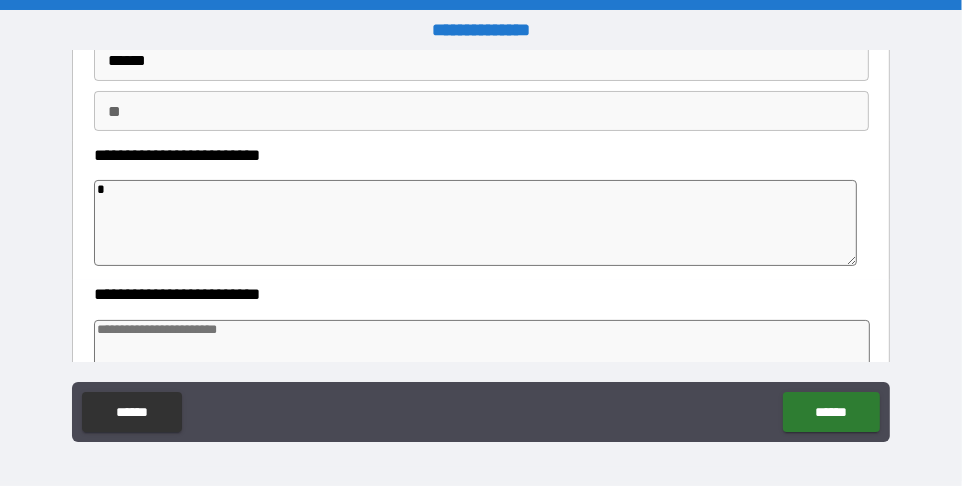 type on "*" 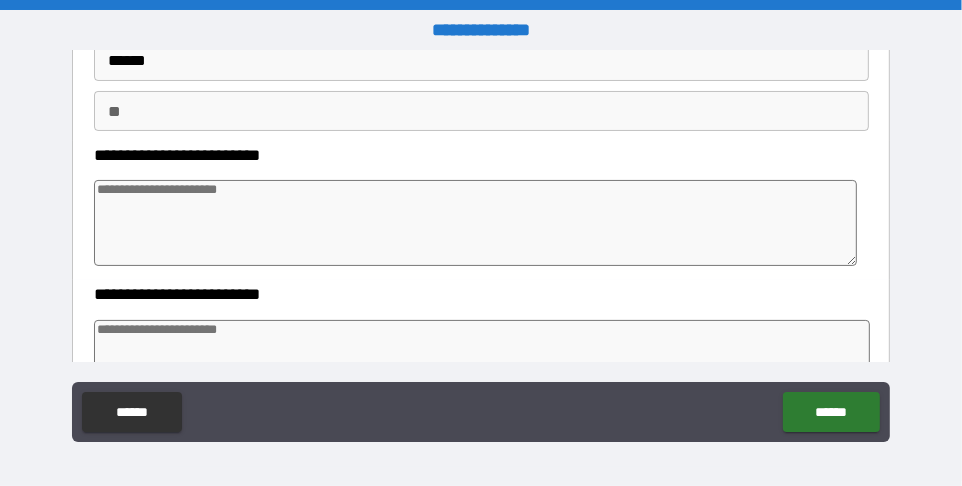 type on "*" 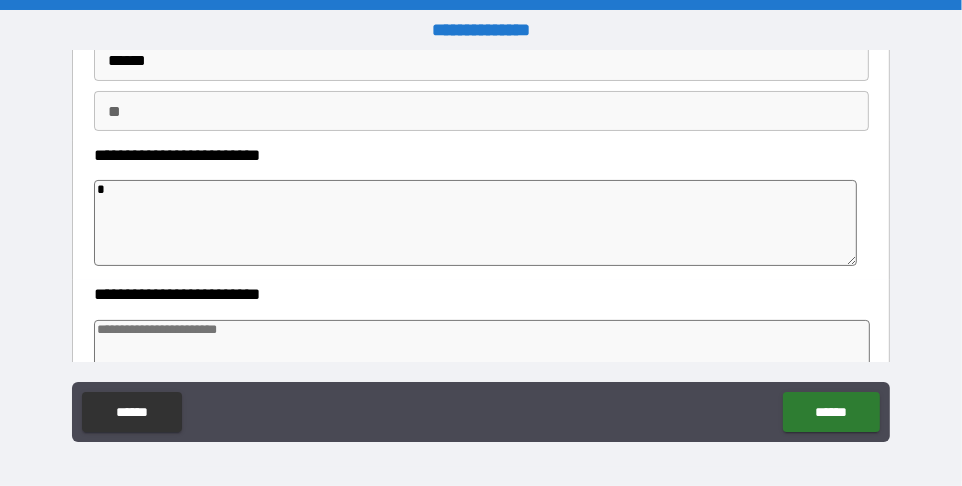 type on "*" 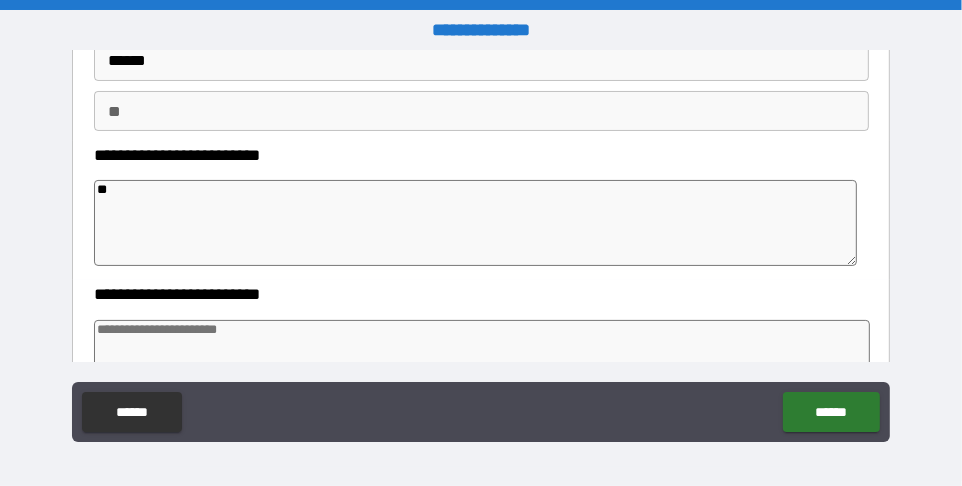 type on "***" 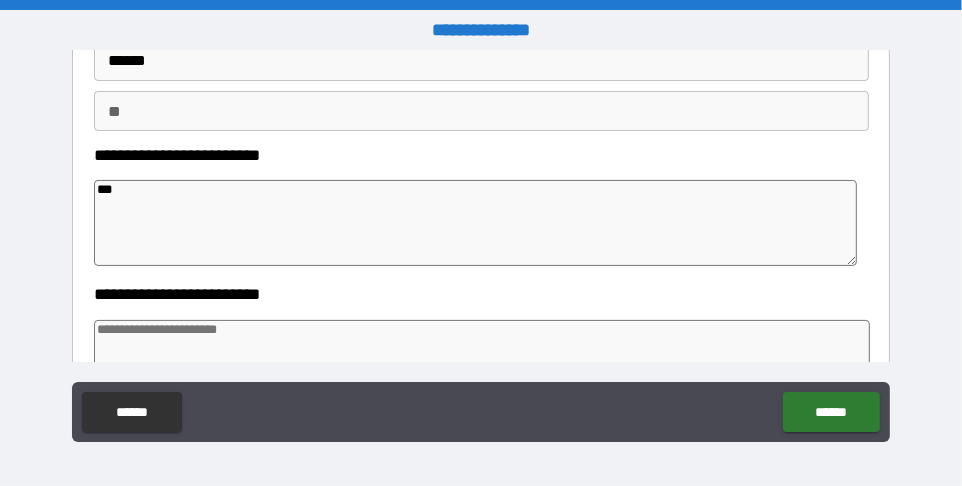 type on "***" 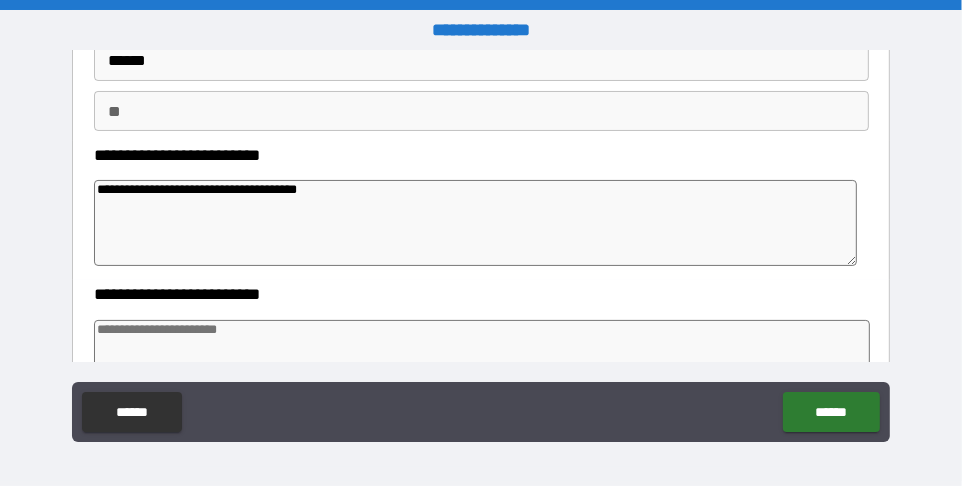 click on "**********" at bounding box center (476, 223) 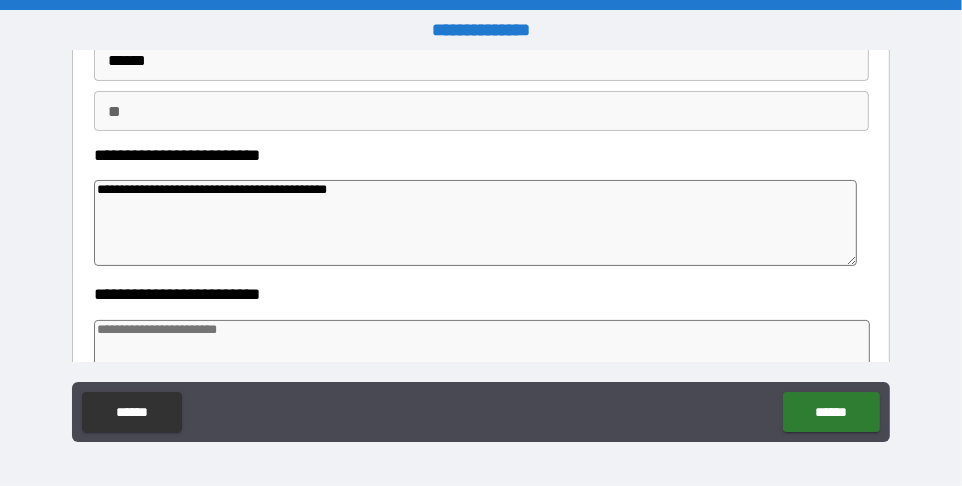 click on "**********" at bounding box center [476, 223] 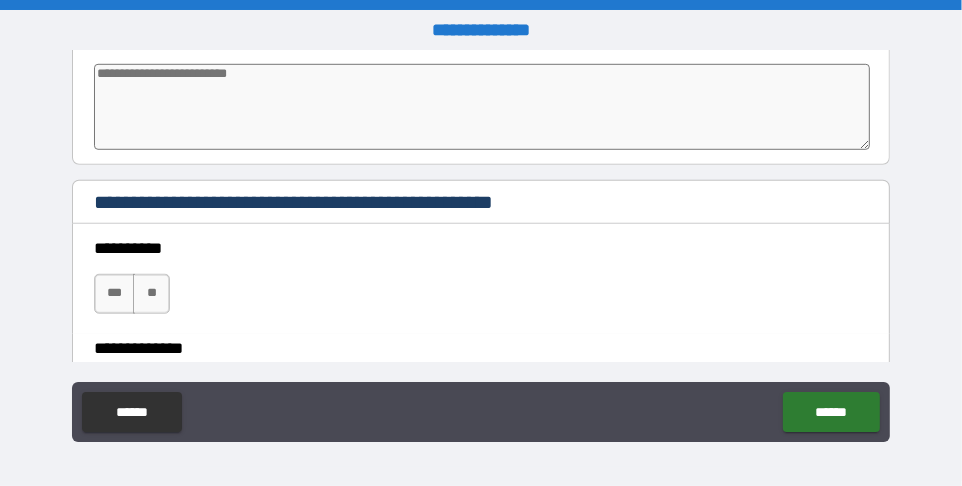 scroll, scrollTop: 829, scrollLeft: 0, axis: vertical 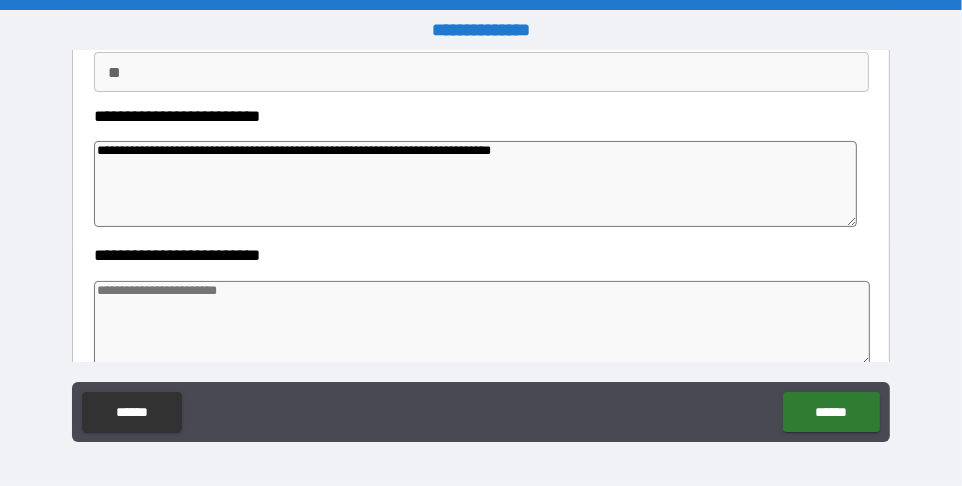 click at bounding box center [482, 324] 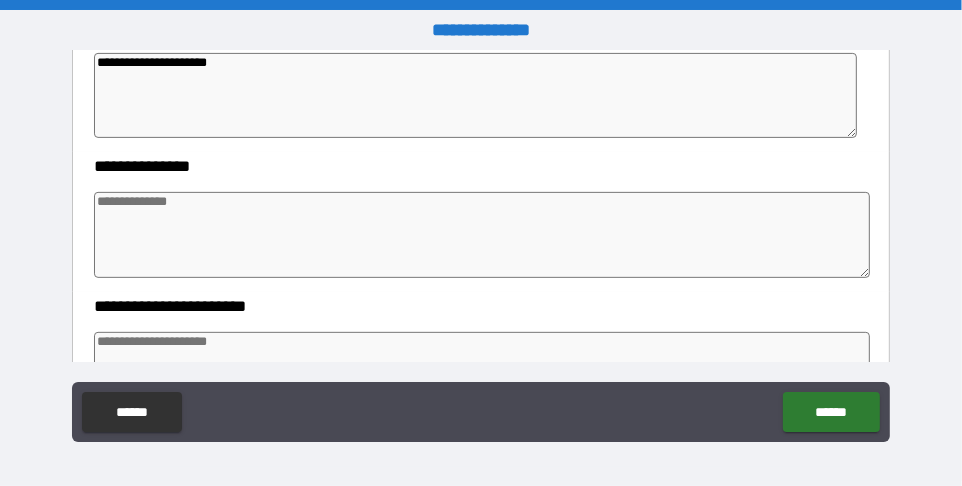 scroll, scrollTop: 423, scrollLeft: 0, axis: vertical 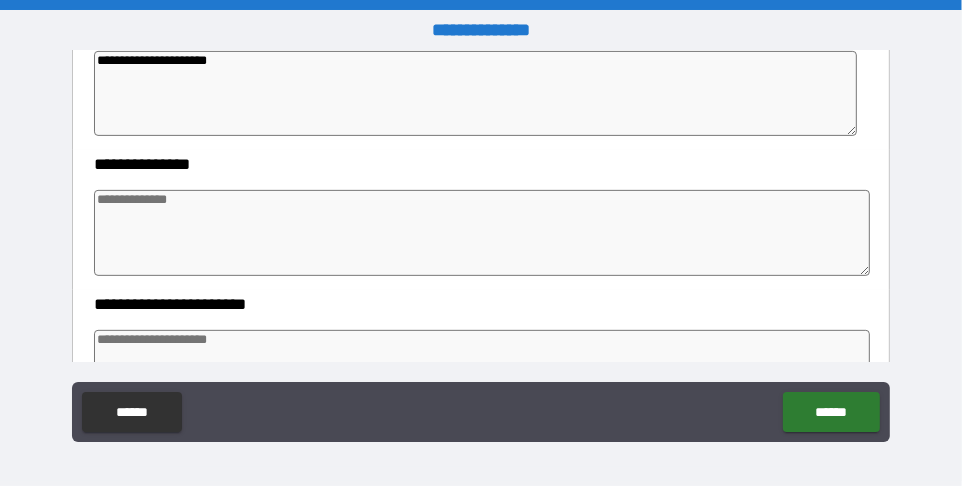 click at bounding box center (482, 233) 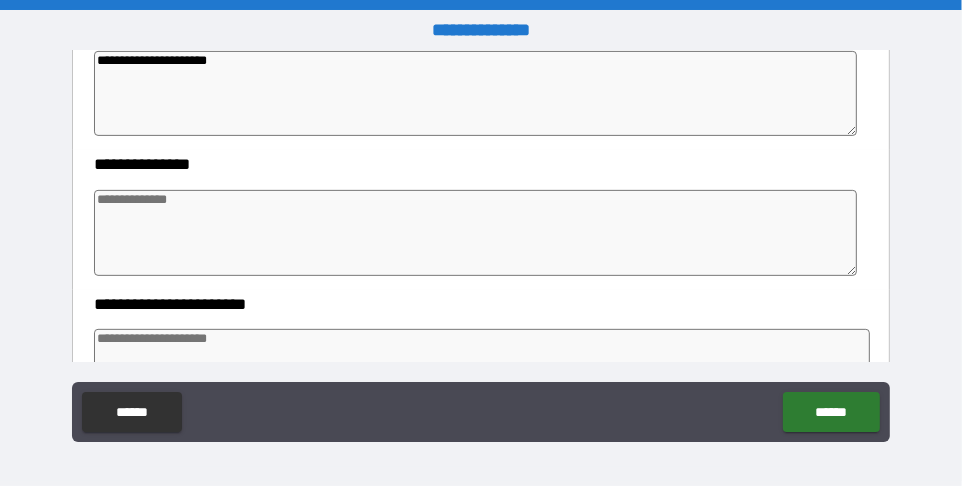 scroll, scrollTop: 0, scrollLeft: 0, axis: both 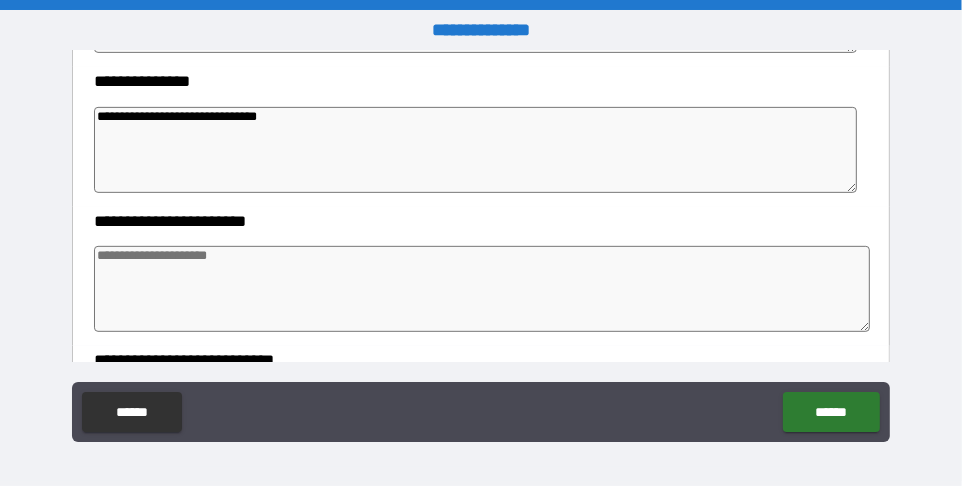 click at bounding box center [482, 289] 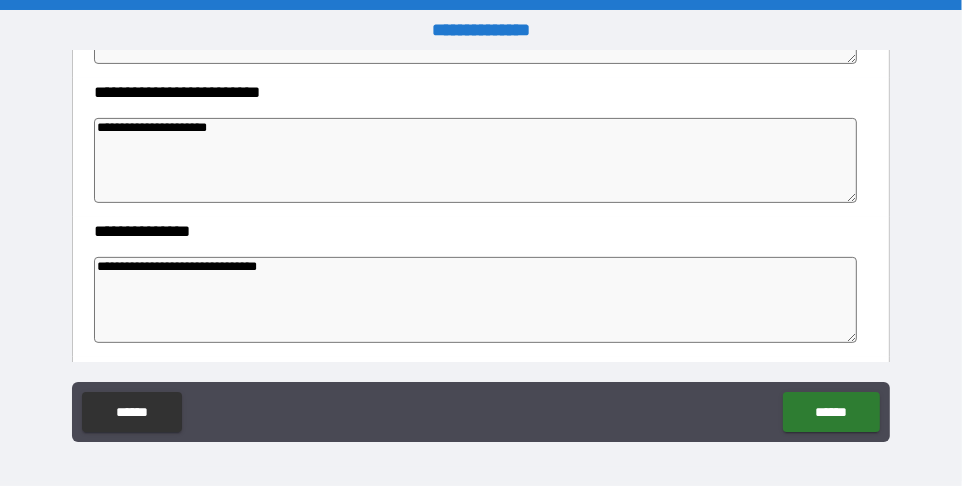 click on "**********" at bounding box center (476, 300) 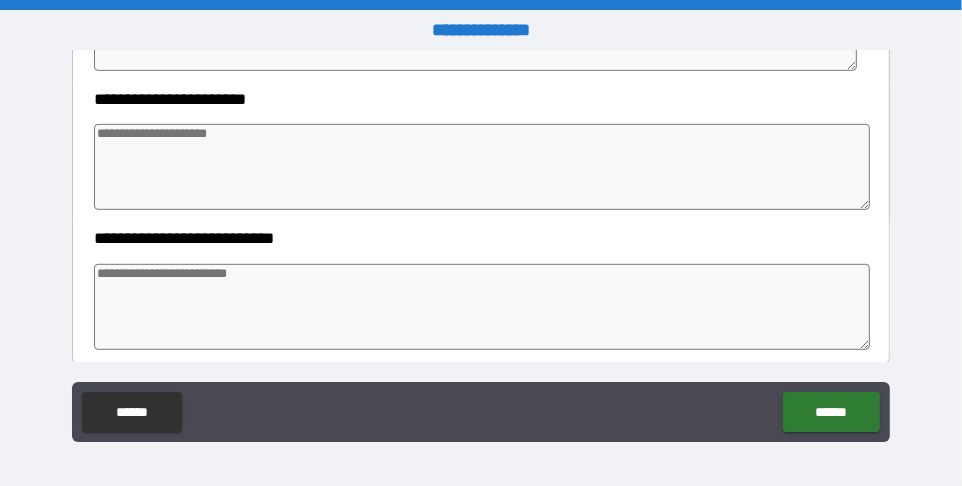 scroll, scrollTop: 630, scrollLeft: 0, axis: vertical 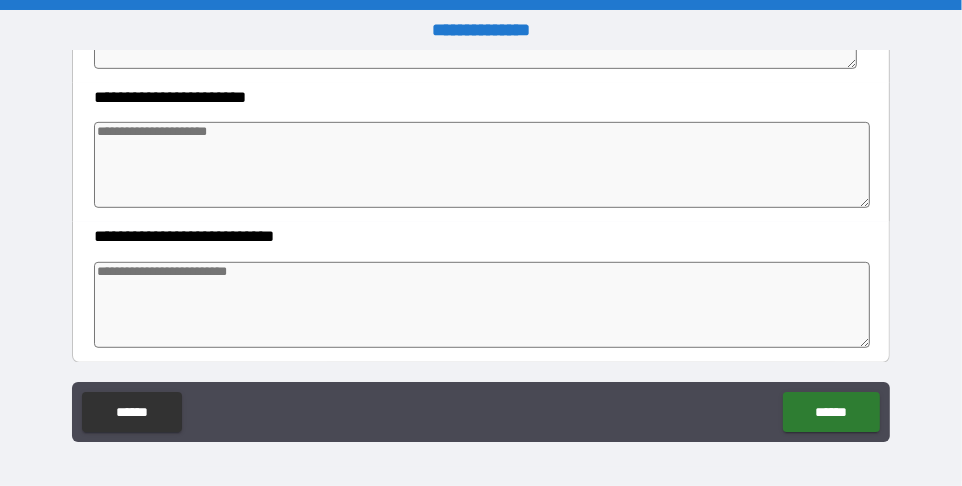 click at bounding box center [482, 165] 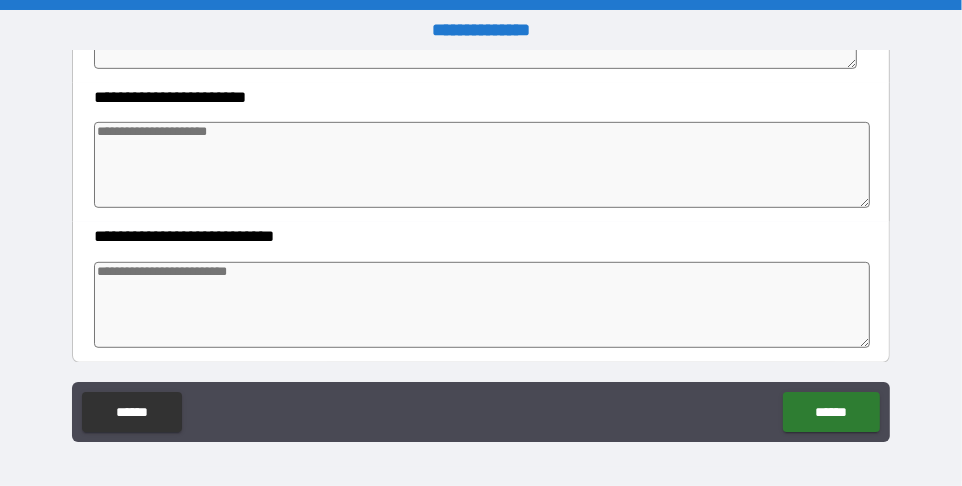 paste on "**********" 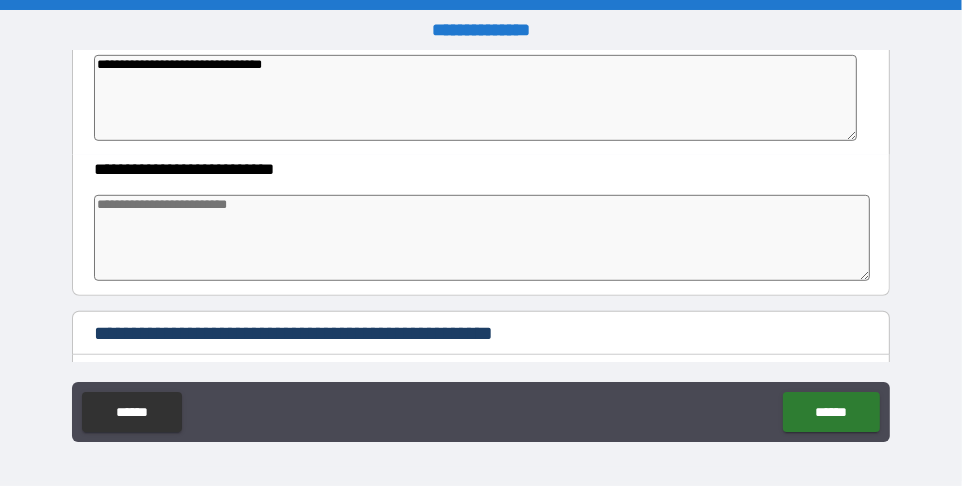 scroll, scrollTop: 725, scrollLeft: 0, axis: vertical 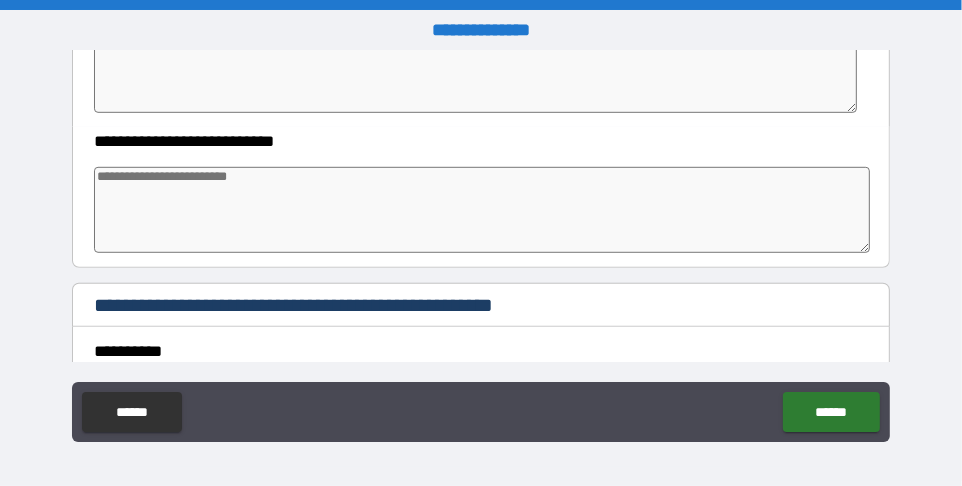 click at bounding box center (482, 210) 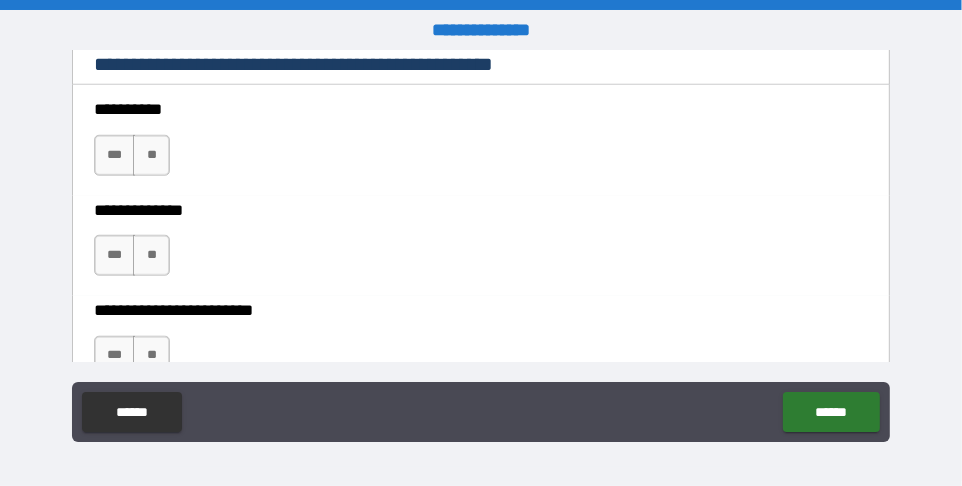 scroll, scrollTop: 966, scrollLeft: 0, axis: vertical 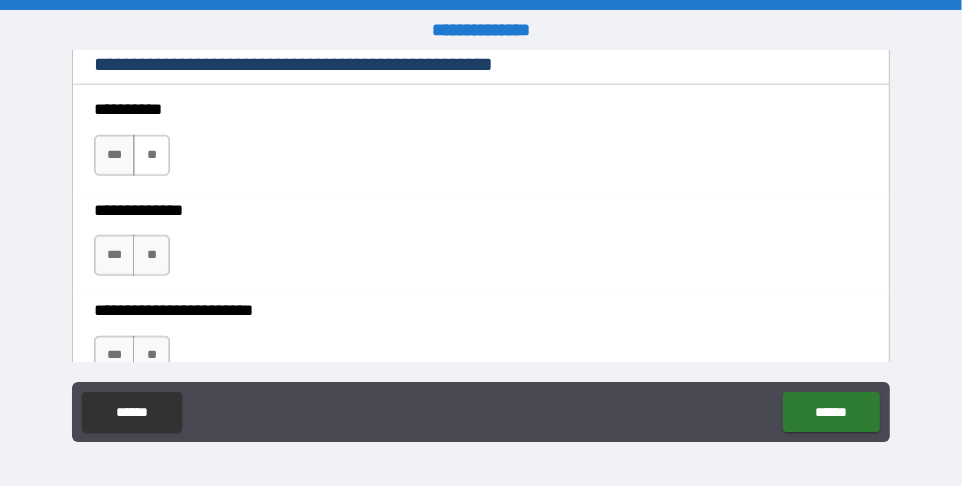 click on "**" at bounding box center (151, 155) 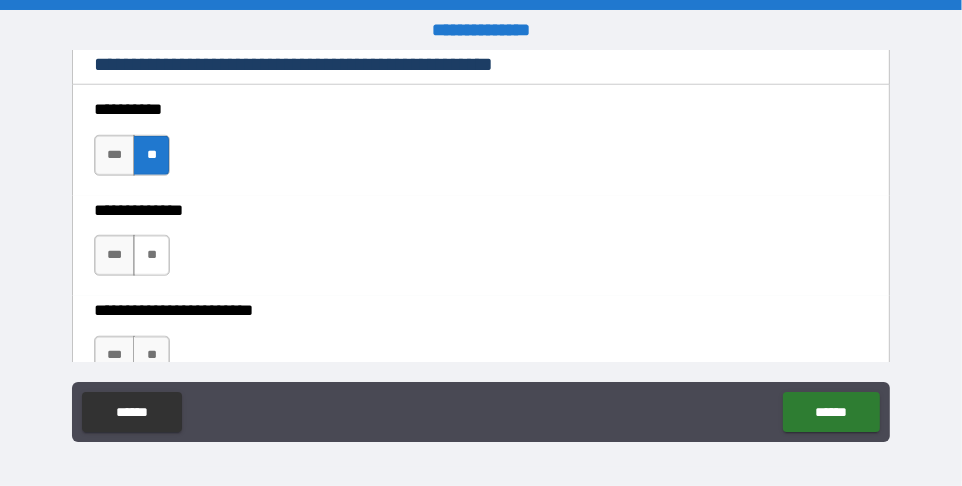 click on "**" at bounding box center [151, 255] 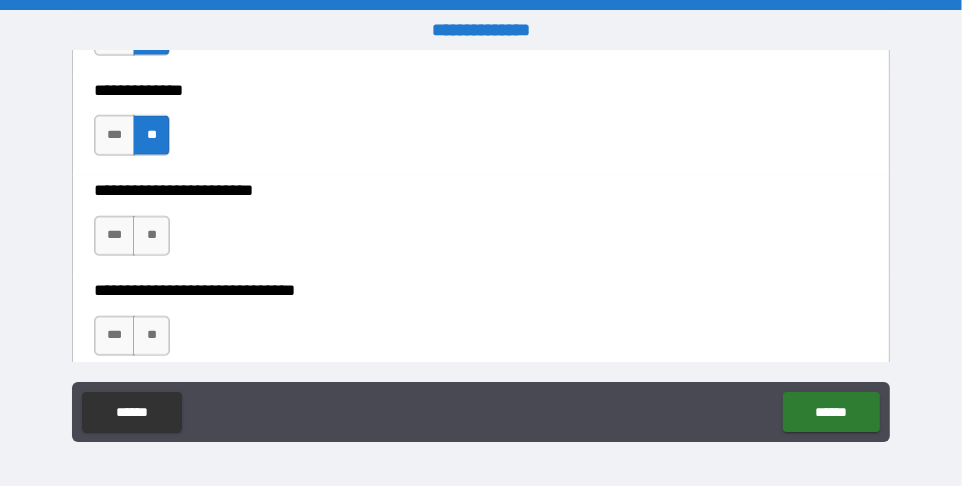 scroll, scrollTop: 1088, scrollLeft: 0, axis: vertical 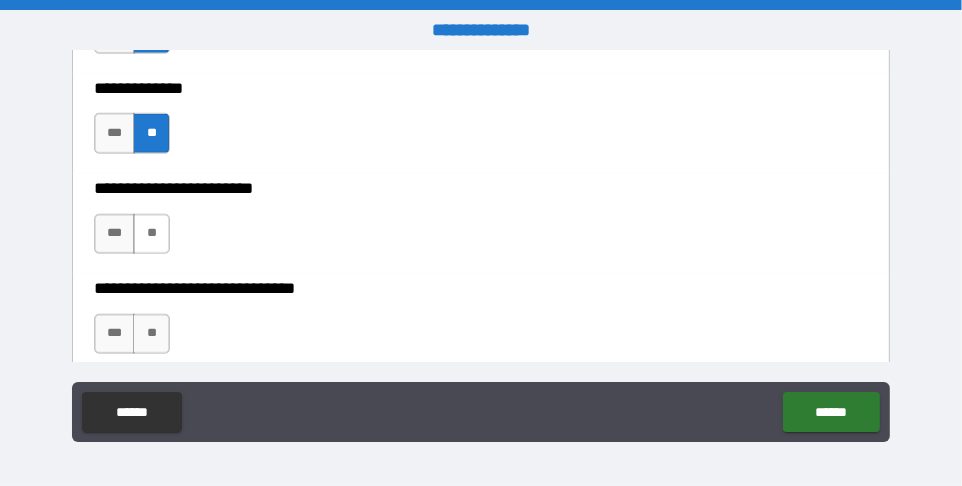 click on "**" at bounding box center (151, 234) 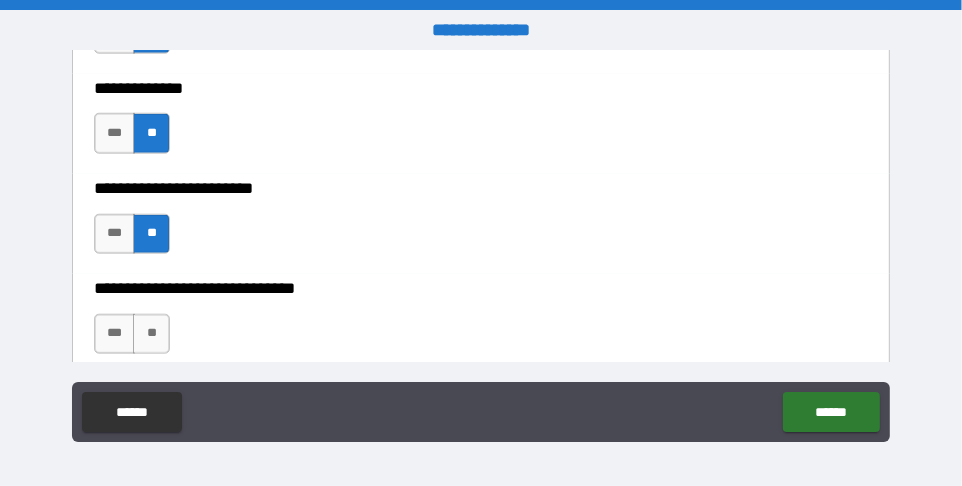 scroll, scrollTop: 1173, scrollLeft: 0, axis: vertical 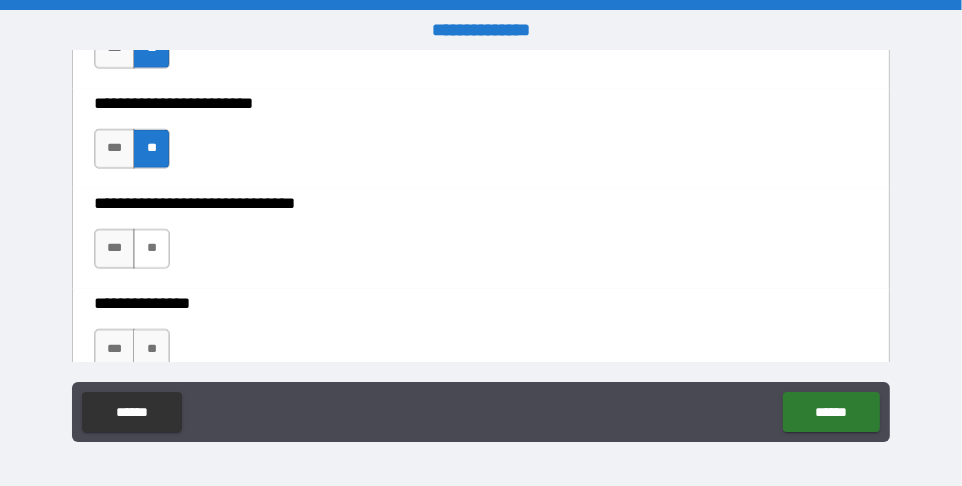 click on "**" at bounding box center (151, 249) 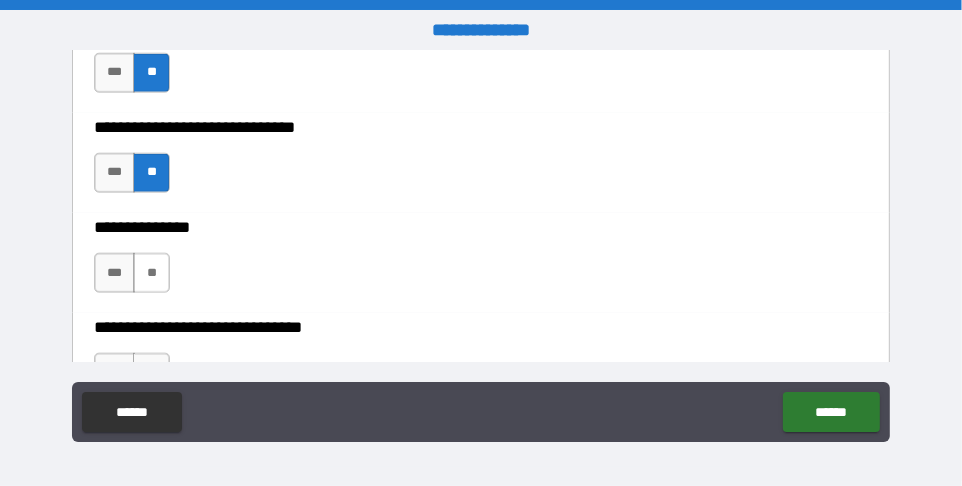 click on "**" at bounding box center [151, 273] 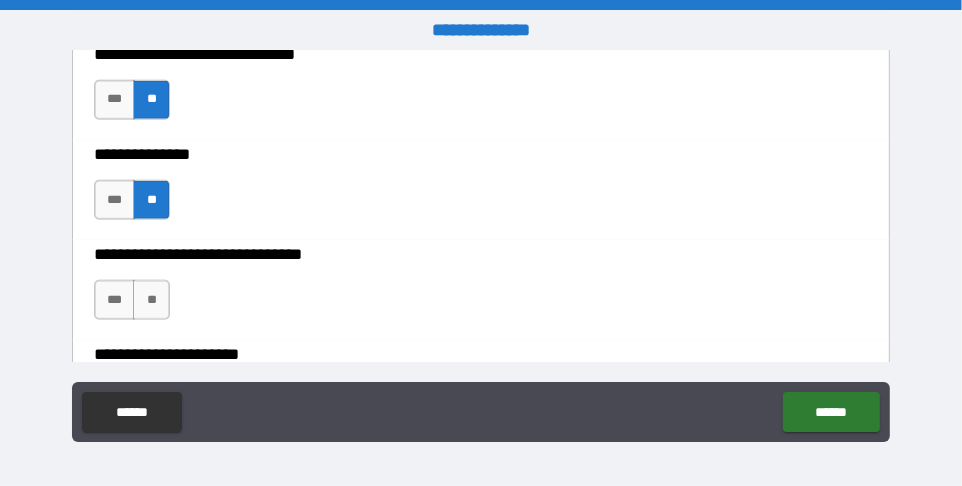 scroll, scrollTop: 1336, scrollLeft: 0, axis: vertical 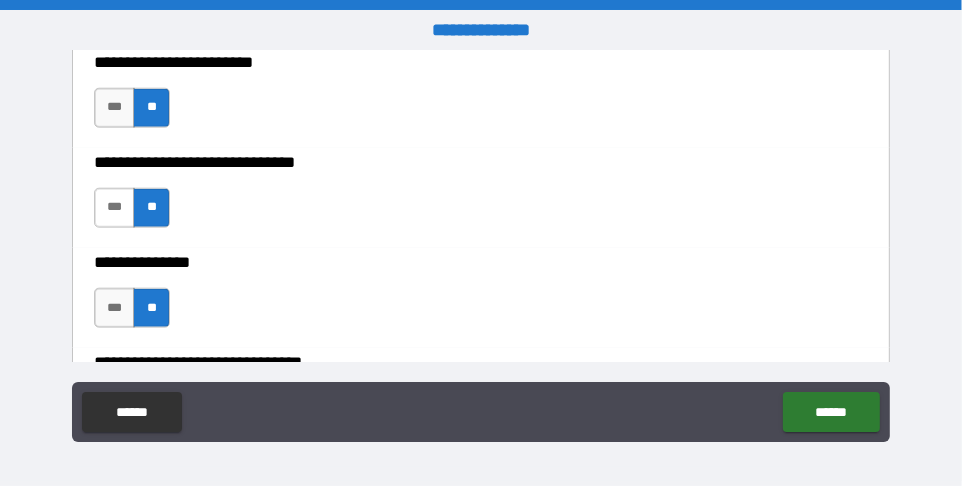 click on "***" at bounding box center (115, 208) 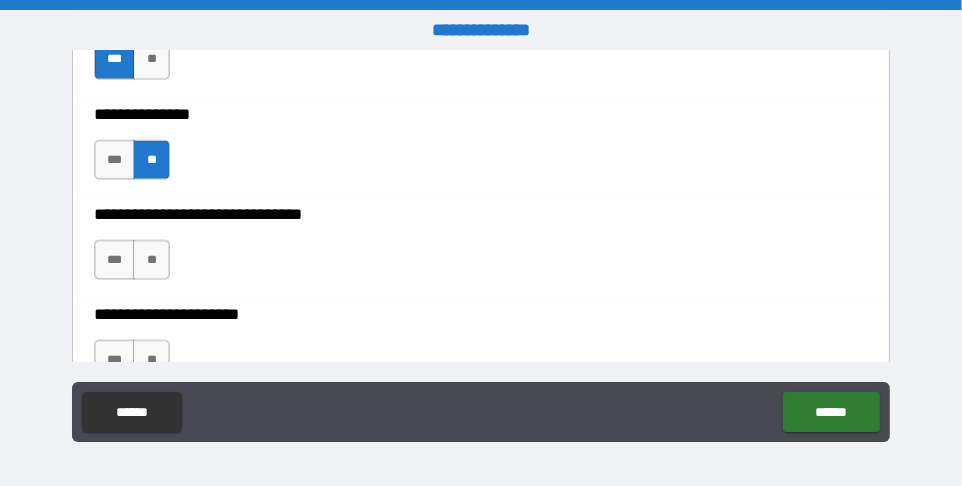 scroll, scrollTop: 1363, scrollLeft: 0, axis: vertical 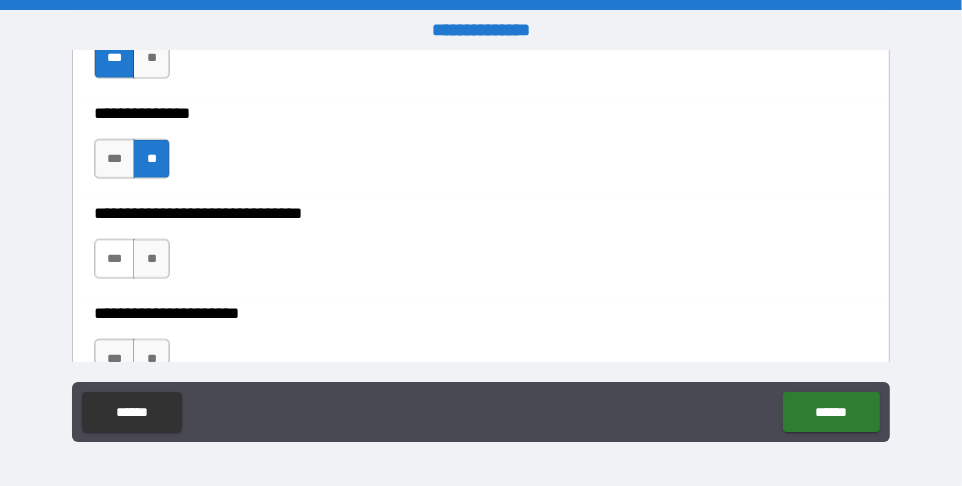 click on "***" at bounding box center [115, 259] 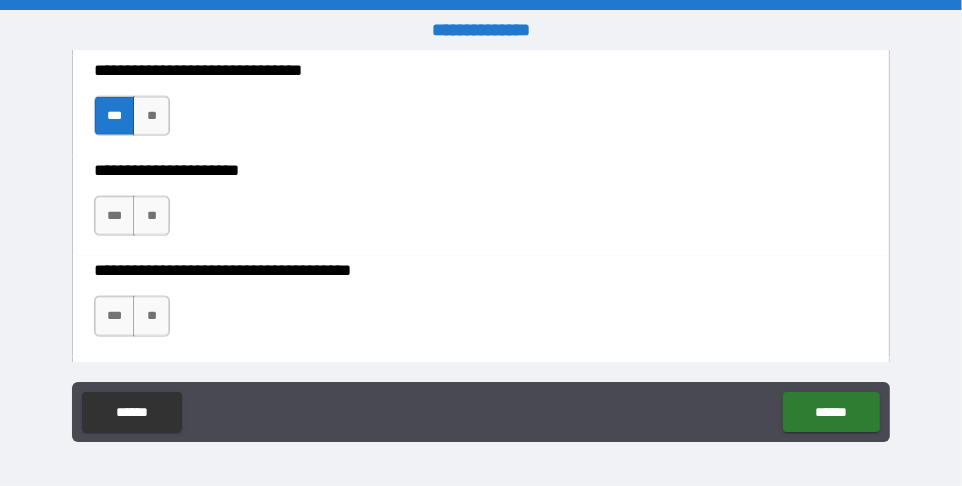 scroll, scrollTop: 1511, scrollLeft: 0, axis: vertical 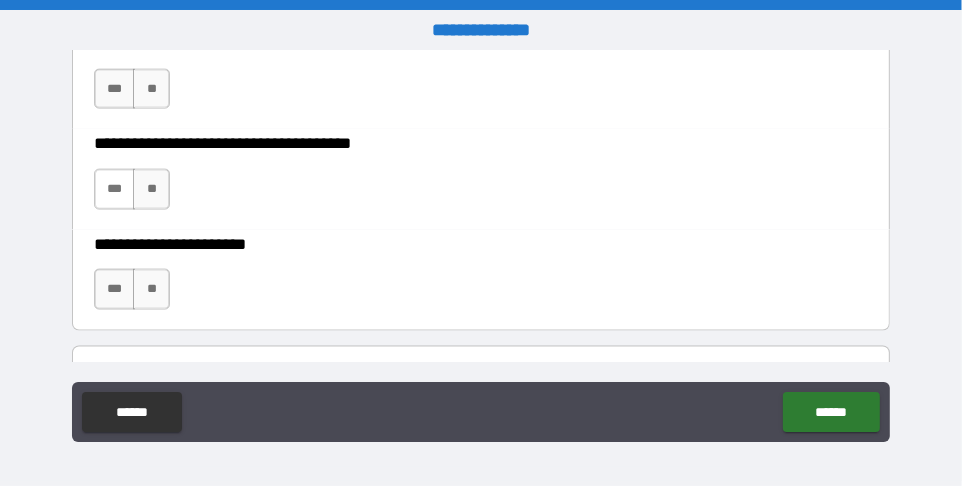 click on "***" at bounding box center [115, 189] 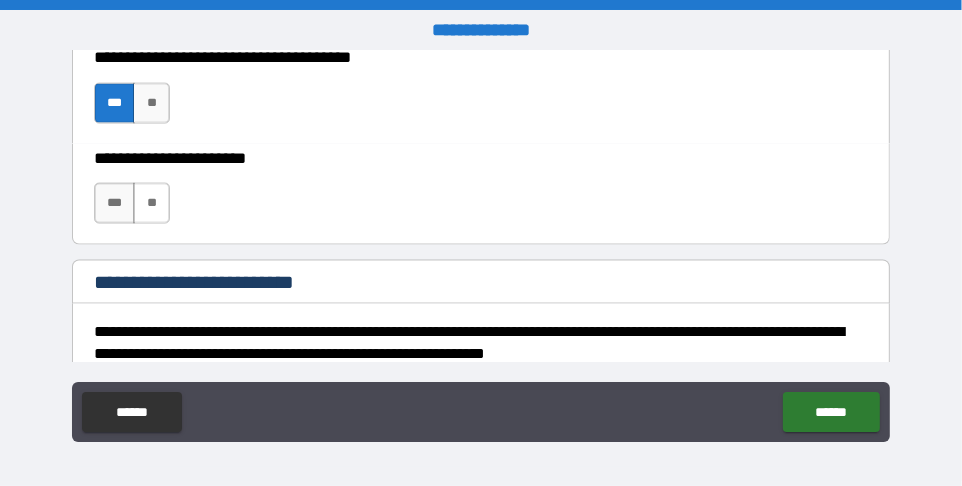 click on "**" at bounding box center (151, 203) 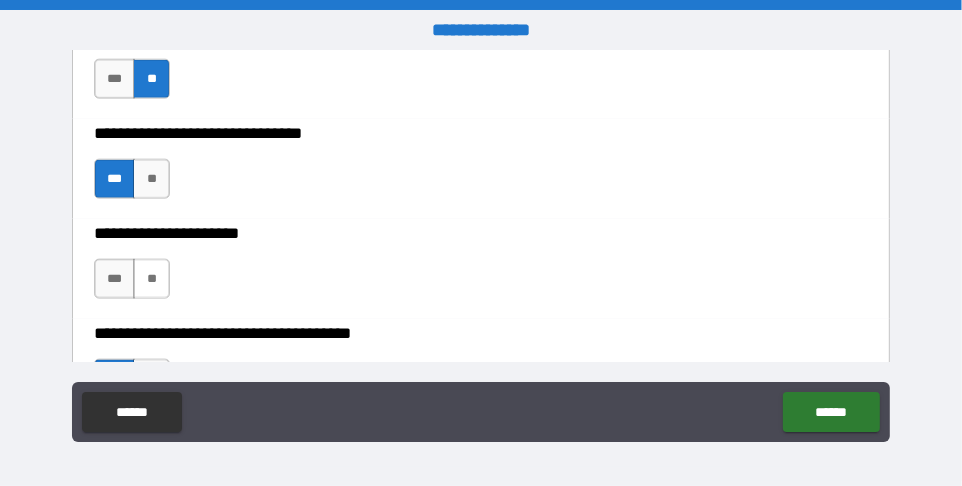 click on "**" at bounding box center (151, 279) 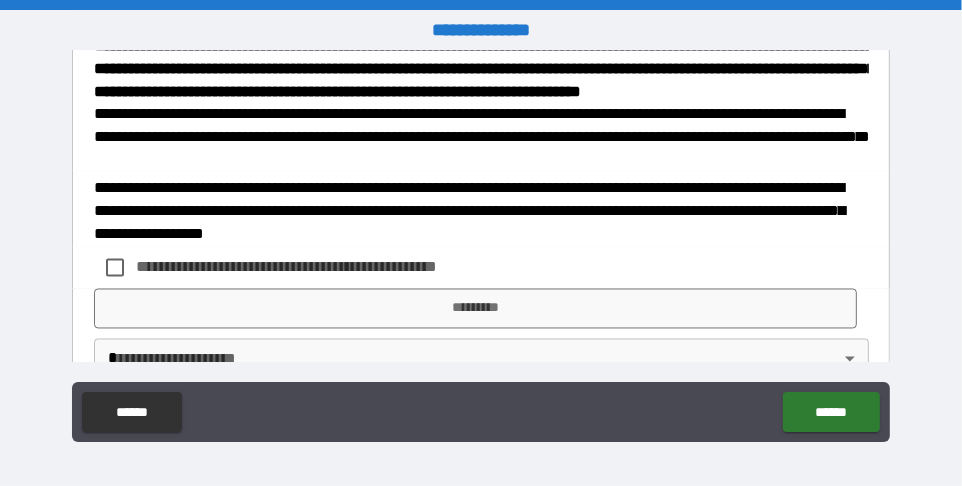scroll, scrollTop: 2118, scrollLeft: 0, axis: vertical 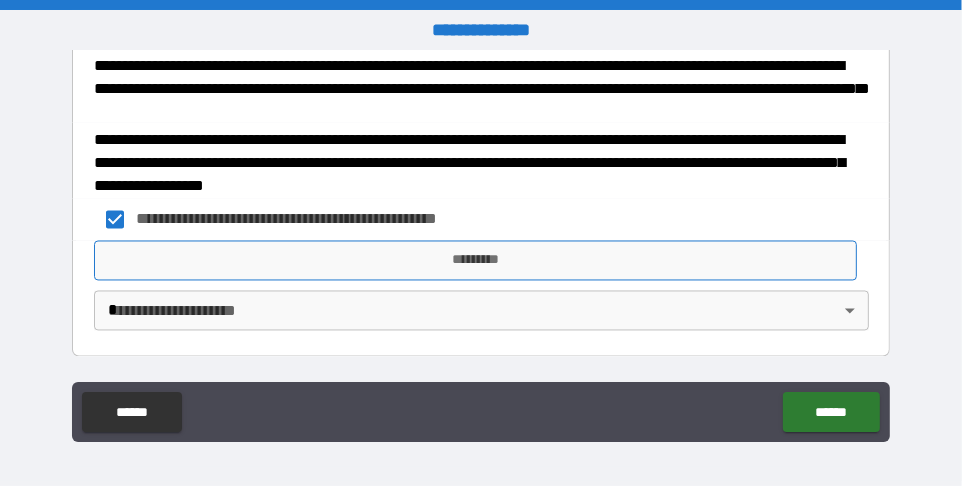 click on "*********" at bounding box center [475, 261] 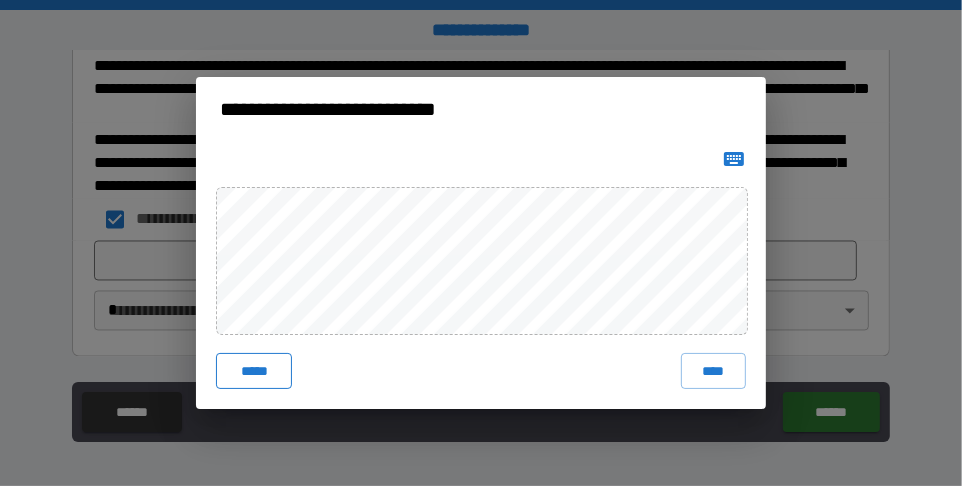 click on "*****" at bounding box center [254, 371] 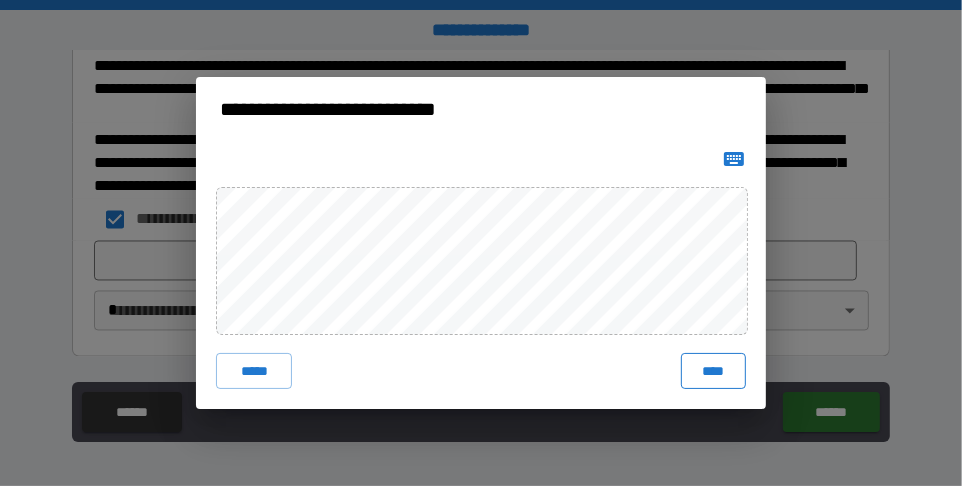 click on "****" at bounding box center [713, 371] 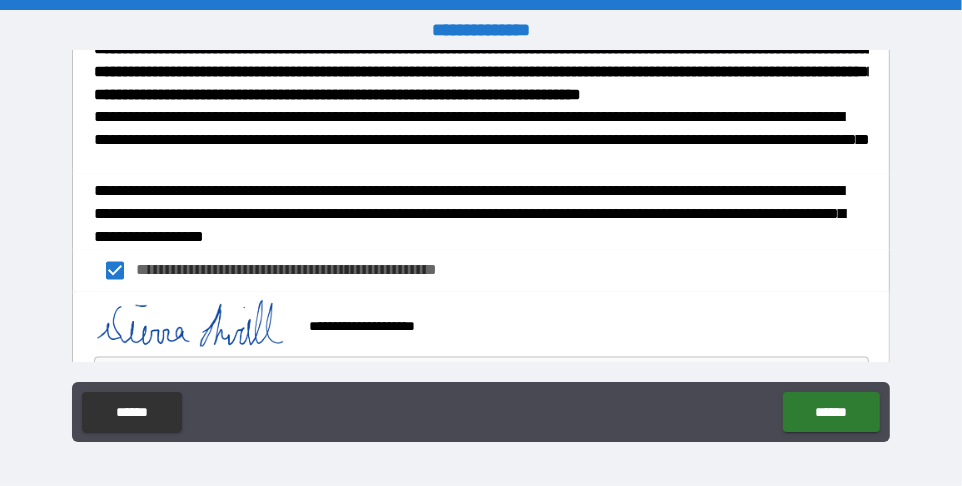 scroll, scrollTop: 2120, scrollLeft: 0, axis: vertical 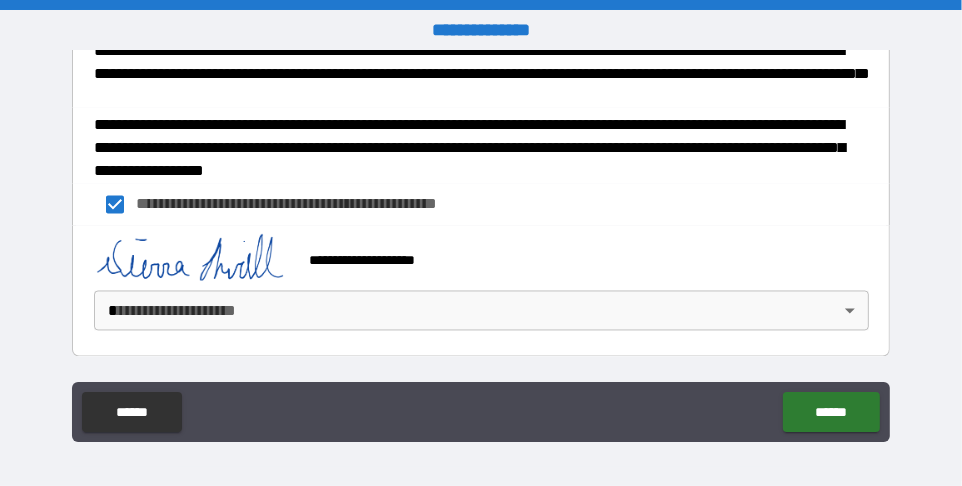 click on "**********" at bounding box center (481, 243) 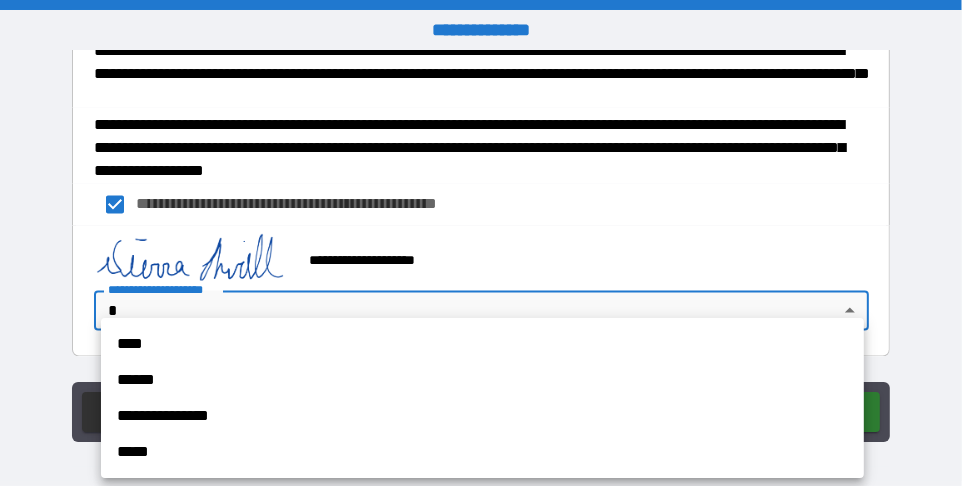 click on "****" at bounding box center [482, 344] 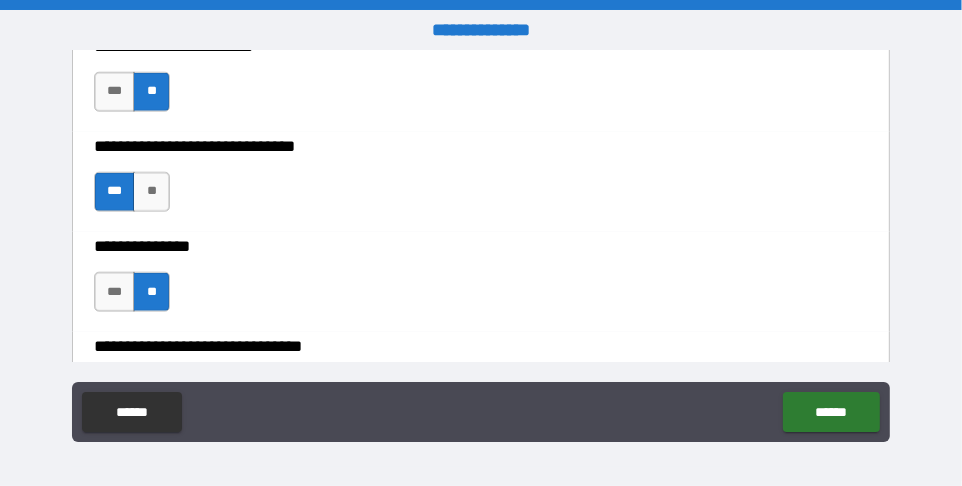 scroll, scrollTop: 1226, scrollLeft: 0, axis: vertical 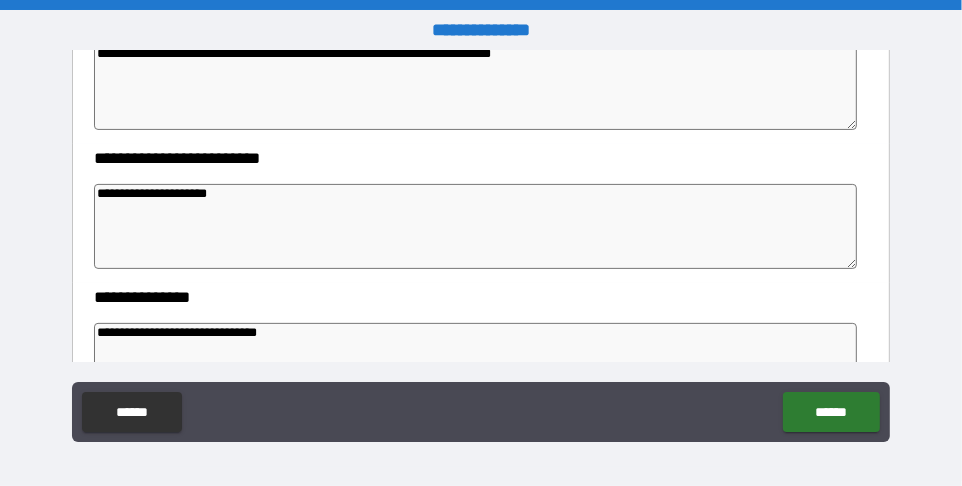 click on "**********" at bounding box center [476, 366] 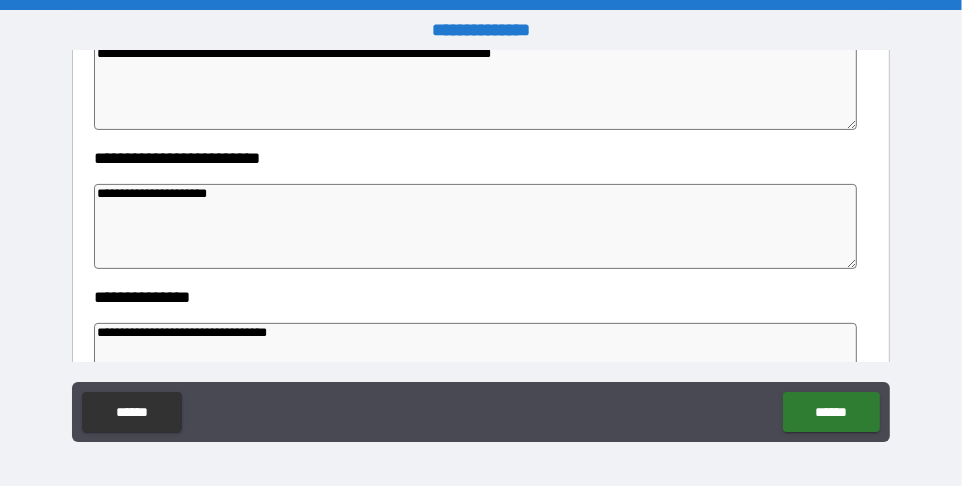 click on "**********" at bounding box center [476, 366] 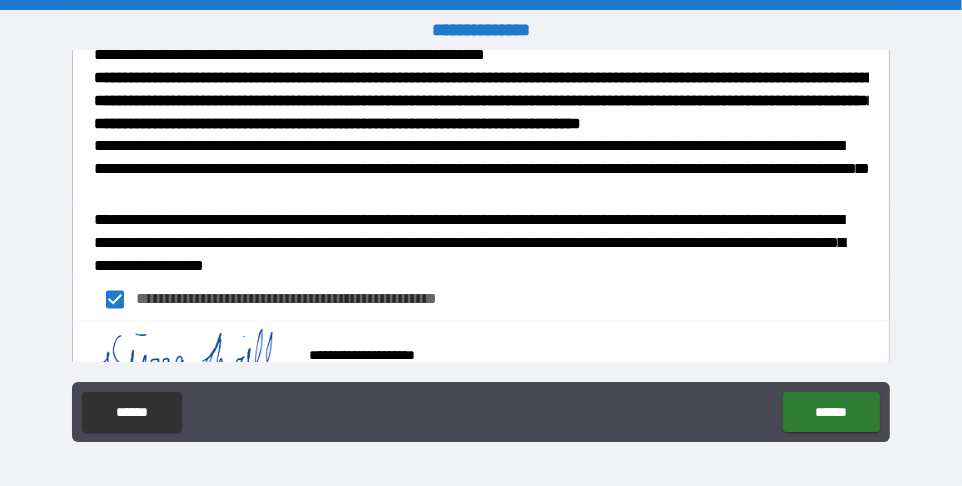 scroll, scrollTop: 2134, scrollLeft: 0, axis: vertical 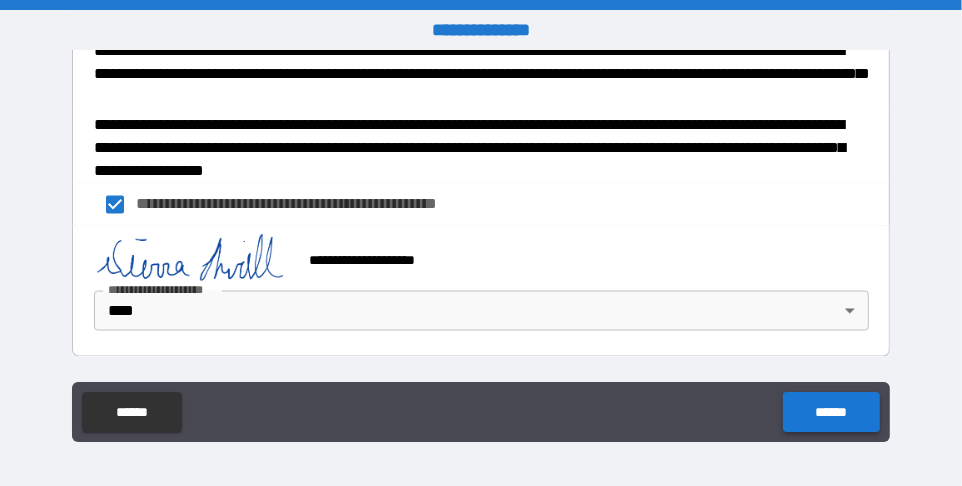 click on "******" at bounding box center [831, 412] 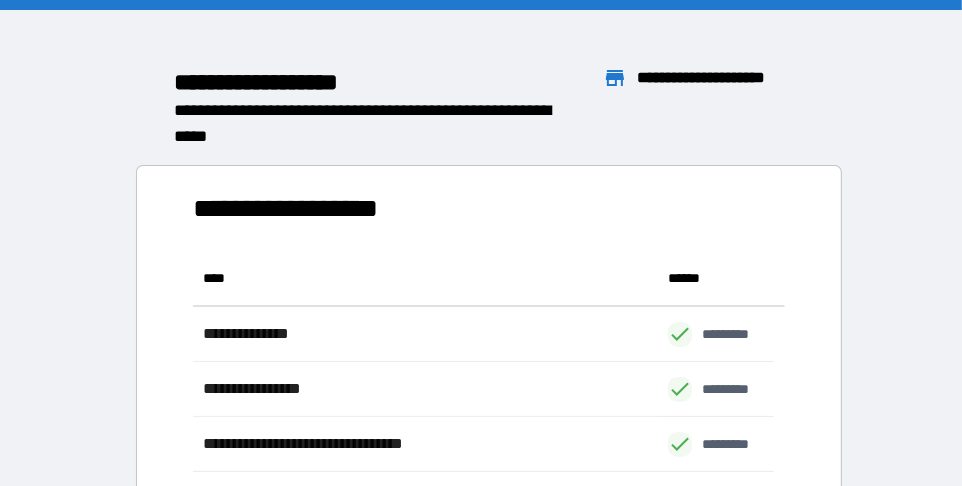 scroll, scrollTop: 15, scrollLeft: 16, axis: both 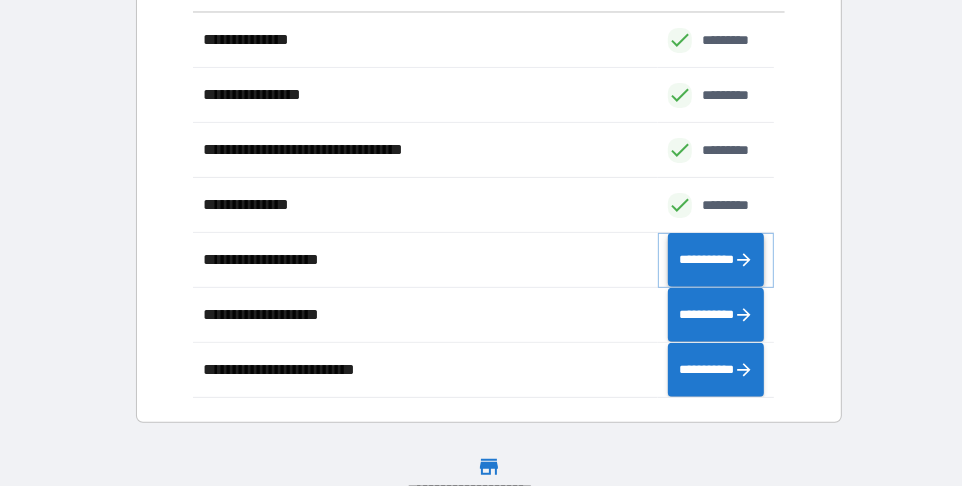 click 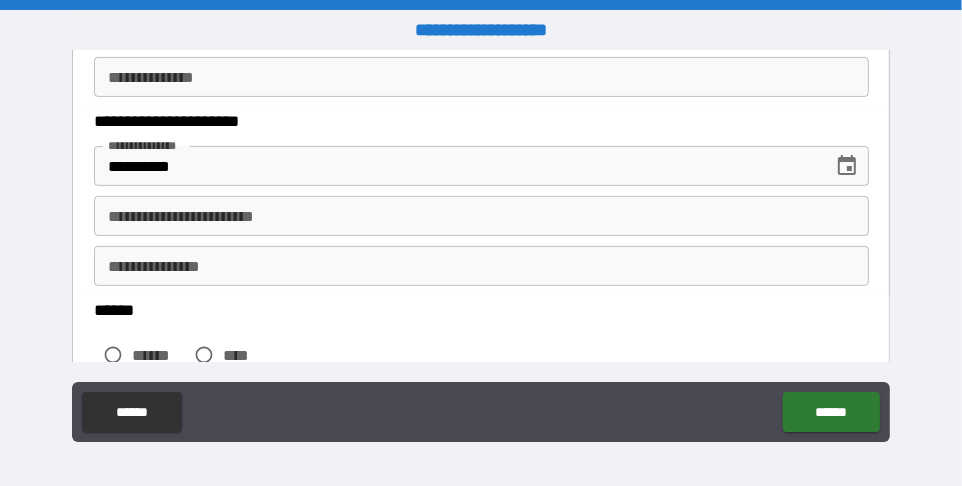 scroll, scrollTop: 296, scrollLeft: 0, axis: vertical 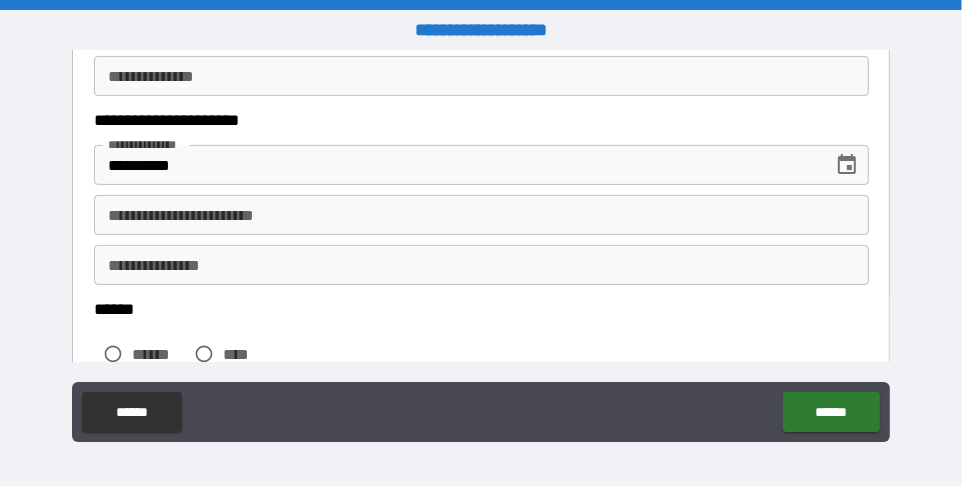 click on "**********" at bounding box center [481, 215] 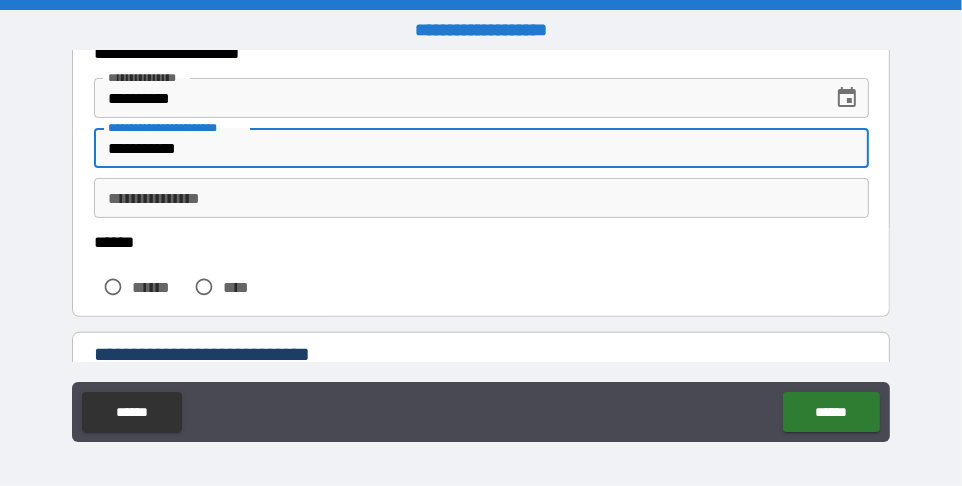 scroll, scrollTop: 382, scrollLeft: 0, axis: vertical 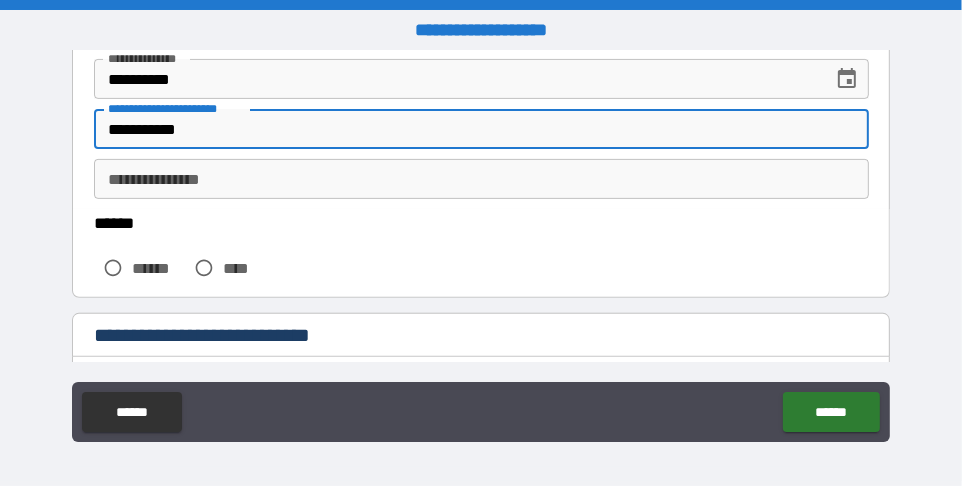 click on "**********" at bounding box center (481, 179) 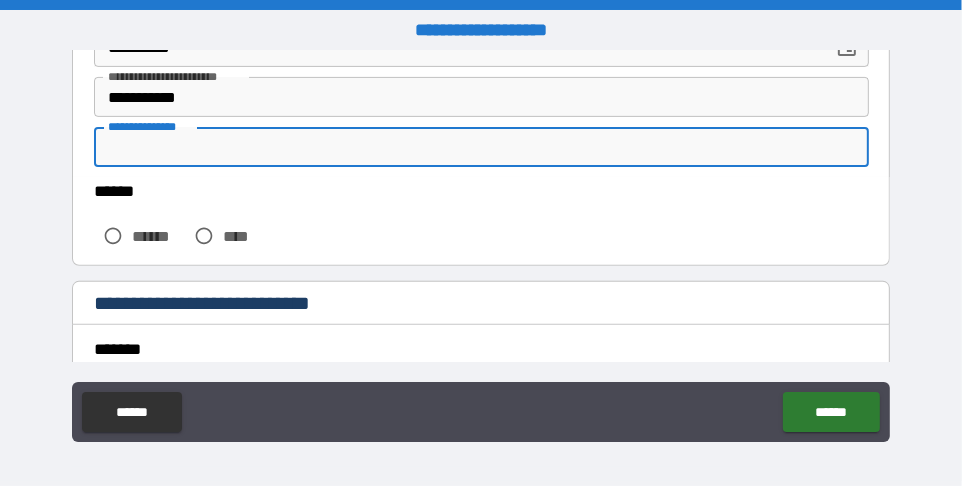scroll, scrollTop: 451, scrollLeft: 0, axis: vertical 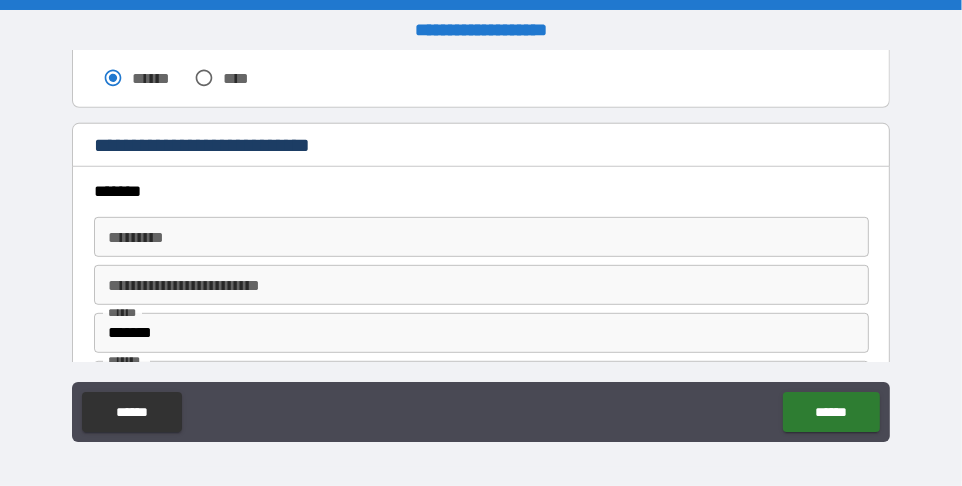click on "*******   *" at bounding box center [481, 237] 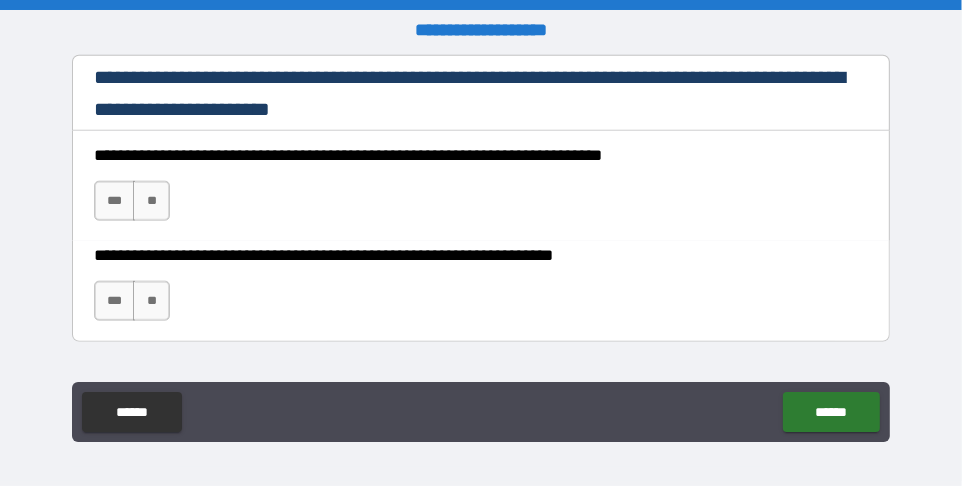 scroll, scrollTop: 1273, scrollLeft: 0, axis: vertical 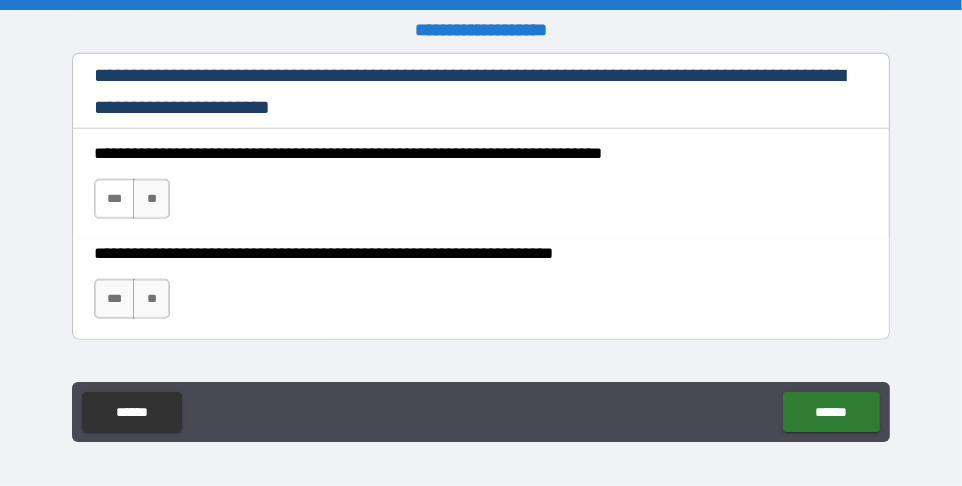 click on "***" at bounding box center (115, 199) 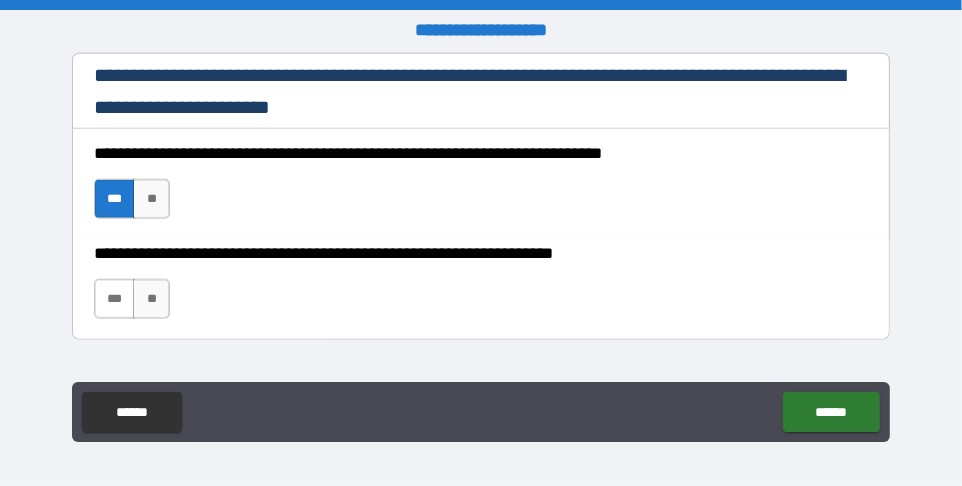 click on "***" at bounding box center (115, 299) 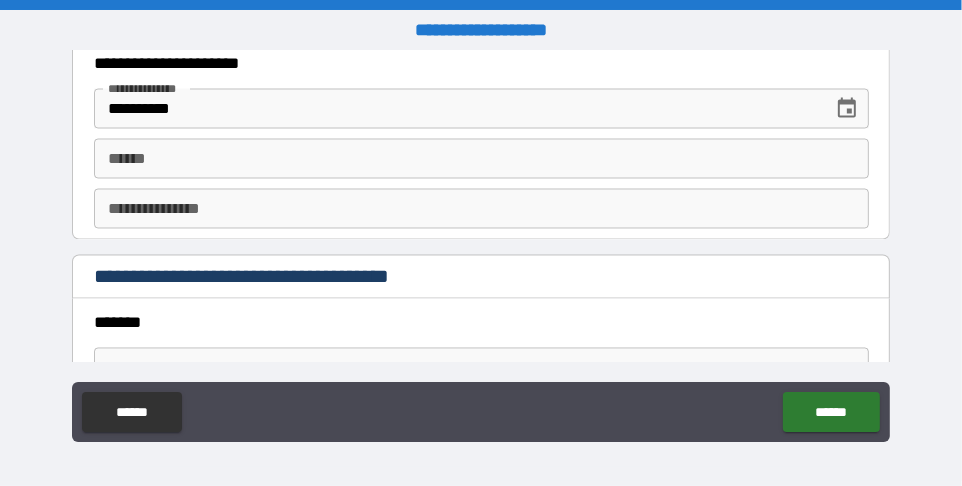 scroll, scrollTop: 2065, scrollLeft: 0, axis: vertical 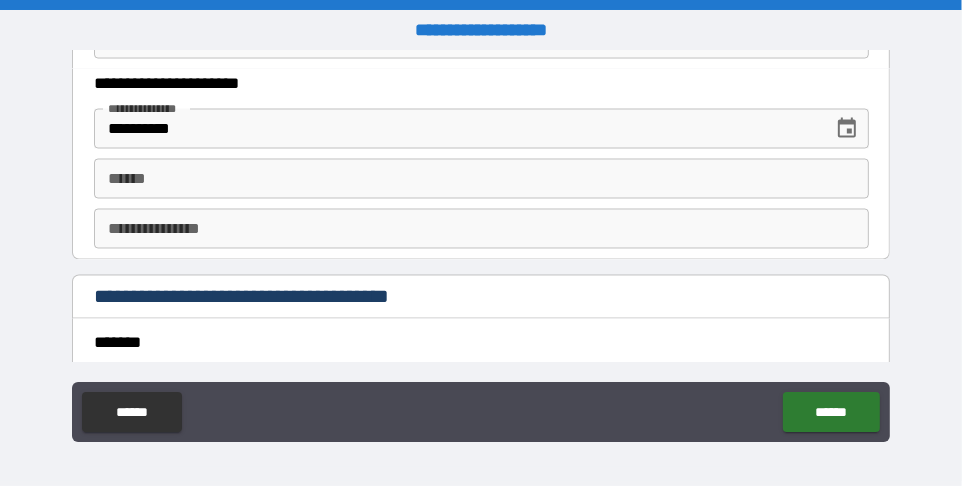 click on "****   *" at bounding box center (481, 179) 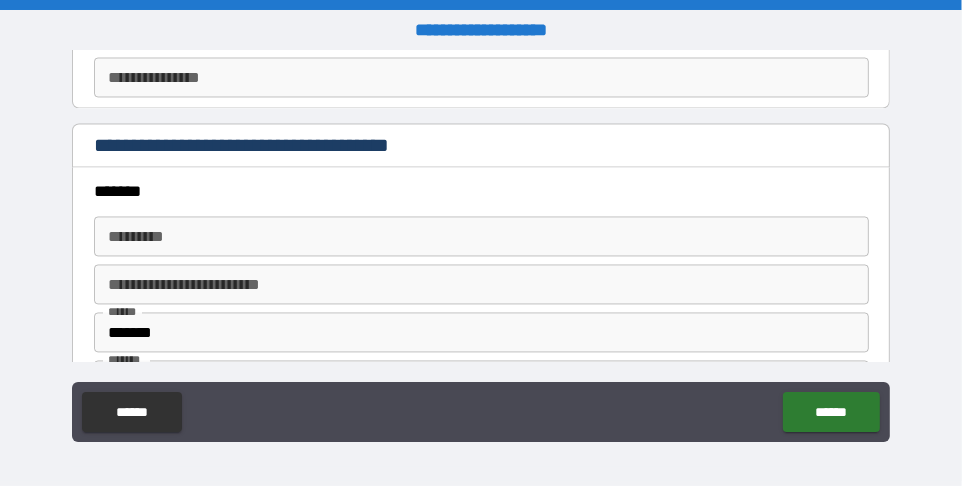 scroll, scrollTop: 2219, scrollLeft: 0, axis: vertical 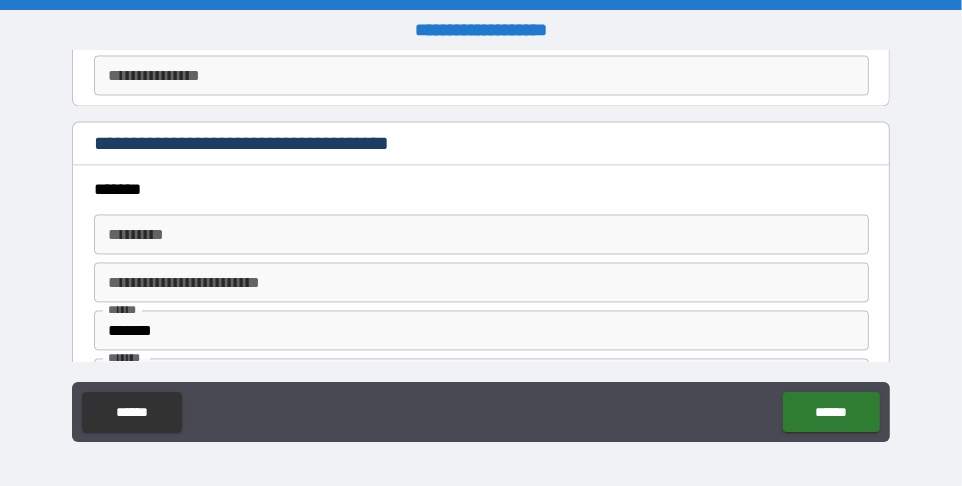click on "*******   *" at bounding box center (481, 234) 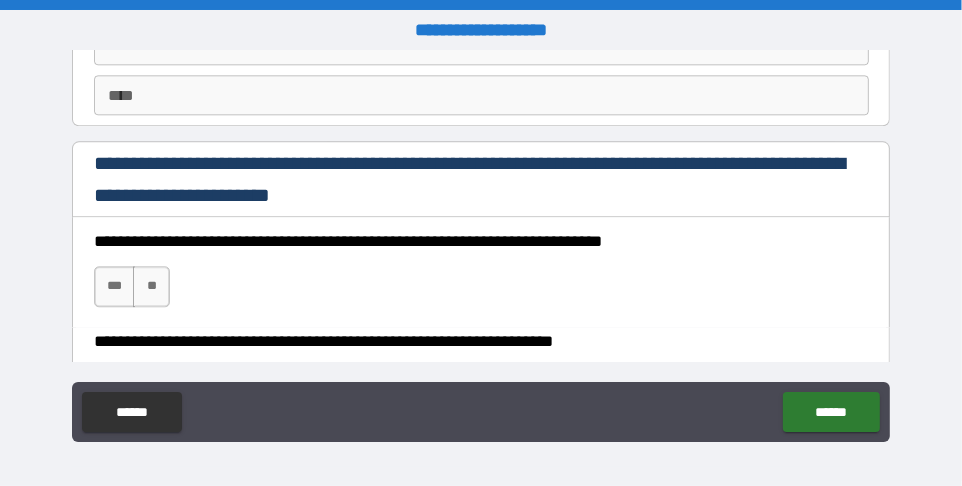 scroll, scrollTop: 2873, scrollLeft: 0, axis: vertical 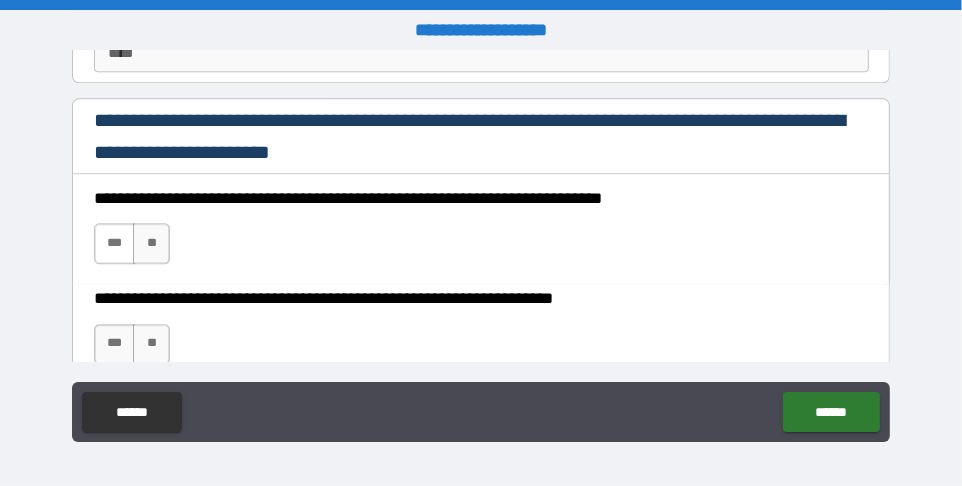 click on "***" at bounding box center [115, 243] 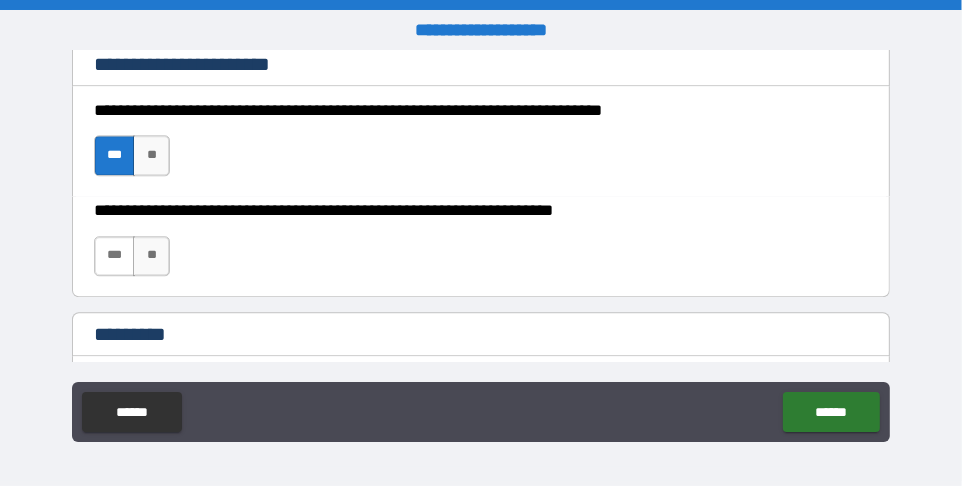 click on "***" at bounding box center (115, 256) 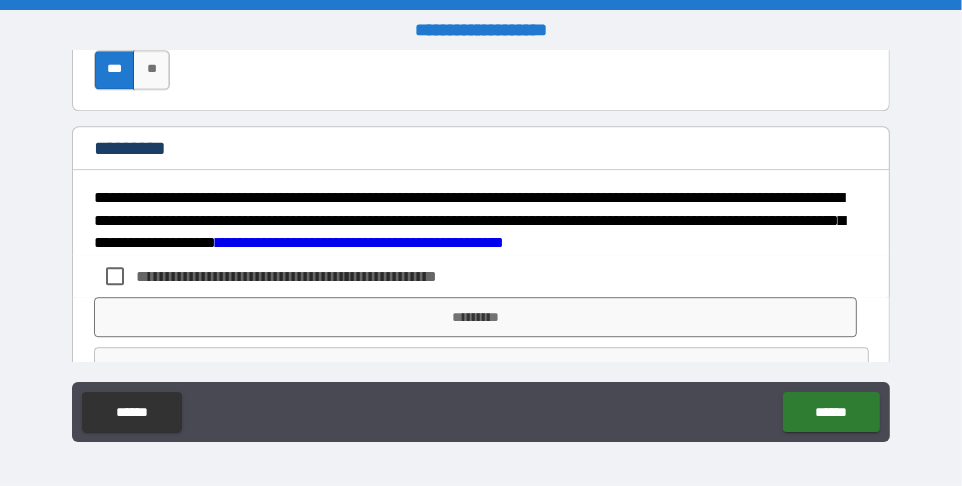 scroll, scrollTop: 3148, scrollLeft: 0, axis: vertical 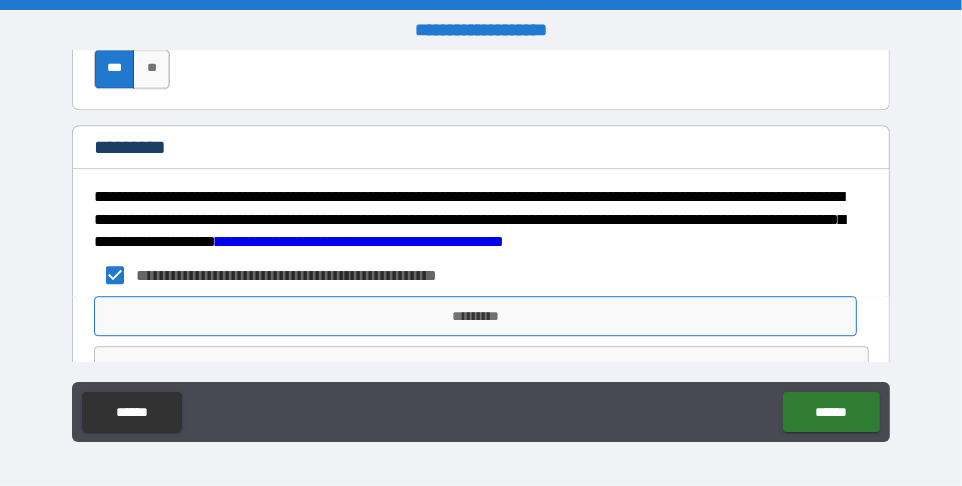 click on "*********" at bounding box center [475, 316] 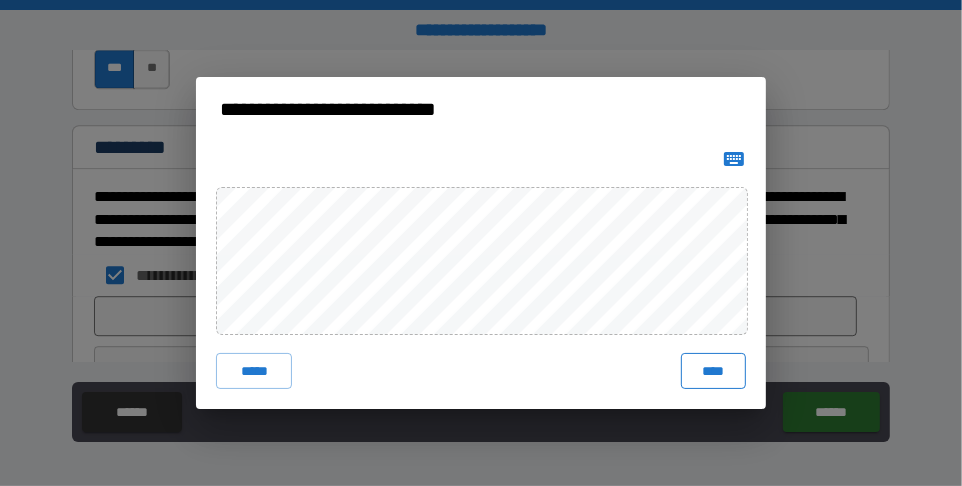 click on "****" at bounding box center [713, 371] 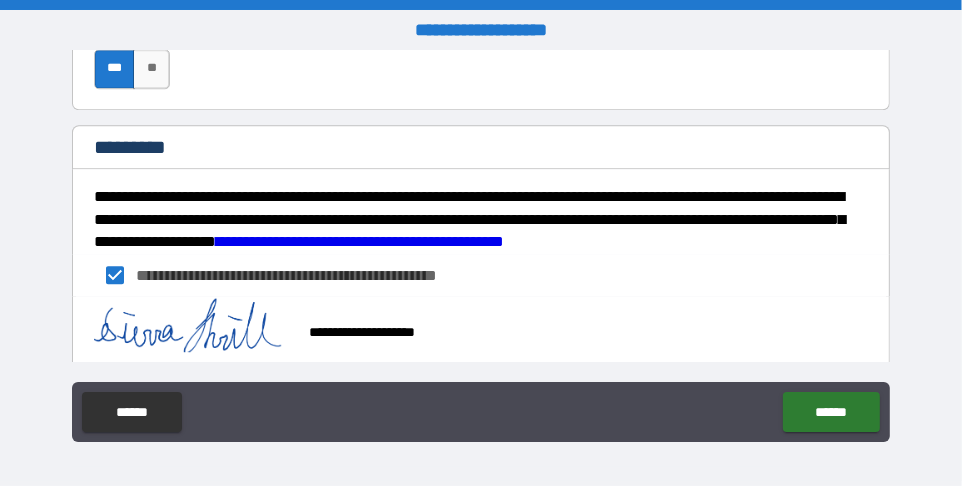 scroll, scrollTop: 3214, scrollLeft: 0, axis: vertical 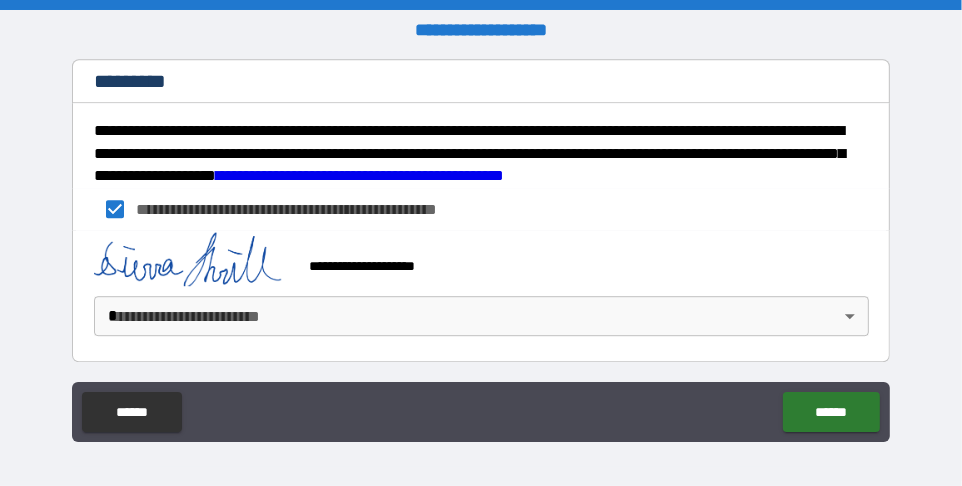 click on "**********" at bounding box center [481, 243] 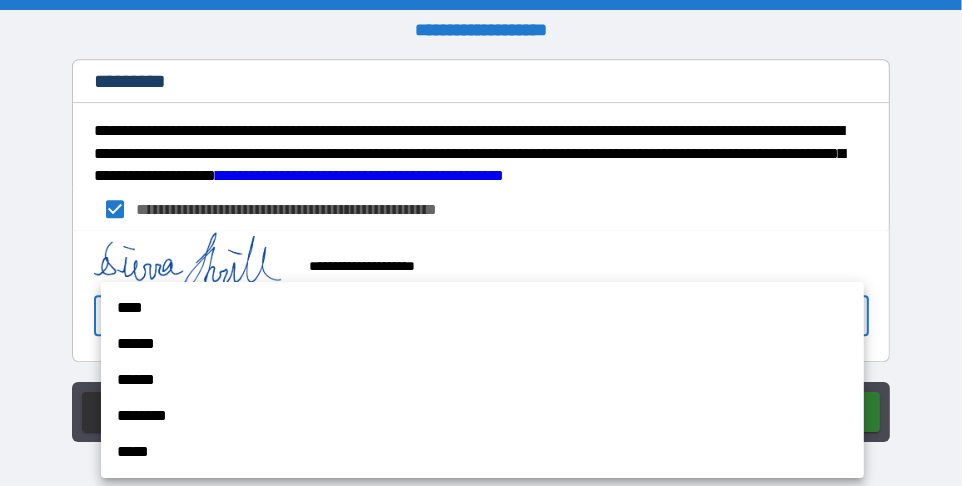 click on "****" at bounding box center (482, 308) 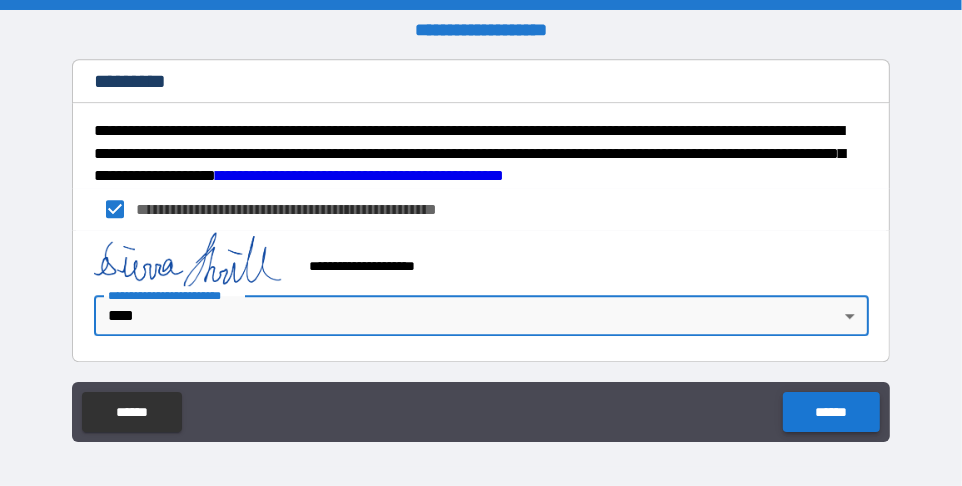 click on "******" at bounding box center (831, 412) 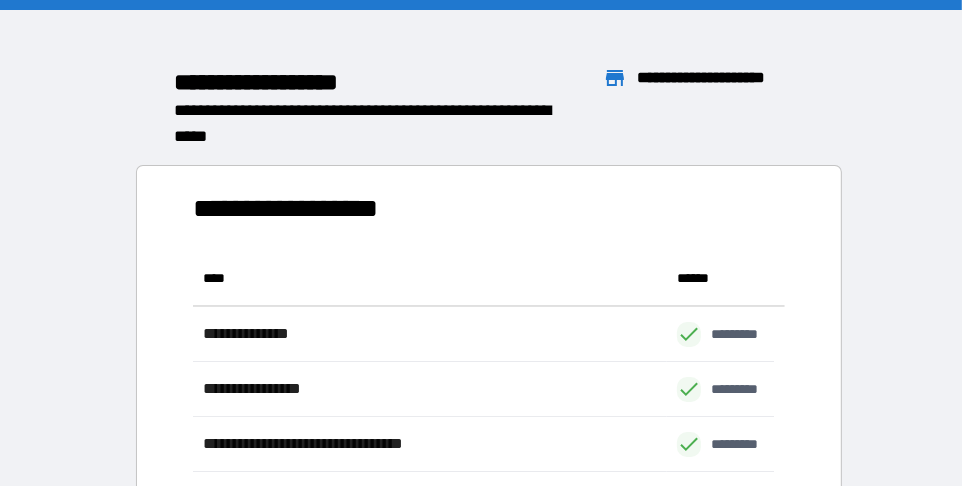 scroll, scrollTop: 15, scrollLeft: 16, axis: both 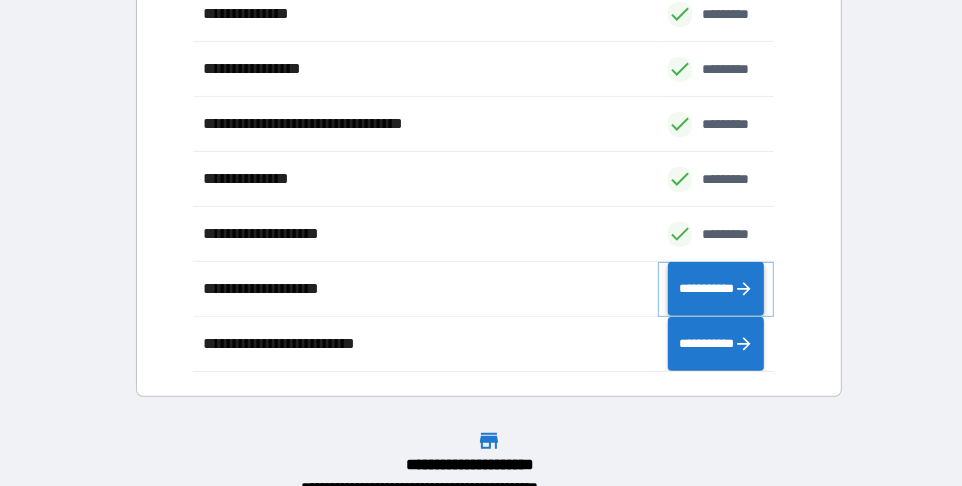 click on "**********" at bounding box center [716, 288] 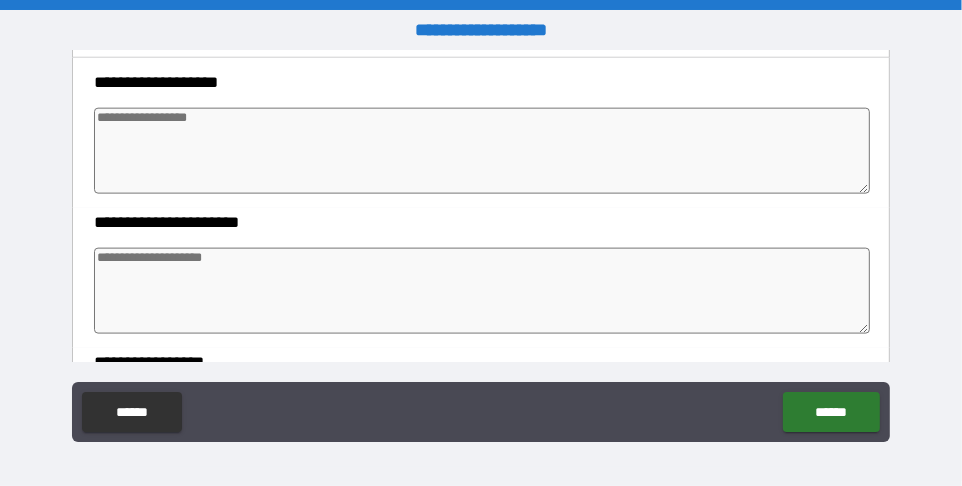 scroll, scrollTop: 1453, scrollLeft: 0, axis: vertical 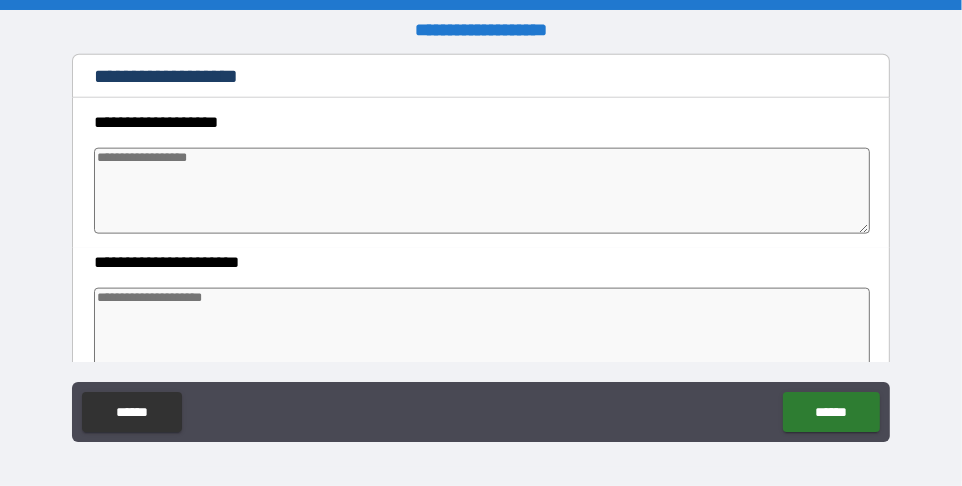 click on "*********" at bounding box center [475, 8] 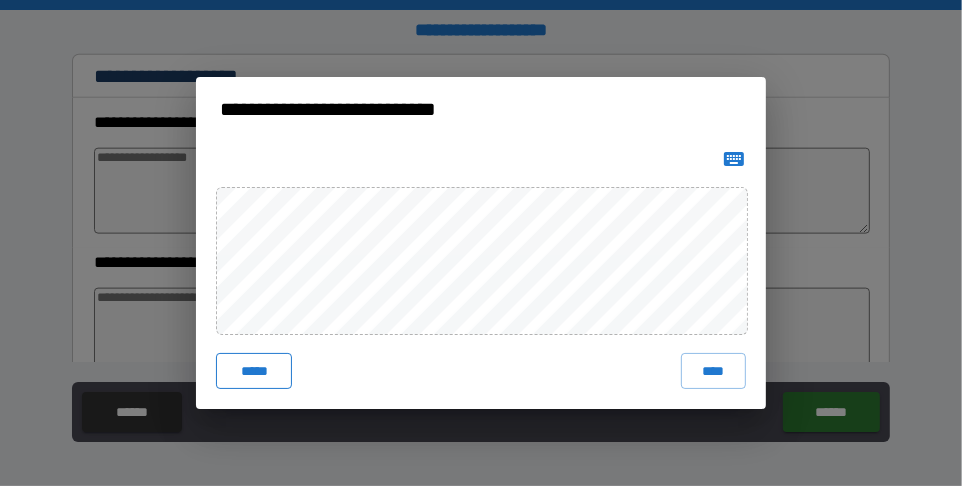 click on "*****" at bounding box center (254, 371) 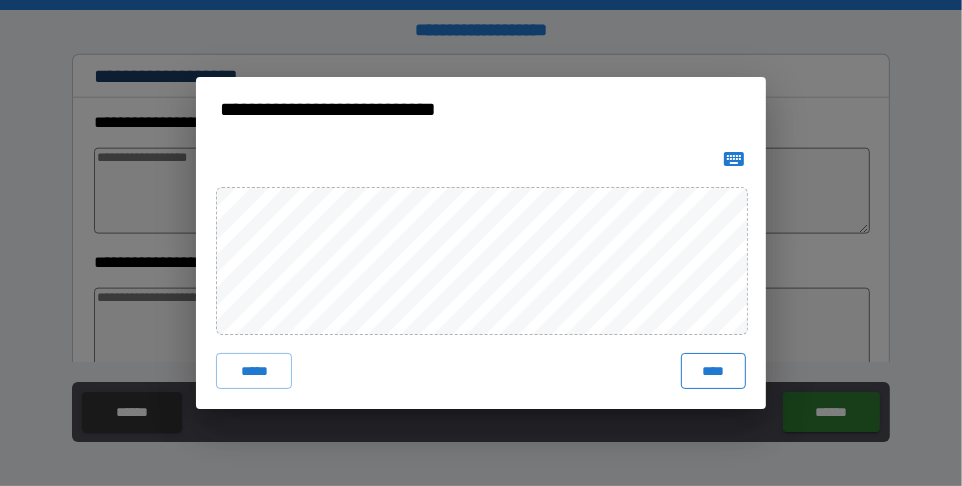 click on "****" at bounding box center (713, 371) 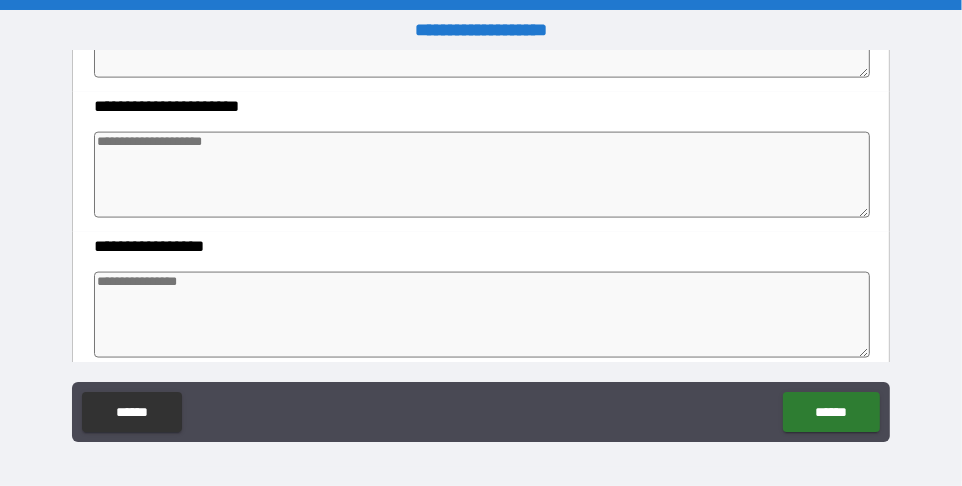 scroll, scrollTop: 1624, scrollLeft: 0, axis: vertical 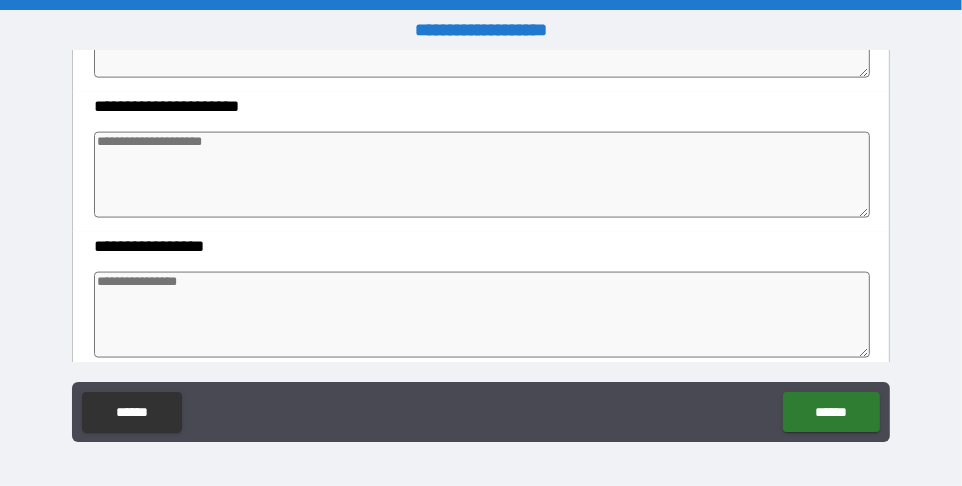 click at bounding box center (482, 35) 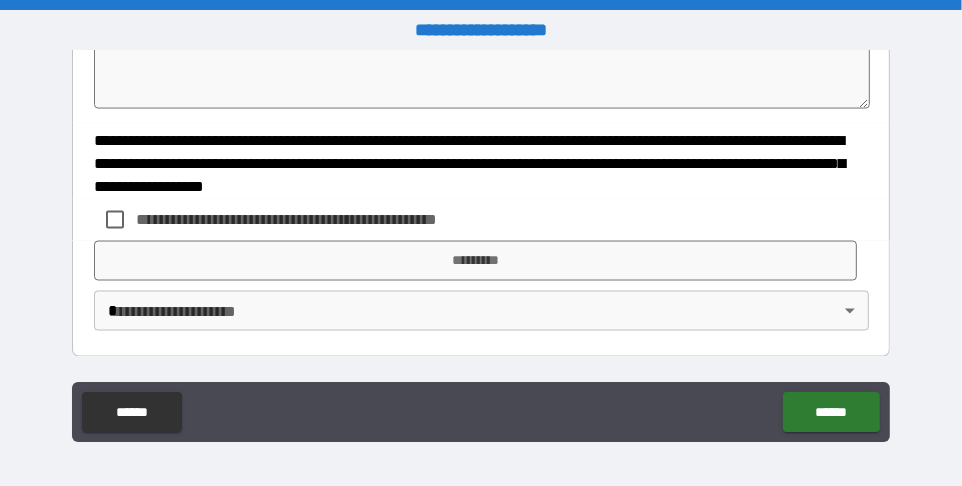 scroll, scrollTop: 1957, scrollLeft: 0, axis: vertical 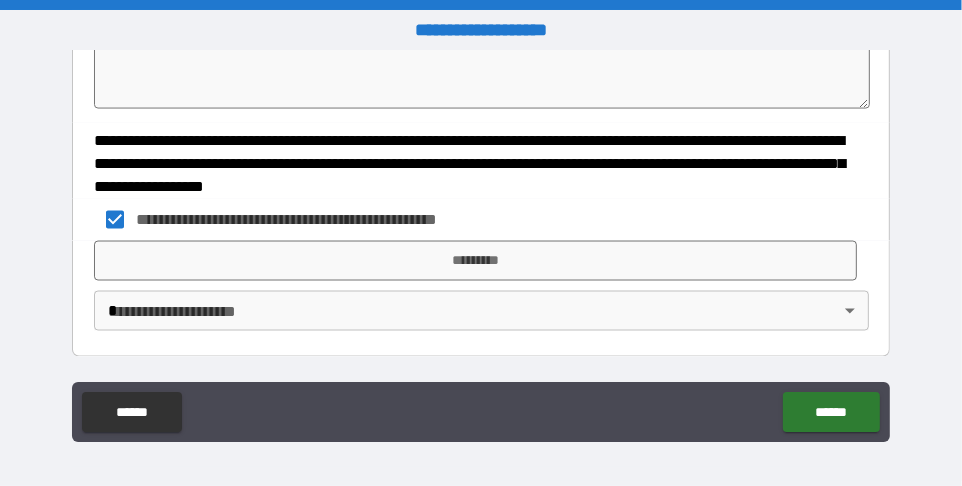 click at bounding box center [482, 66] 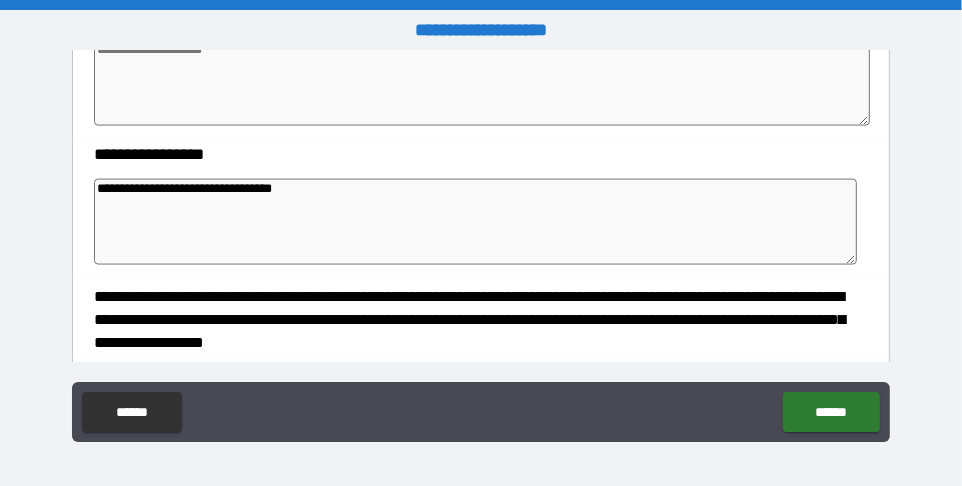 scroll, scrollTop: 1707, scrollLeft: 0, axis: vertical 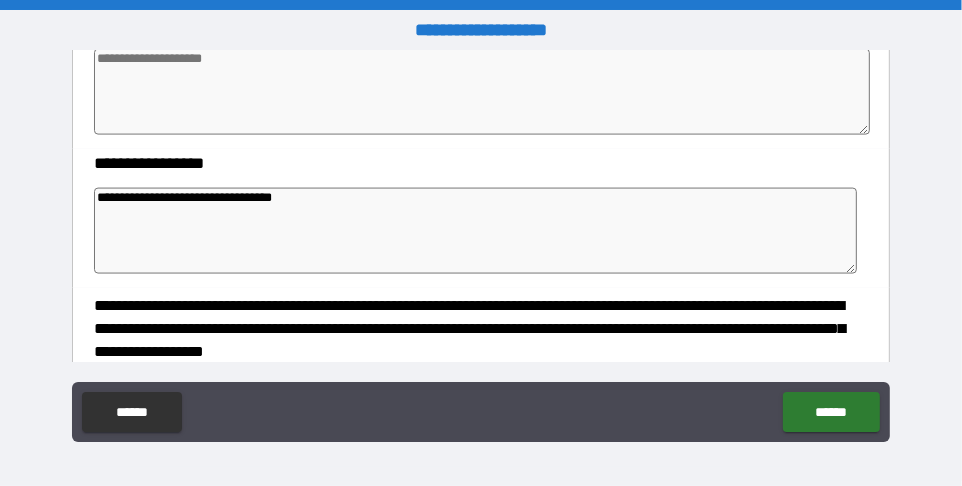 click at bounding box center [482, 92] 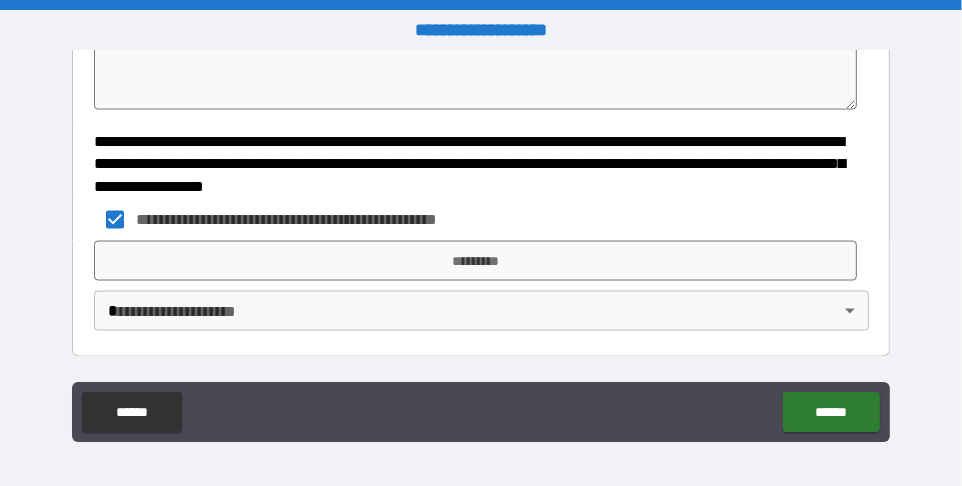 scroll, scrollTop: 2005, scrollLeft: 0, axis: vertical 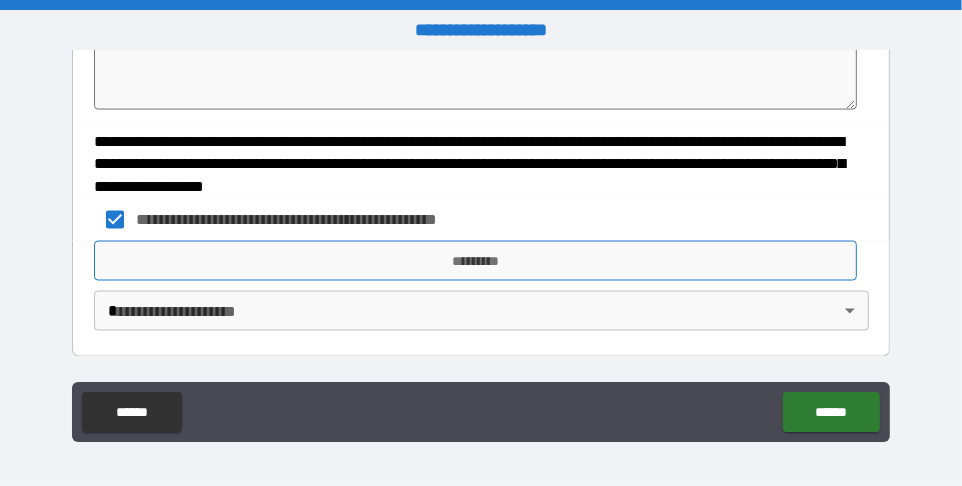 click on "*********" at bounding box center [475, 261] 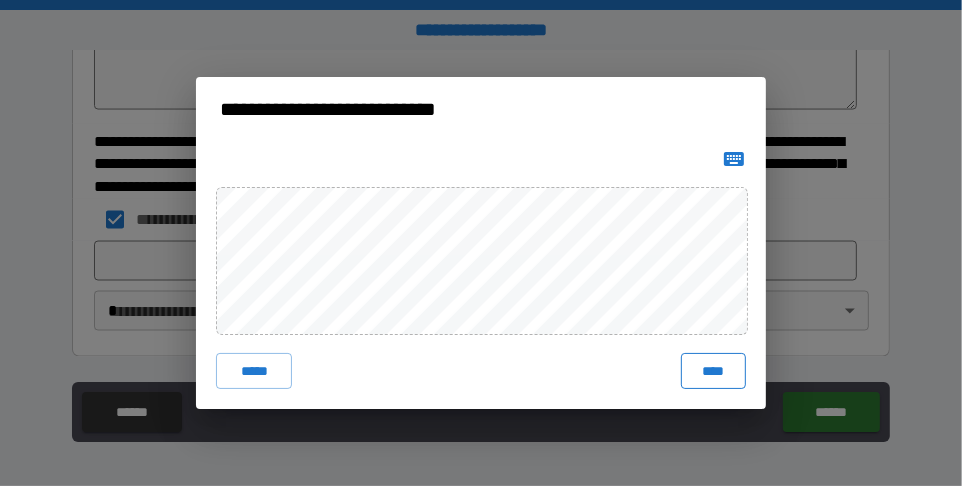 click on "****" at bounding box center (713, 371) 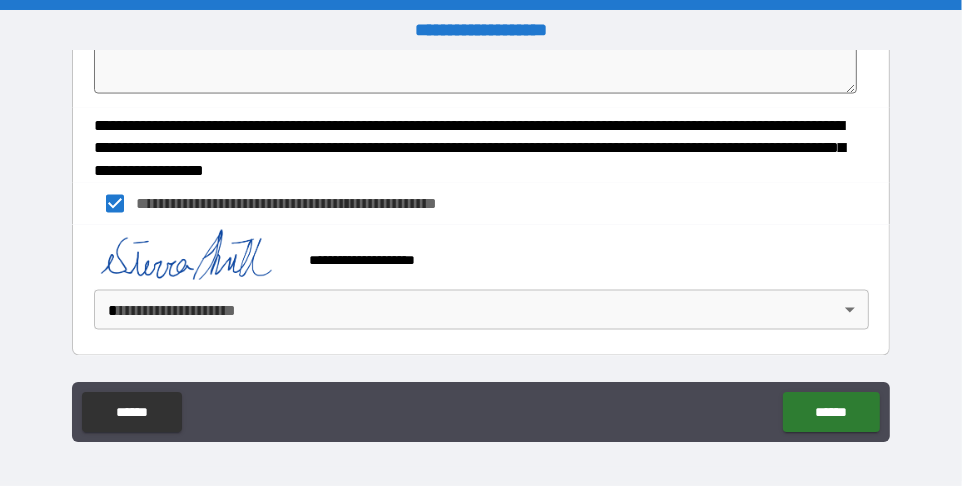 click on "**********" at bounding box center (481, 243) 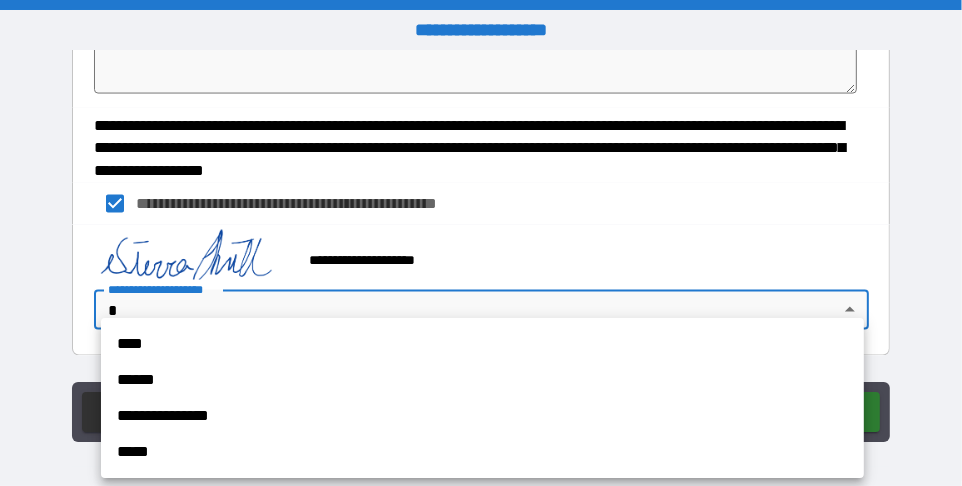 click on "****" at bounding box center (482, 344) 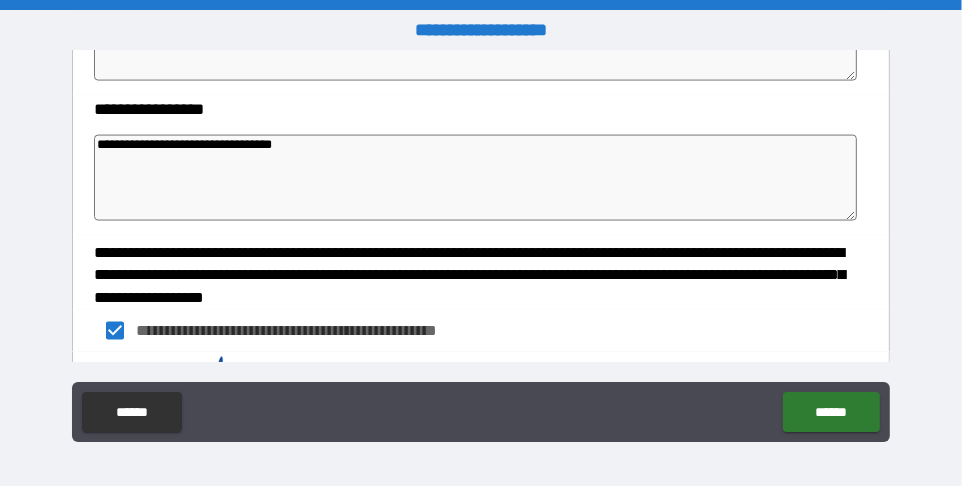 scroll, scrollTop: 2021, scrollLeft: 0, axis: vertical 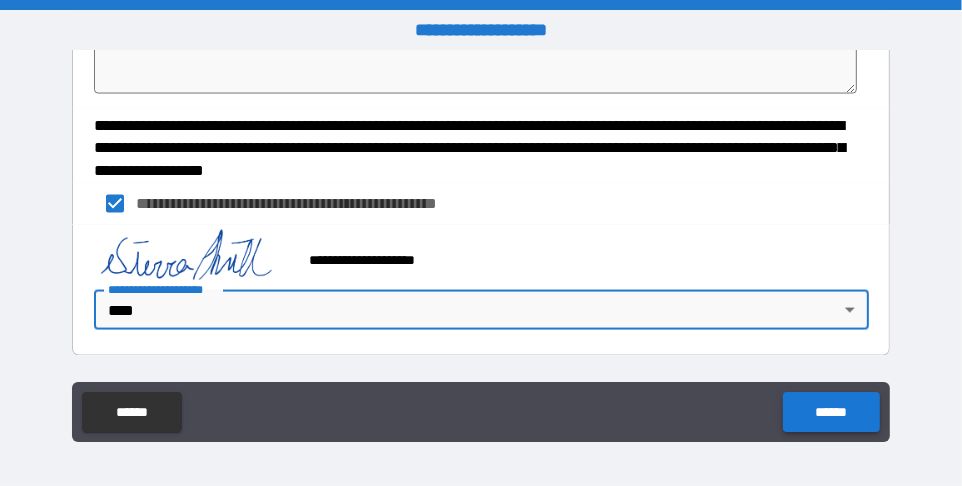 click on "******" at bounding box center [831, 412] 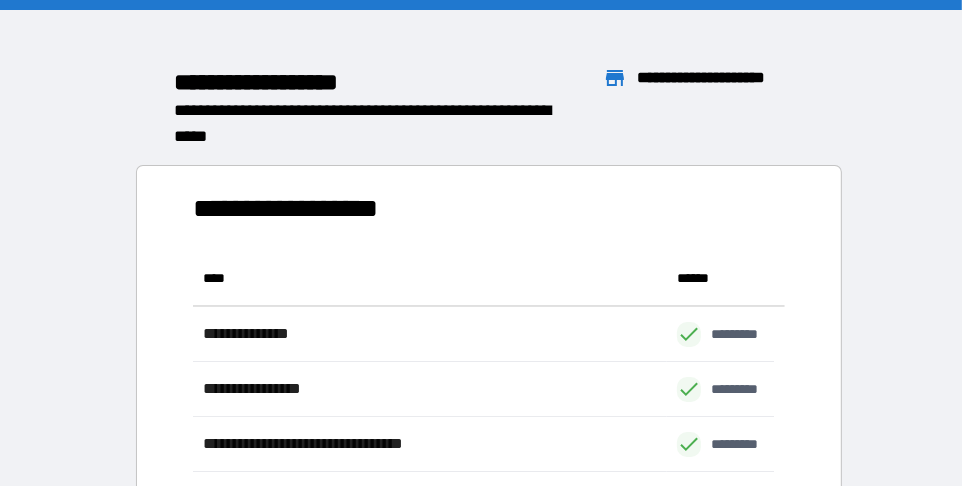 scroll, scrollTop: 15, scrollLeft: 16, axis: both 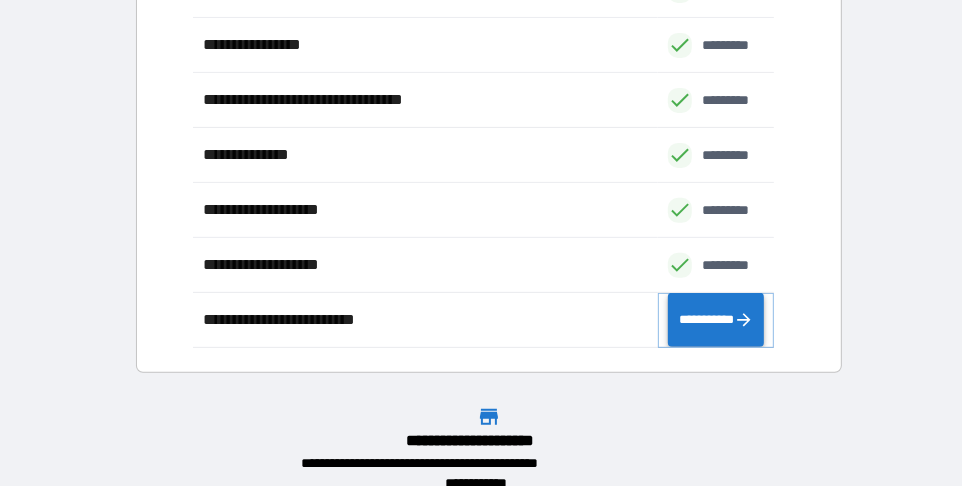 click on "**********" at bounding box center [716, 319] 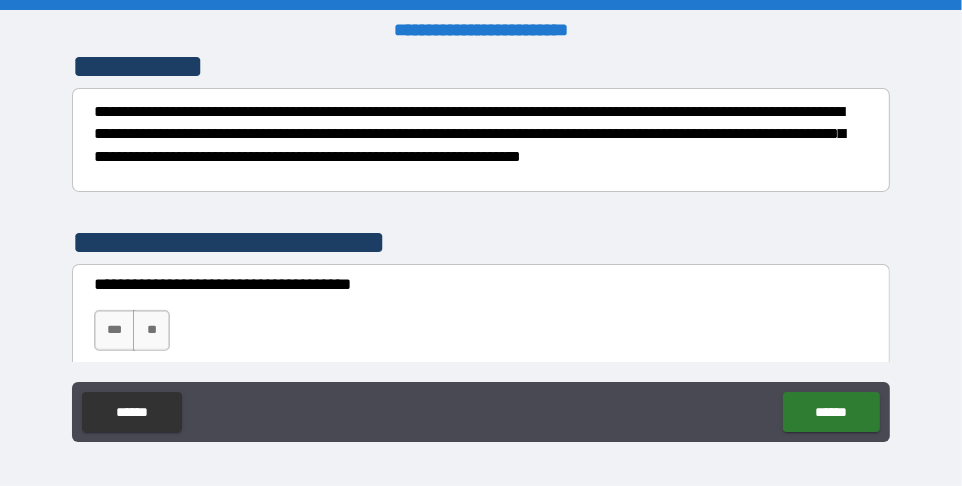 scroll, scrollTop: 281, scrollLeft: 0, axis: vertical 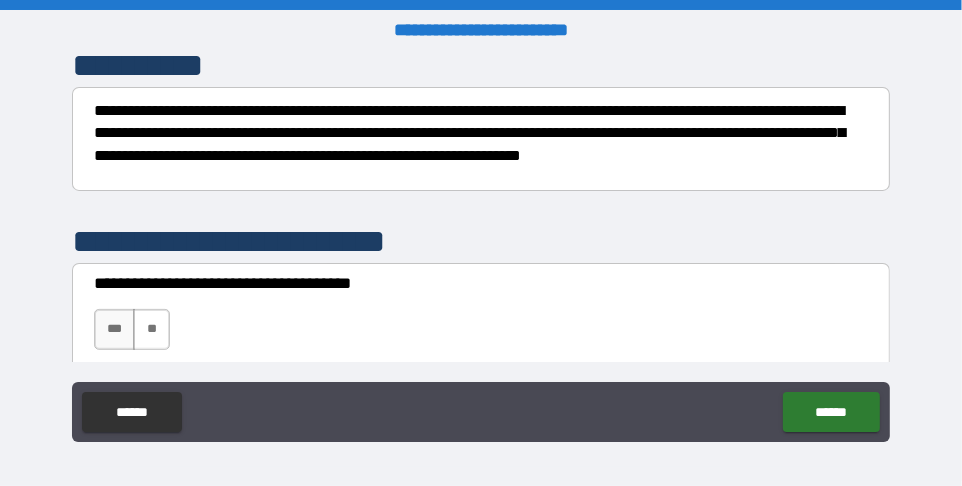 click on "**" at bounding box center (151, 329) 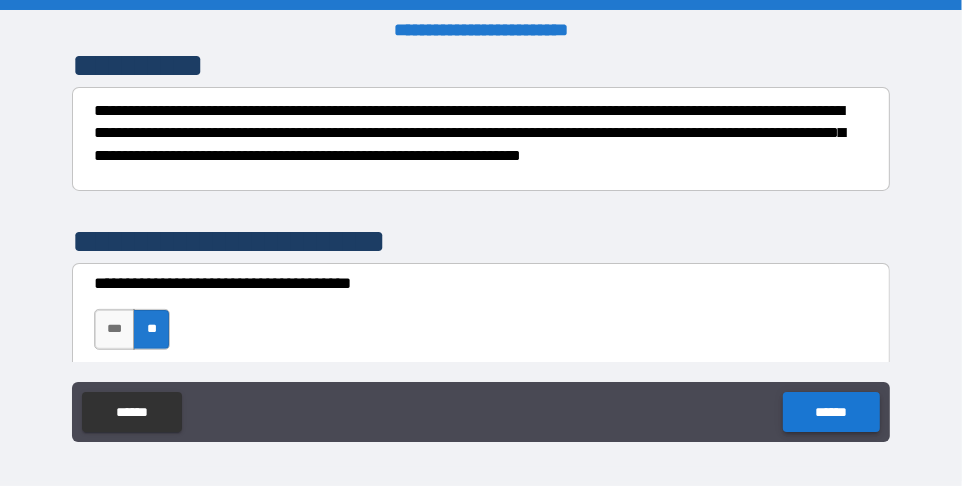 click on "******" at bounding box center [831, 412] 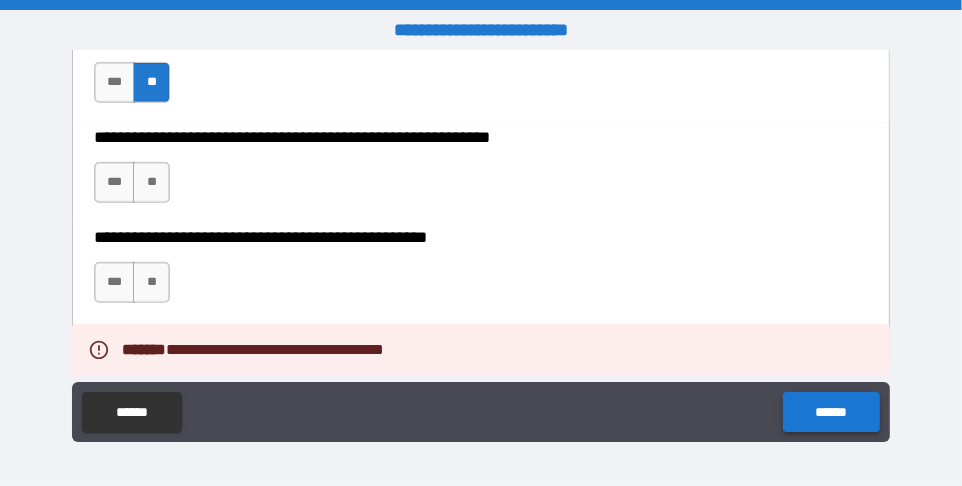 scroll, scrollTop: 530, scrollLeft: 0, axis: vertical 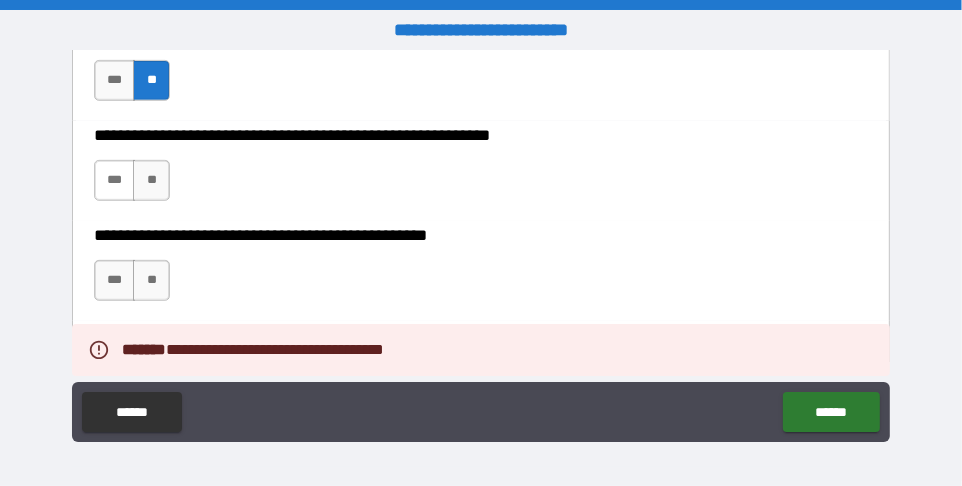 click on "***" at bounding box center [115, 180] 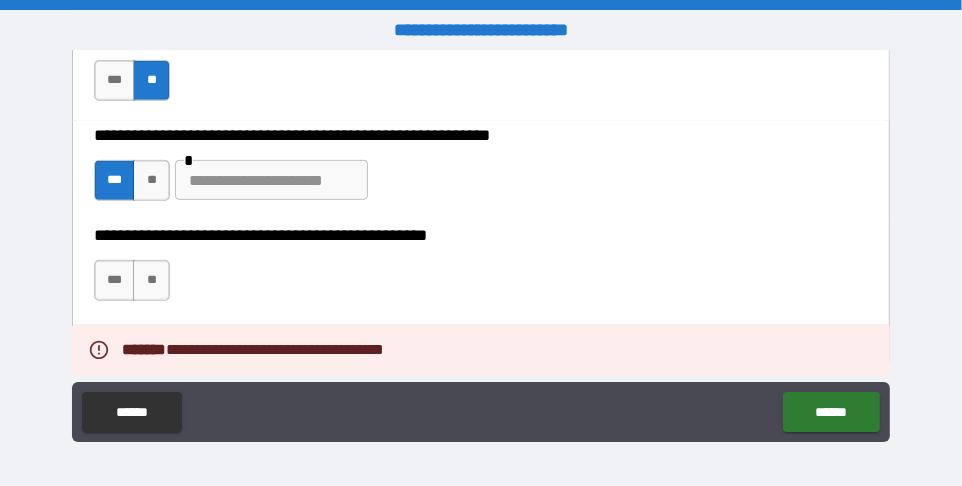 click at bounding box center [271, 180] 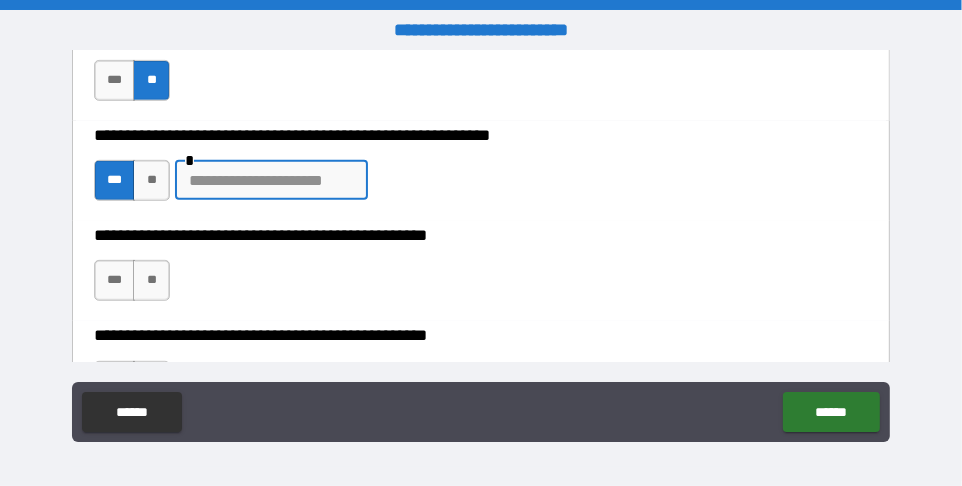paste on "**********" 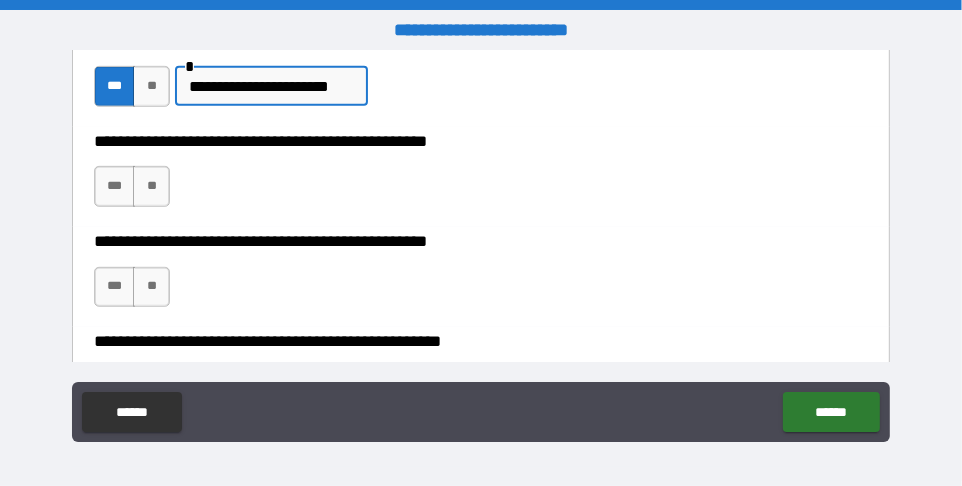scroll, scrollTop: 634, scrollLeft: 0, axis: vertical 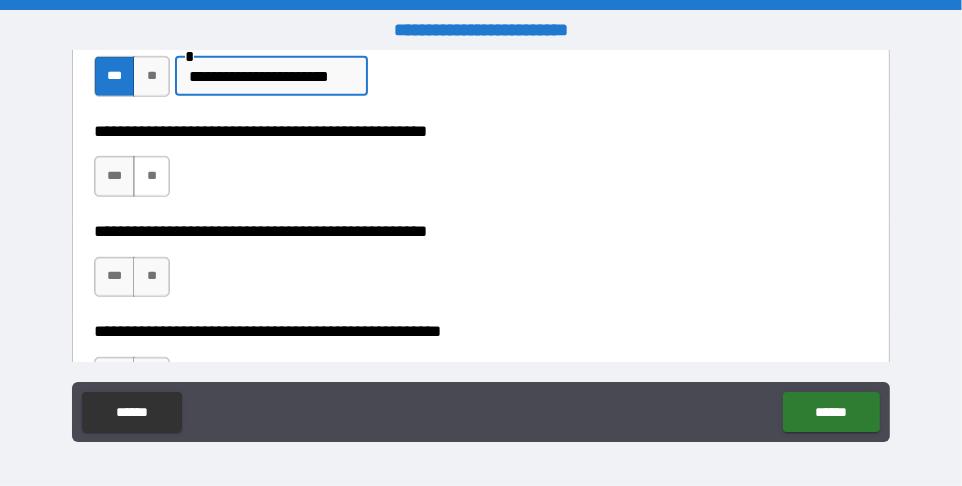 click on "**" at bounding box center (151, 176) 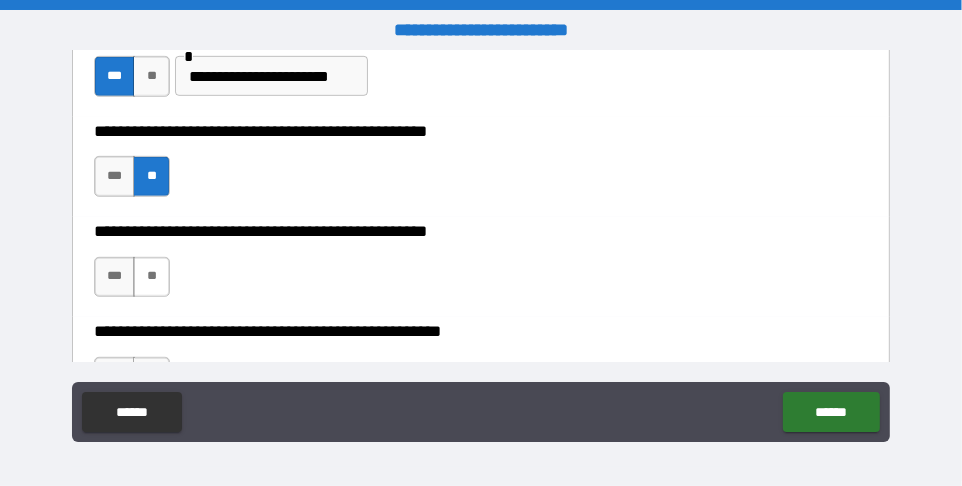 click on "**" at bounding box center (151, 277) 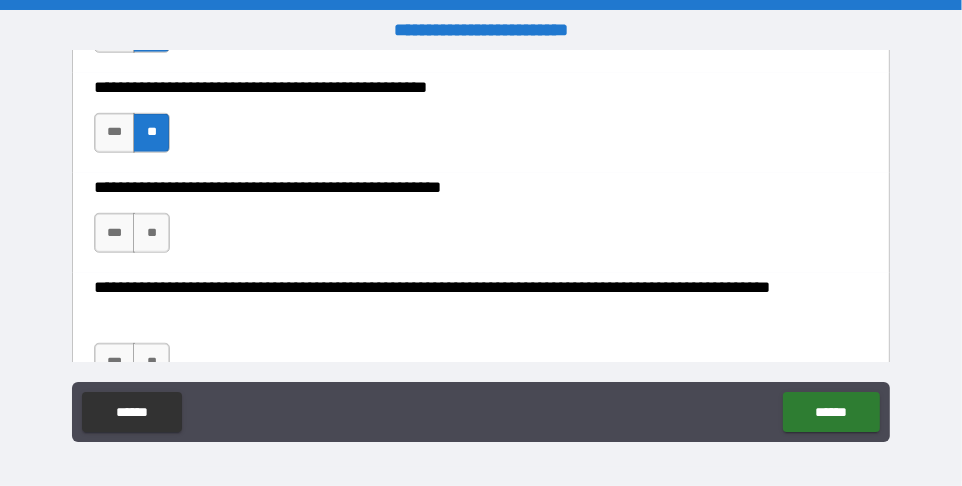 scroll, scrollTop: 783, scrollLeft: 0, axis: vertical 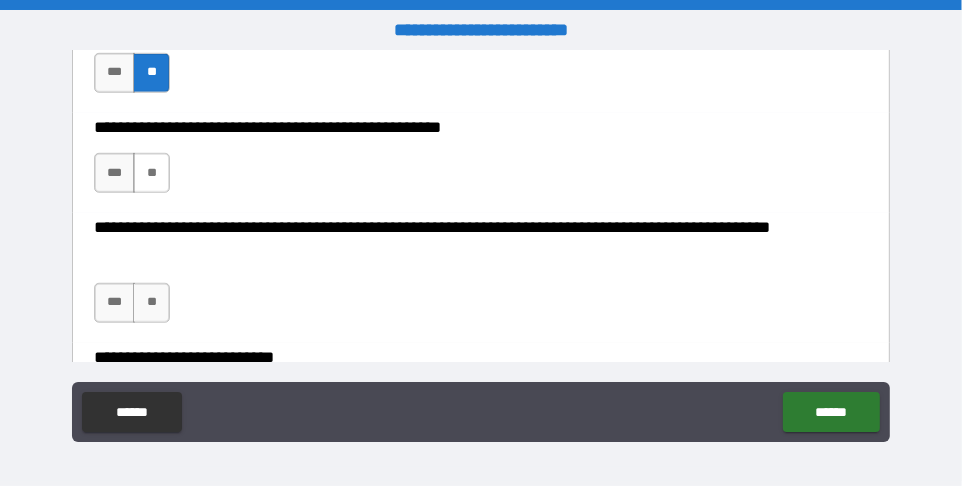 click on "**" at bounding box center (151, 173) 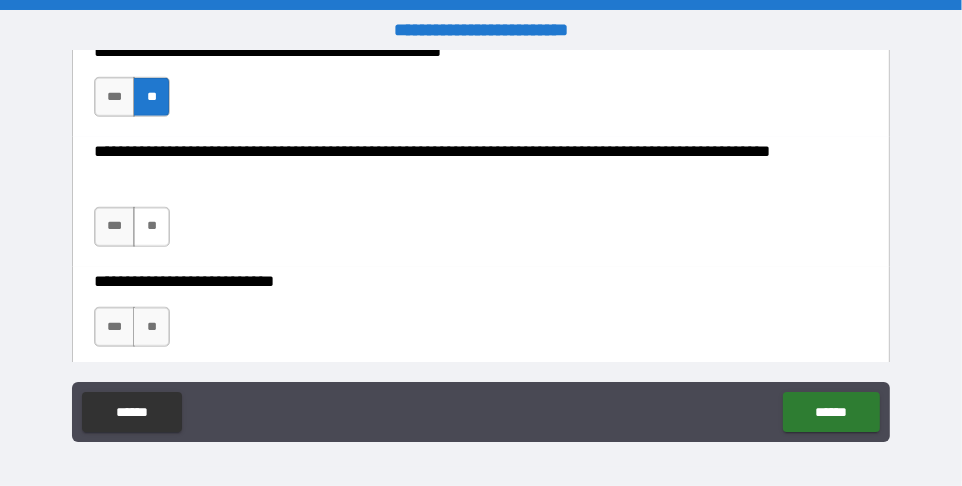 click on "**" at bounding box center (151, 227) 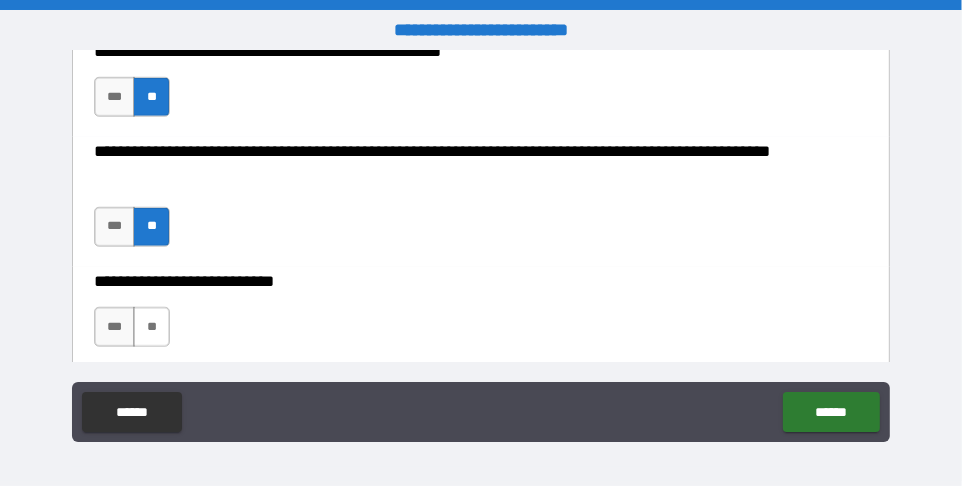 click on "**" at bounding box center (151, 327) 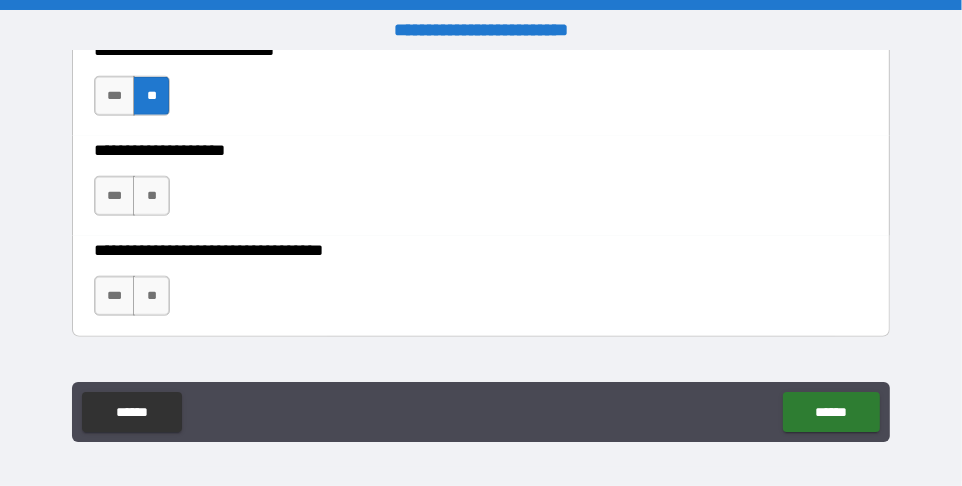 scroll, scrollTop: 1150, scrollLeft: 0, axis: vertical 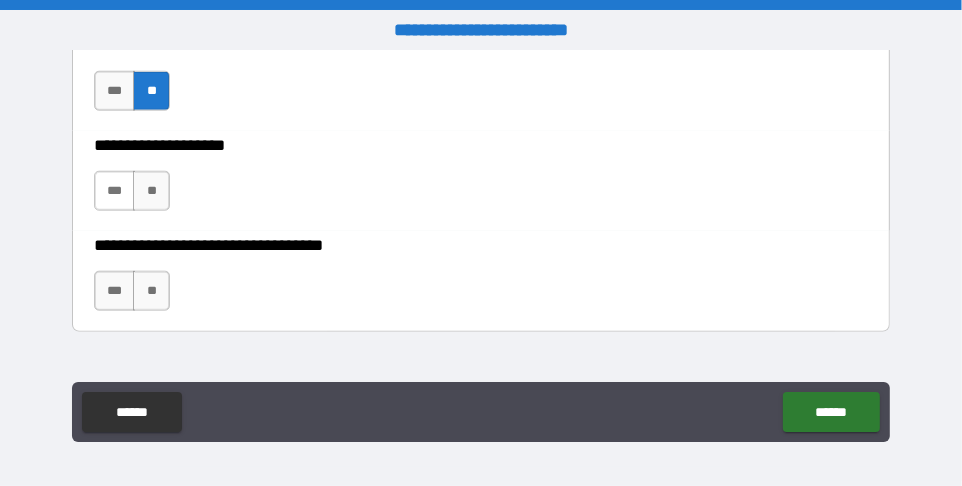 click on "***" at bounding box center (115, 191) 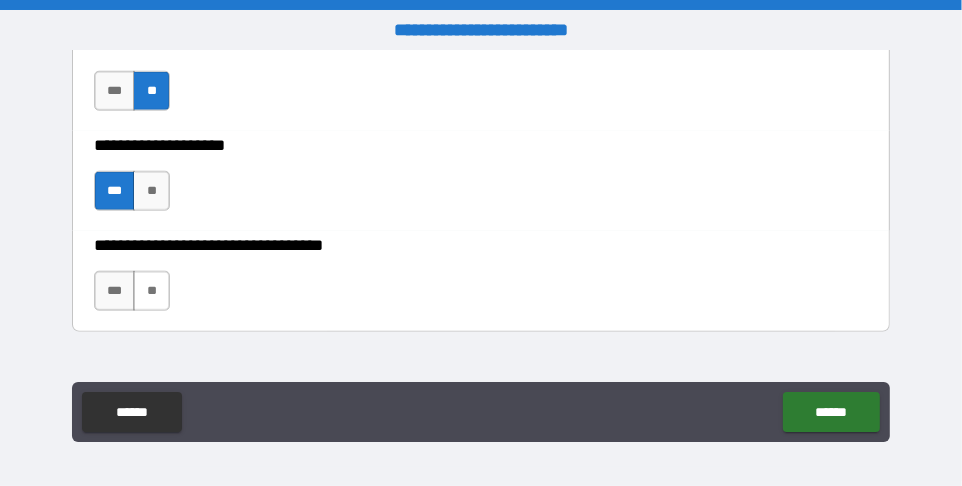 click on "**" at bounding box center (151, 291) 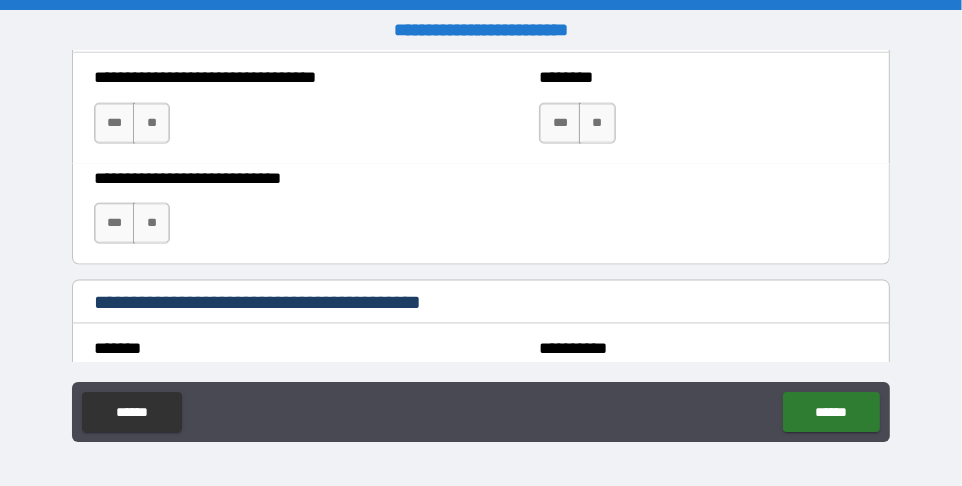scroll, scrollTop: 1561, scrollLeft: 0, axis: vertical 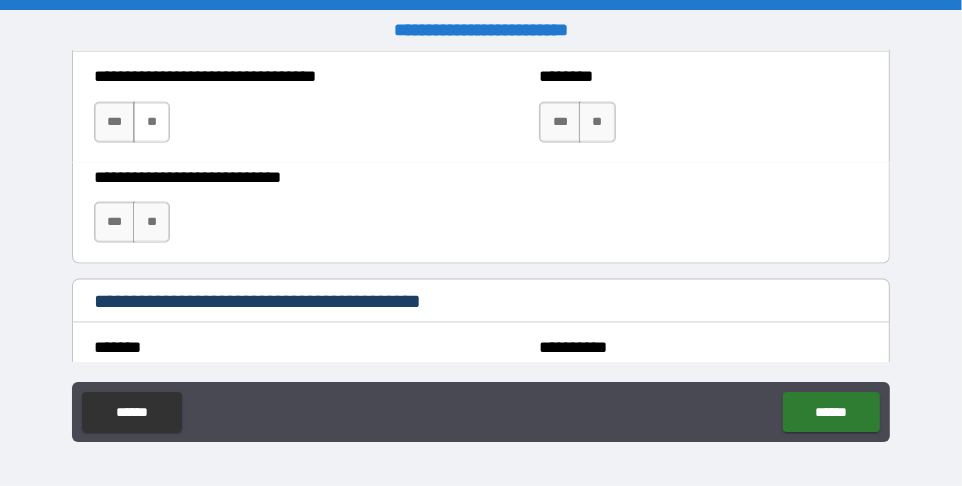 click on "**" at bounding box center (151, 122) 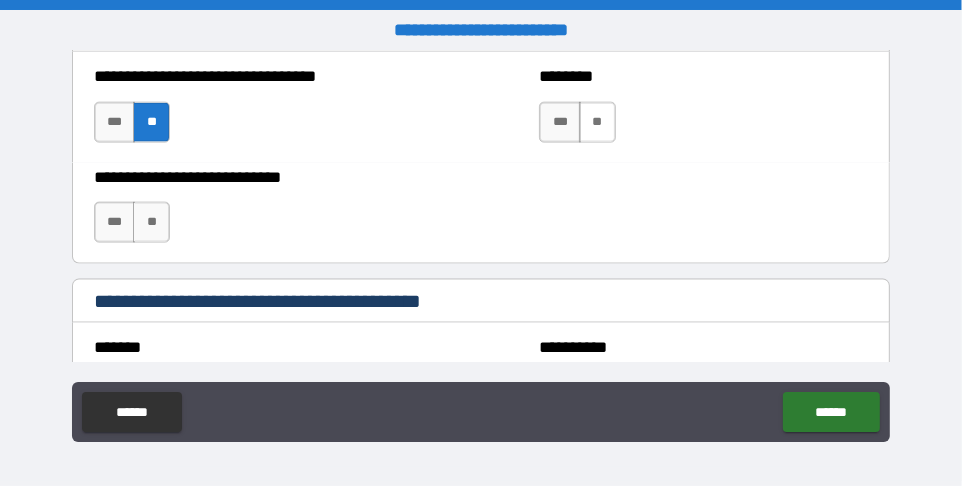 click on "**" at bounding box center [597, 122] 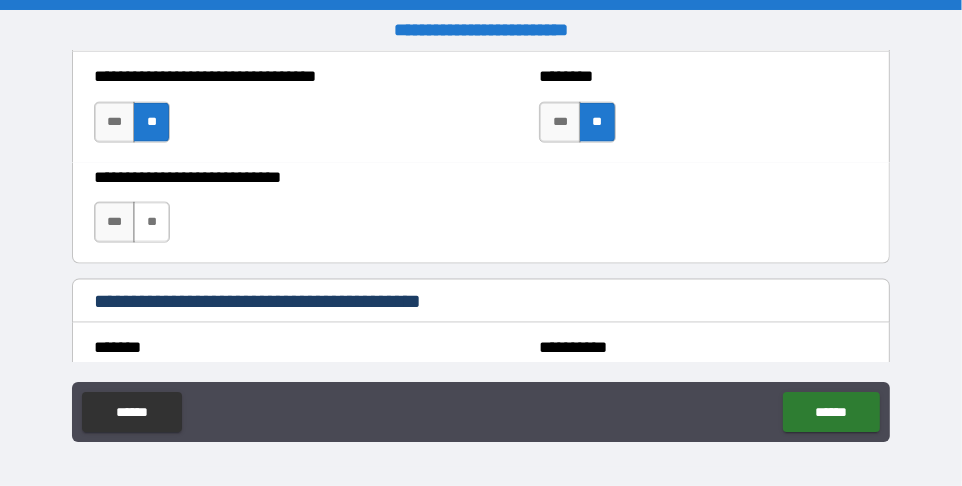 click on "**" at bounding box center (151, 222) 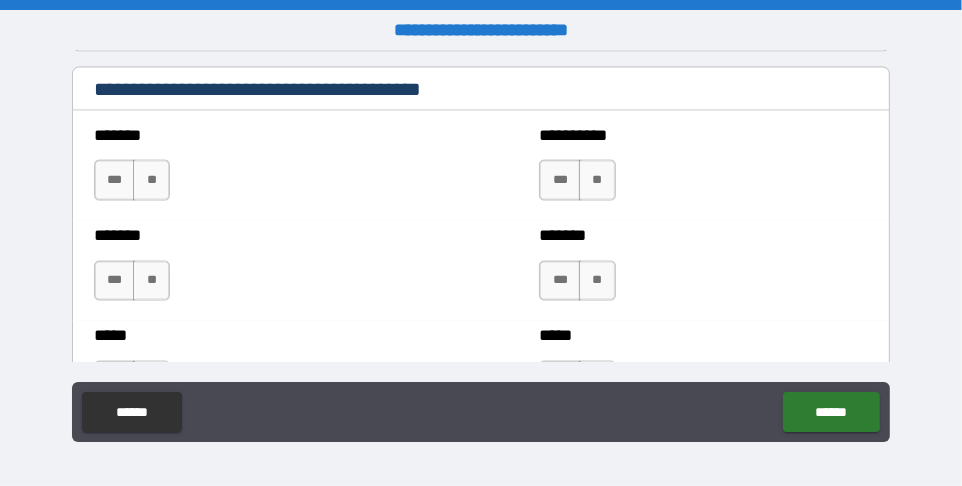 scroll, scrollTop: 1775, scrollLeft: 0, axis: vertical 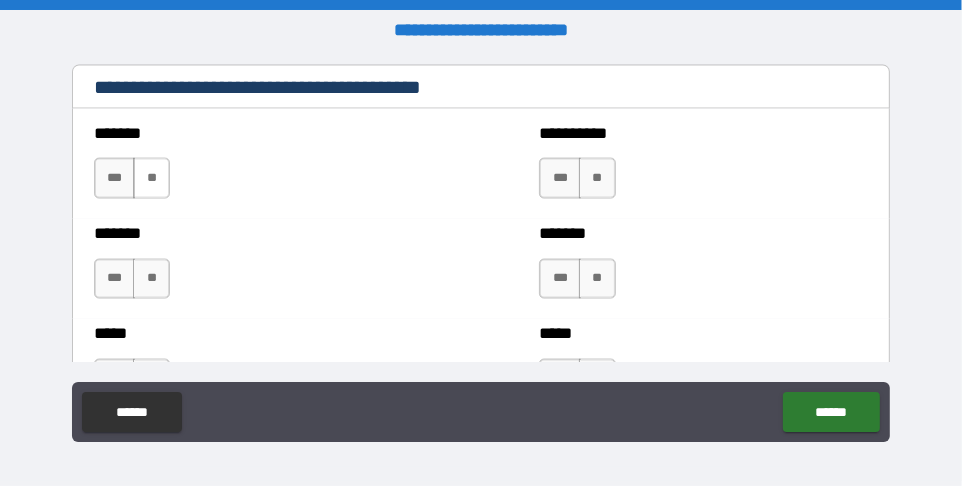 click on "**" at bounding box center [151, 178] 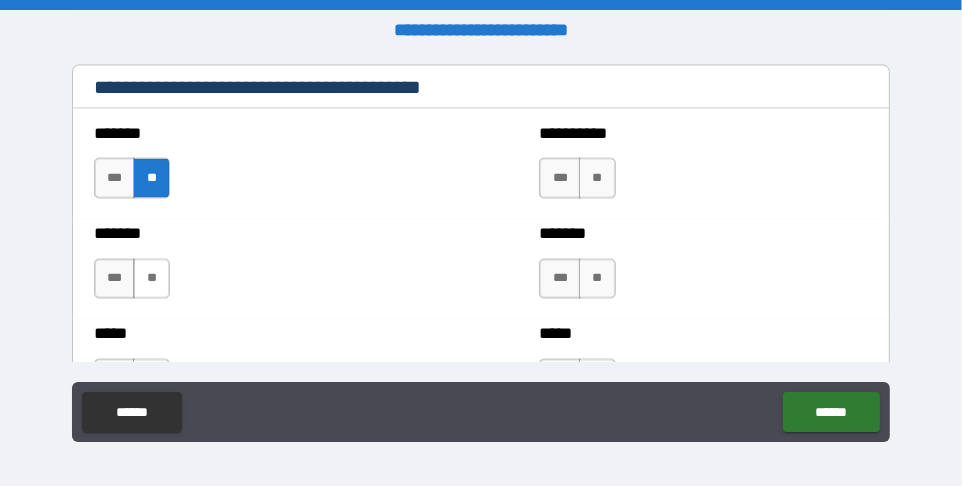 click on "**" at bounding box center (151, 279) 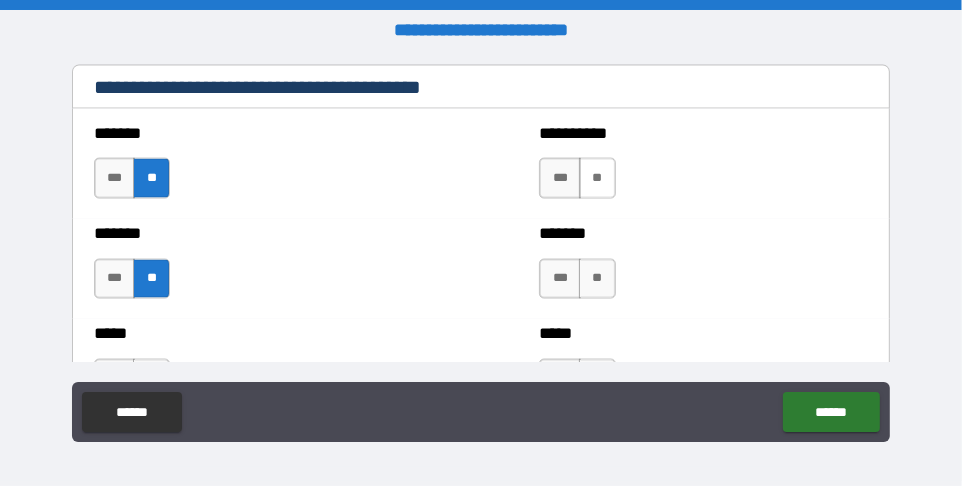 click on "**" at bounding box center (597, 178) 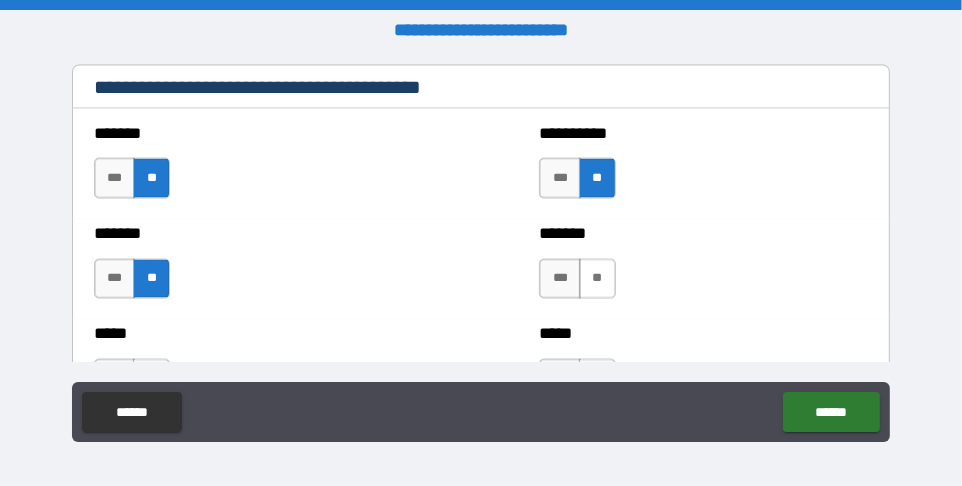 click on "**" at bounding box center (597, 279) 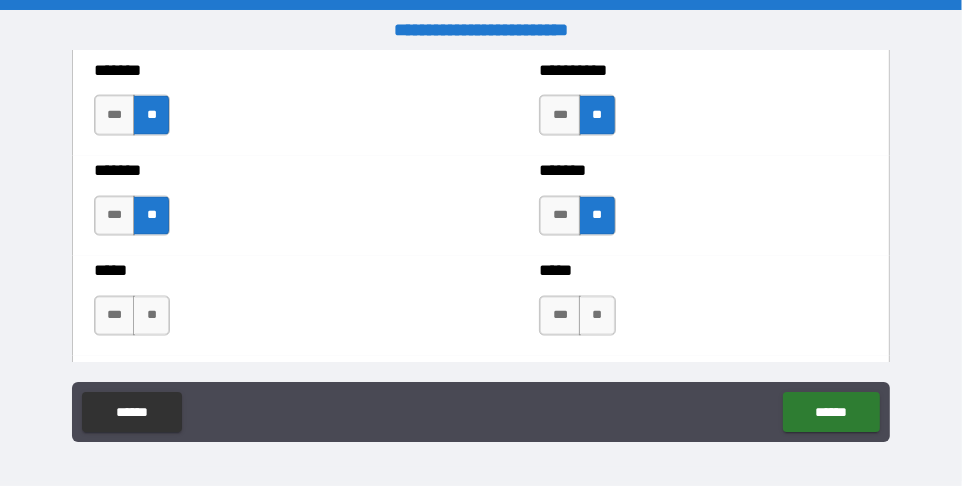 scroll, scrollTop: 1943, scrollLeft: 0, axis: vertical 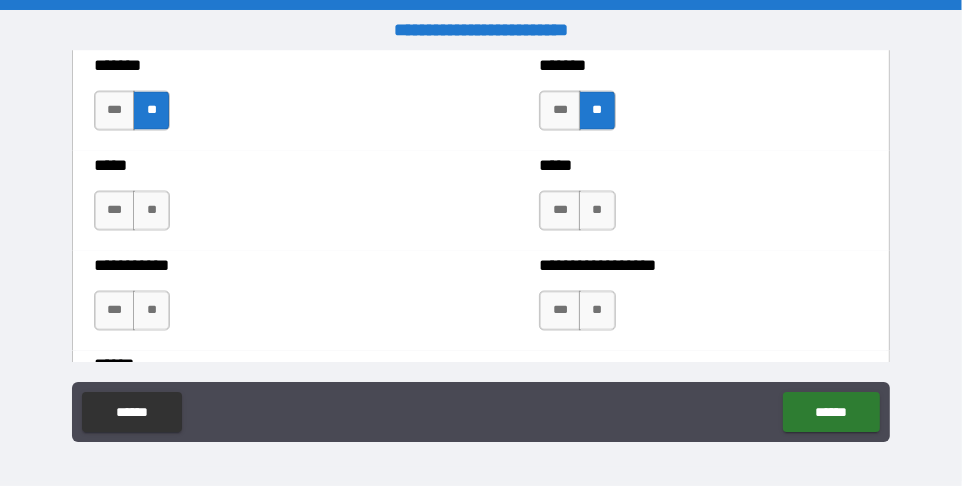 click on "***** *** **" at bounding box center (258, 201) 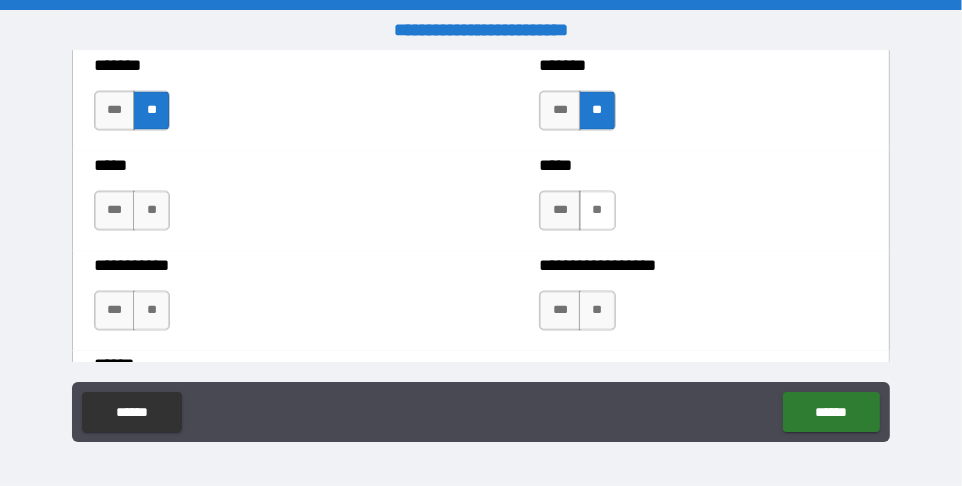 click on "**" at bounding box center (597, 211) 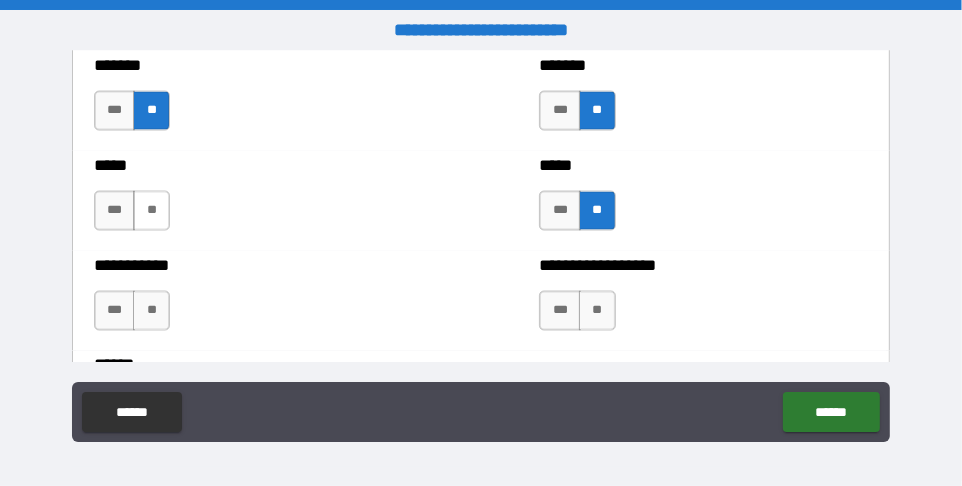 click on "**" at bounding box center [151, 211] 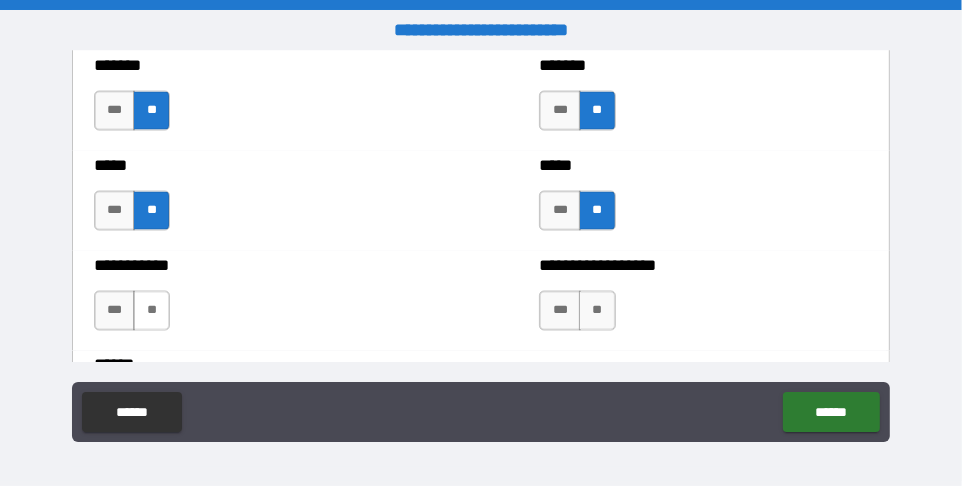 click on "**" at bounding box center [151, 311] 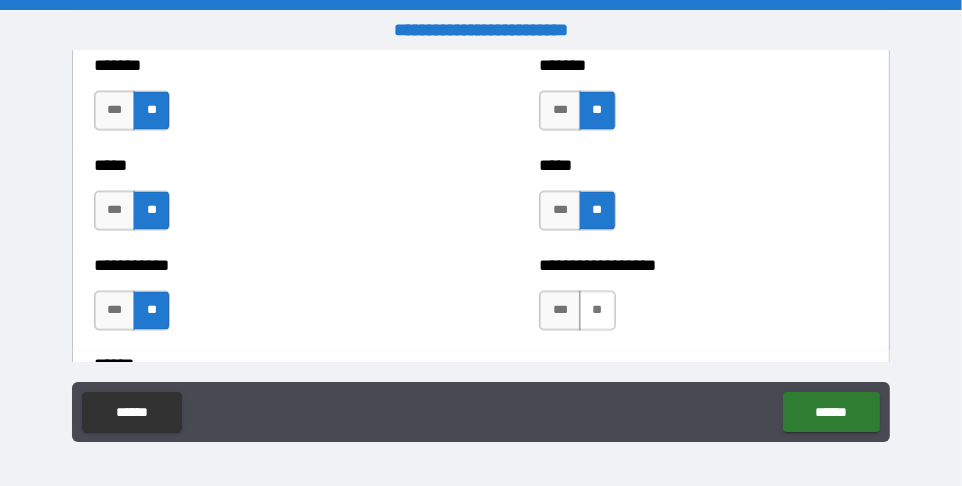 click on "**" at bounding box center [597, 311] 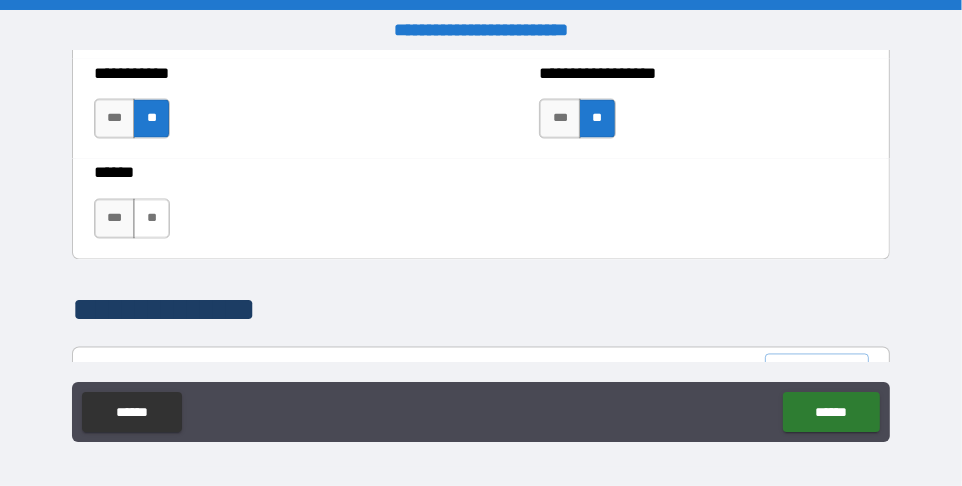 click on "**" at bounding box center [151, 219] 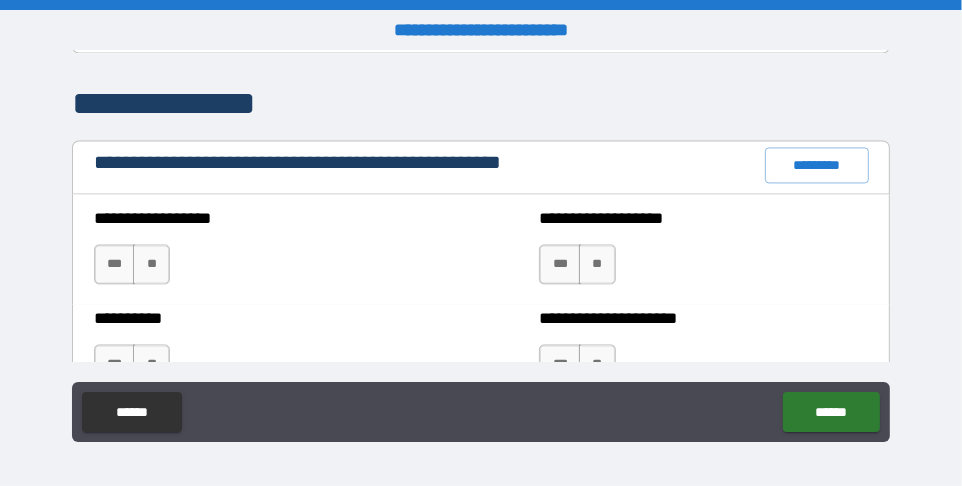 scroll, scrollTop: 2343, scrollLeft: 0, axis: vertical 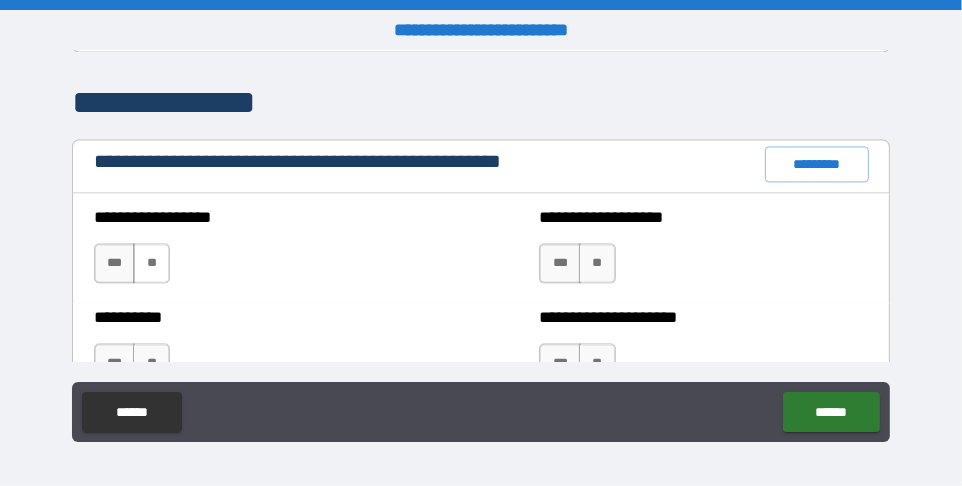 click on "**" at bounding box center [151, 263] 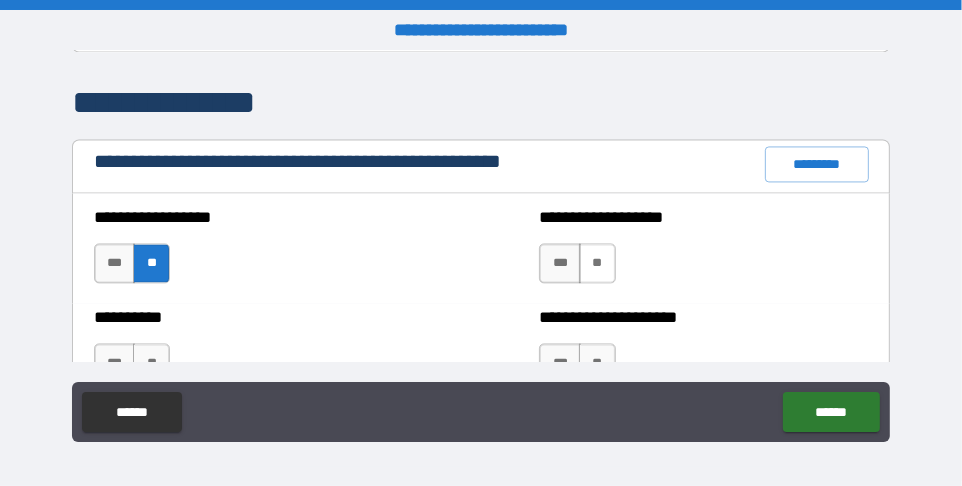 click on "**" at bounding box center [597, 263] 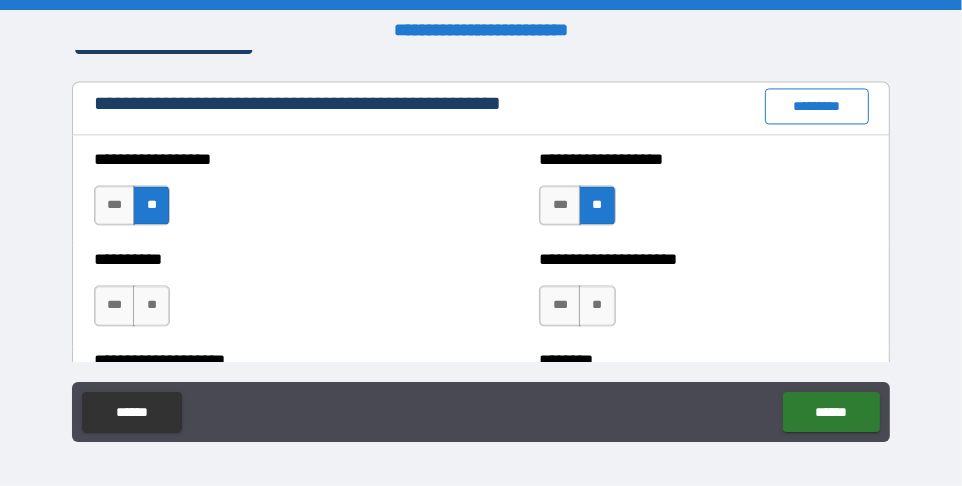click on "*********" at bounding box center (817, 106) 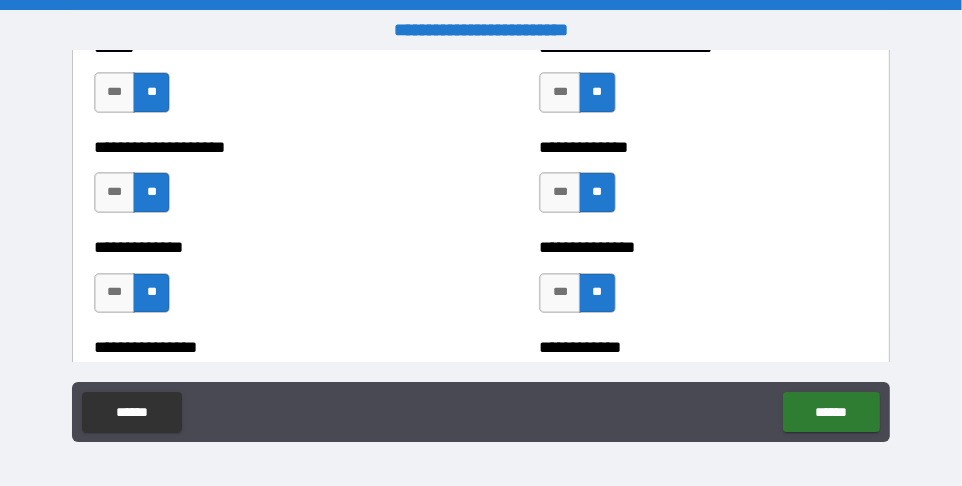 scroll, scrollTop: 4116, scrollLeft: 0, axis: vertical 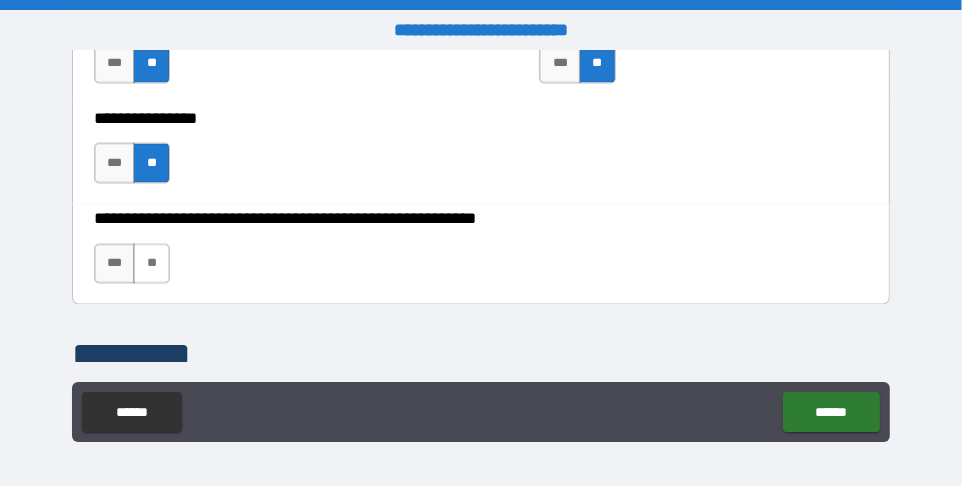 click on "**" at bounding box center (151, 264) 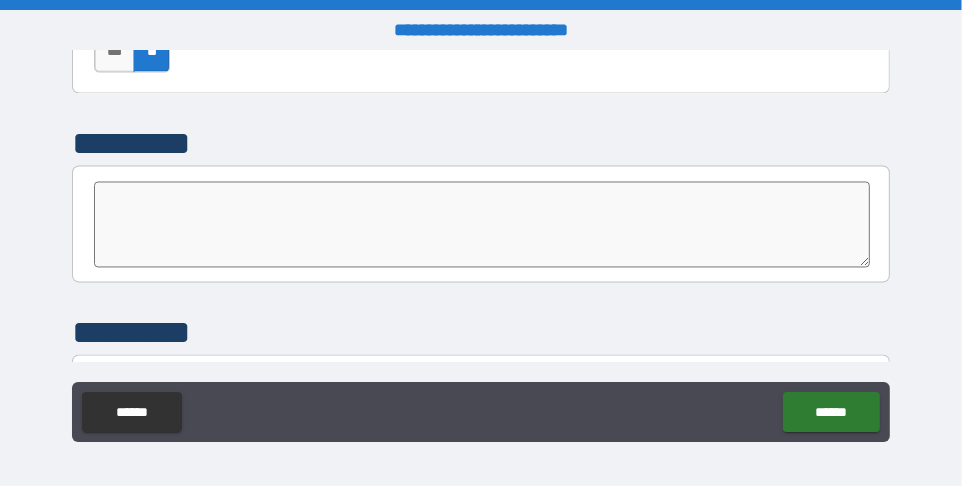 scroll, scrollTop: 6469, scrollLeft: 0, axis: vertical 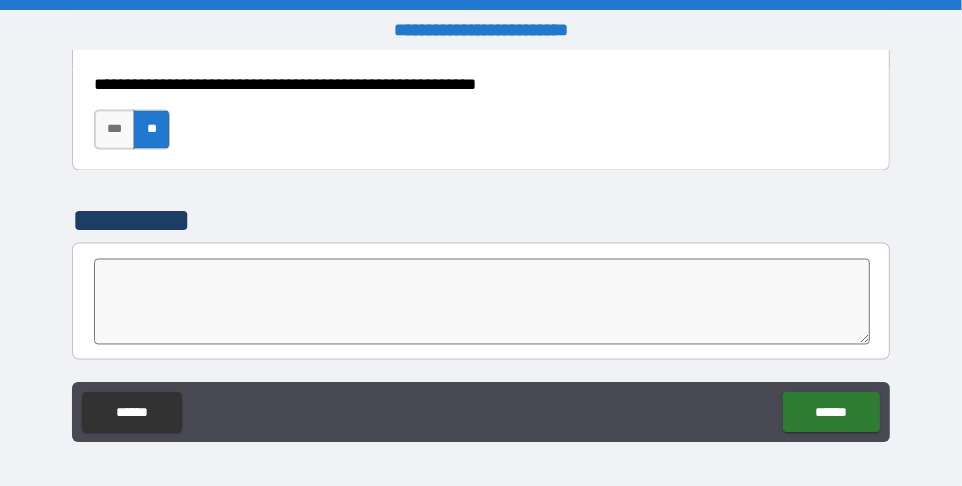click at bounding box center (482, 302) 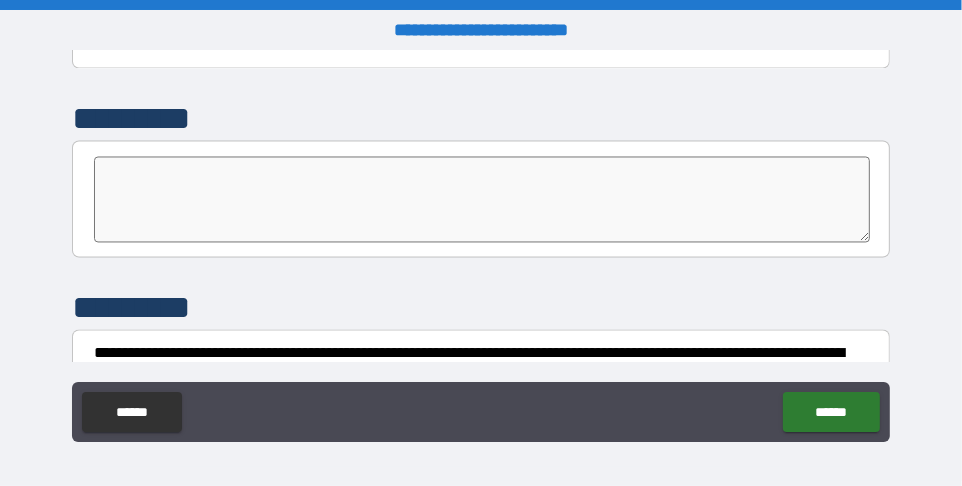 scroll, scrollTop: 6591, scrollLeft: 0, axis: vertical 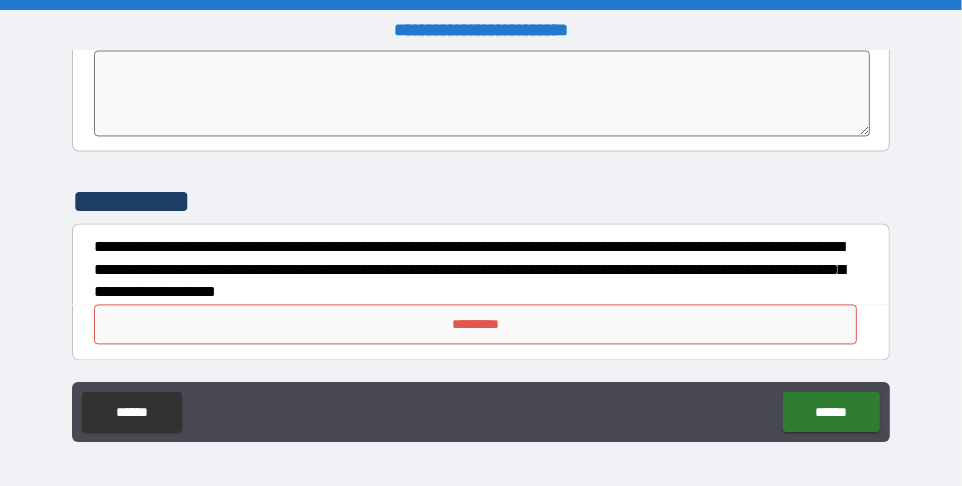 click on "*********" at bounding box center [475, 324] 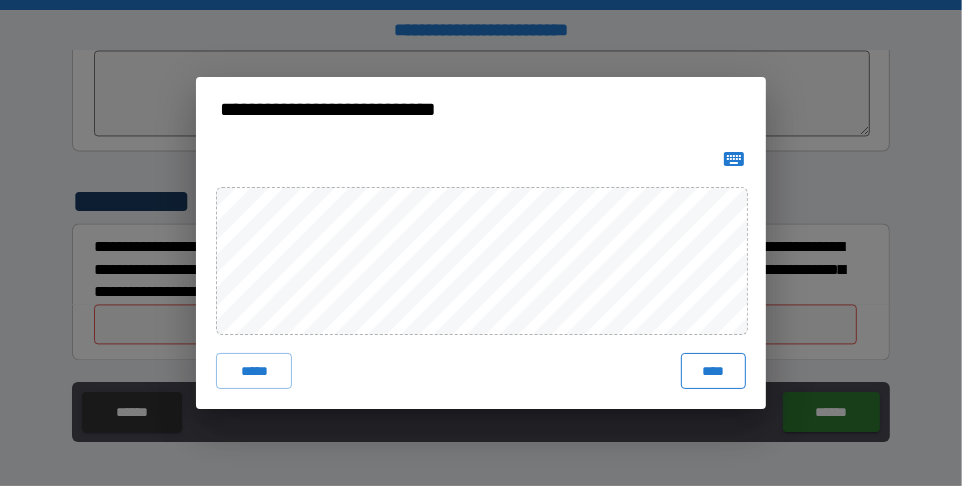 click on "****" at bounding box center (713, 371) 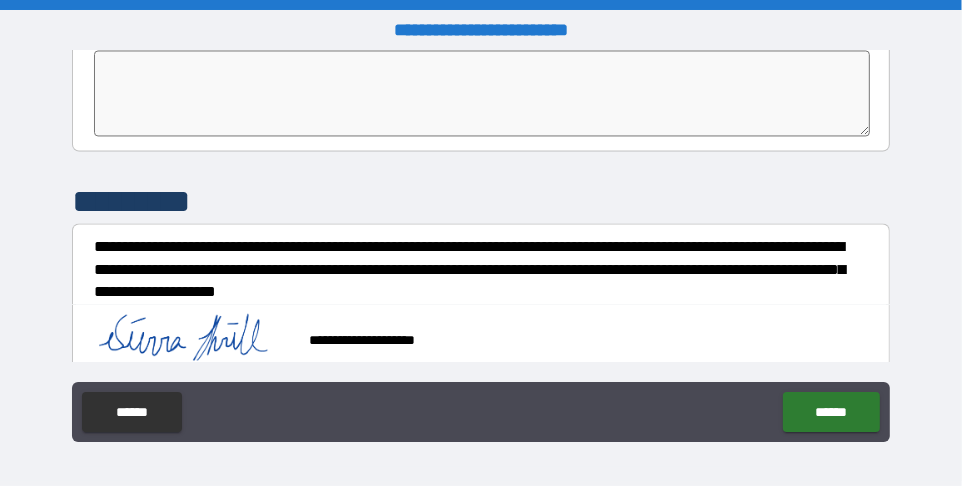 scroll, scrollTop: 6606, scrollLeft: 0, axis: vertical 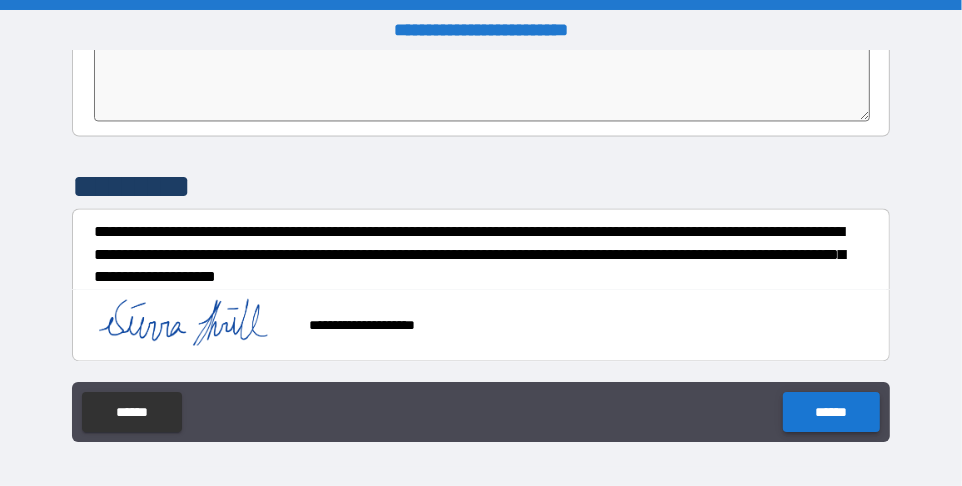click on "******" at bounding box center [831, 412] 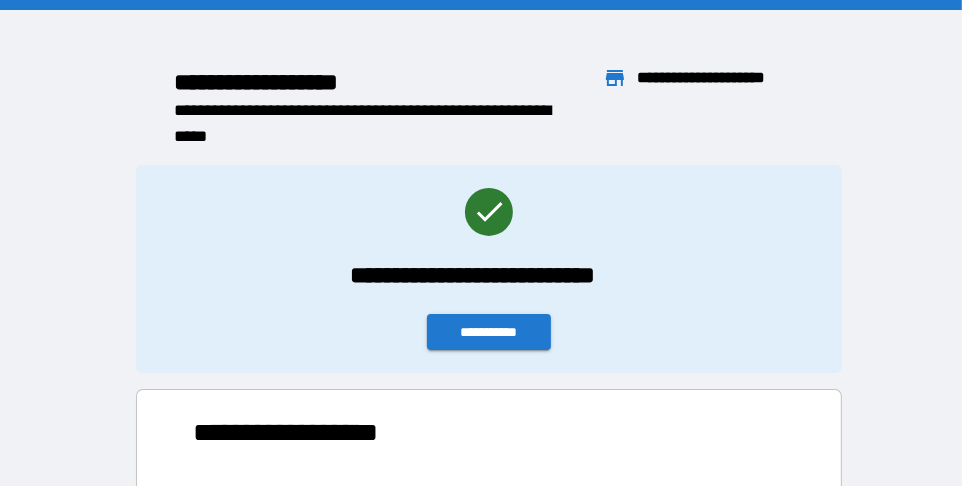 scroll, scrollTop: 15, scrollLeft: 16, axis: both 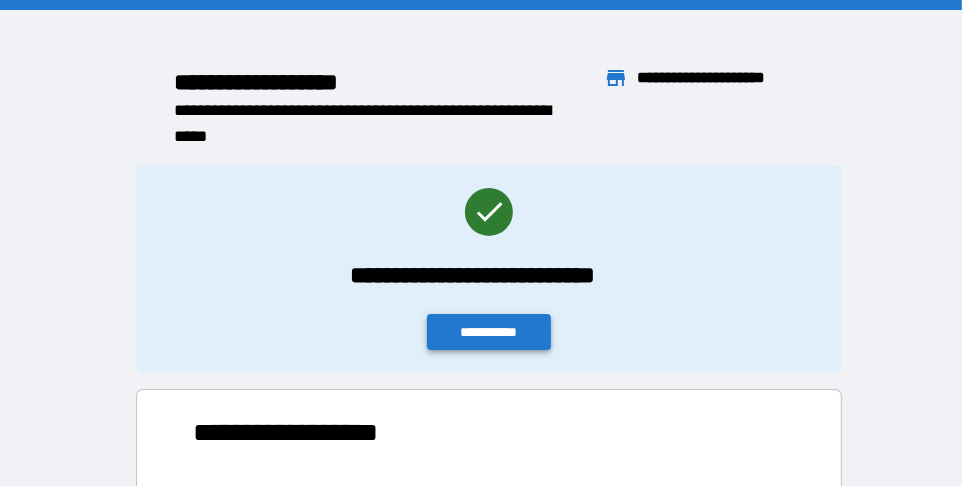 click on "**********" at bounding box center [489, 332] 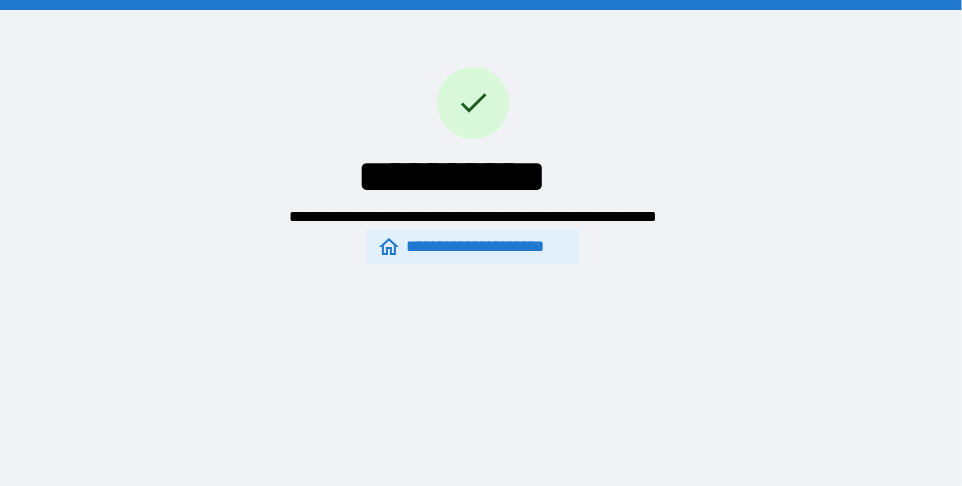click on "**********" at bounding box center [481, 243] 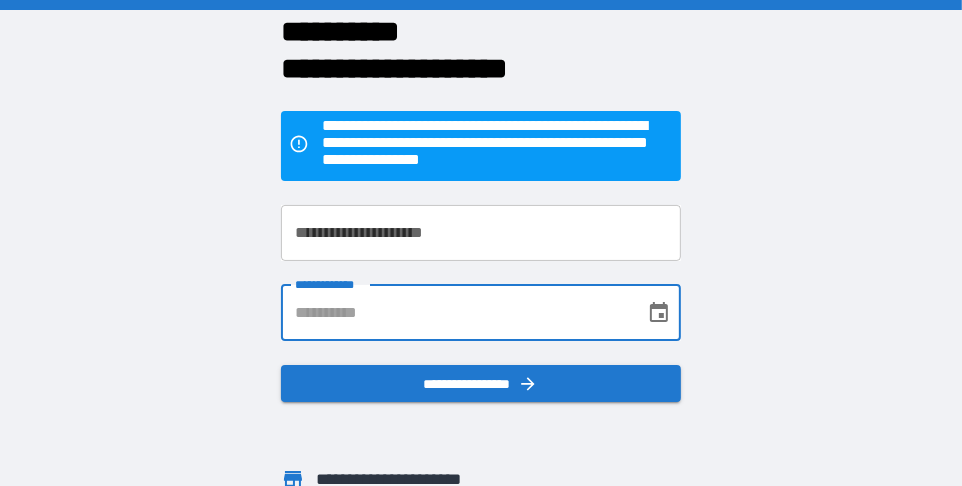 click on "**********" at bounding box center (456, 313) 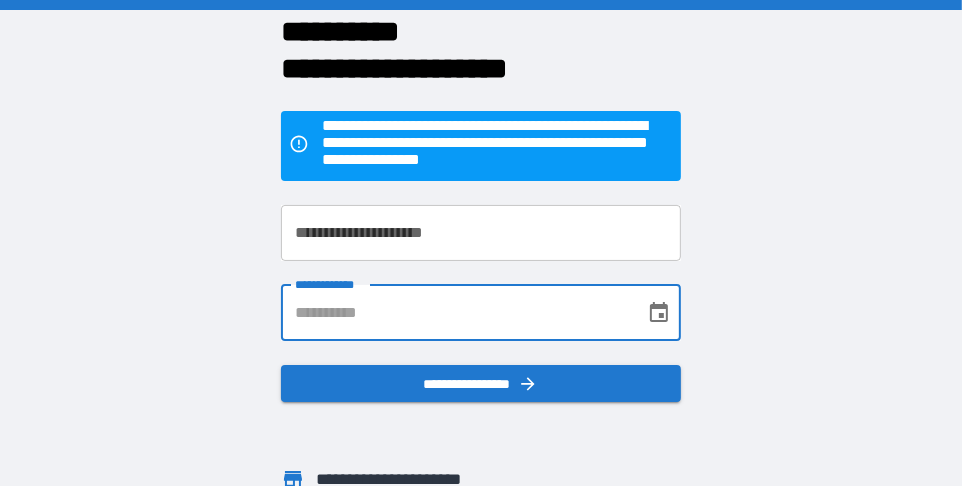 click on "**********" at bounding box center (481, 233) 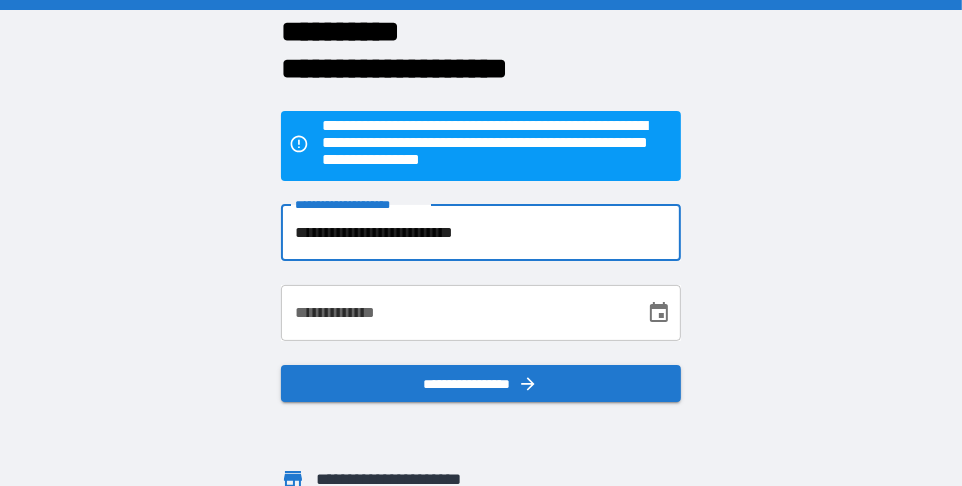 click on "**********" at bounding box center (456, 313) 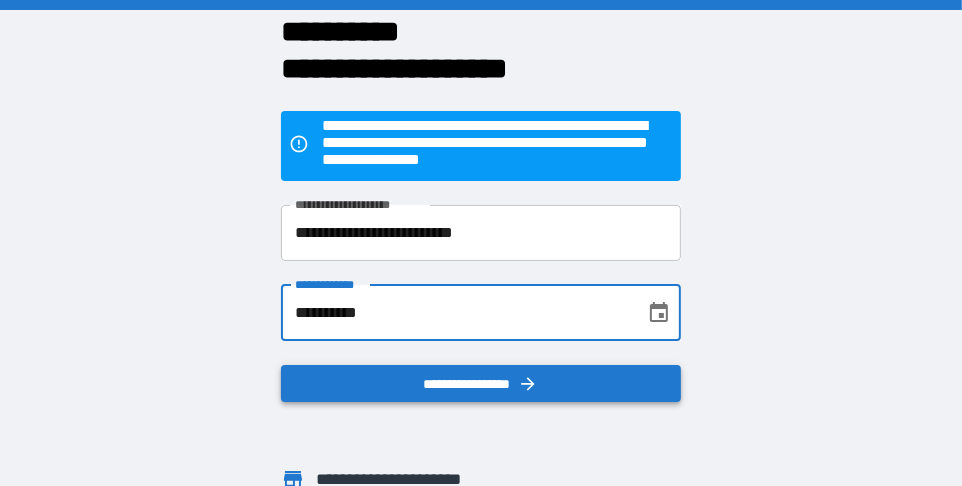 click on "**********" at bounding box center [481, 383] 